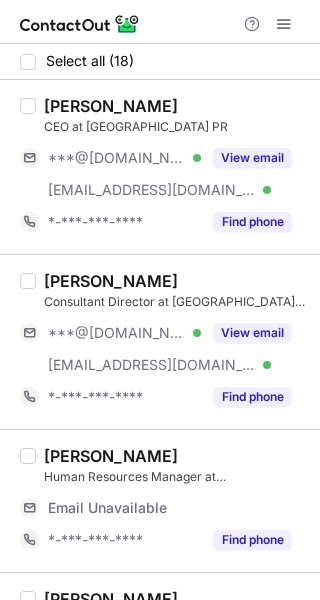 scroll, scrollTop: 0, scrollLeft: 0, axis: both 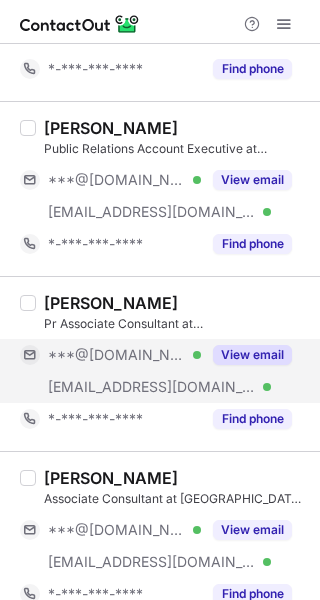 click on "View email" at bounding box center [252, 355] 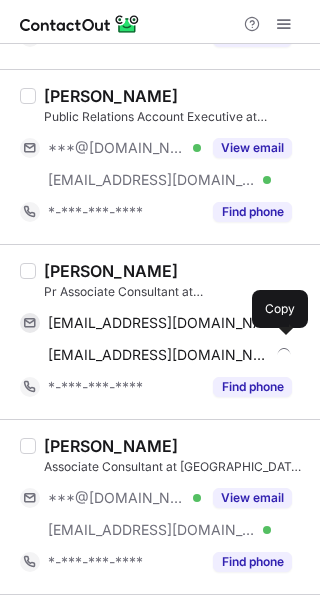 scroll, scrollTop: 2268, scrollLeft: 0, axis: vertical 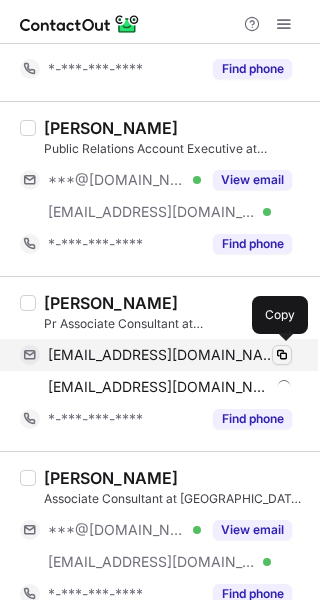 click at bounding box center (282, 355) 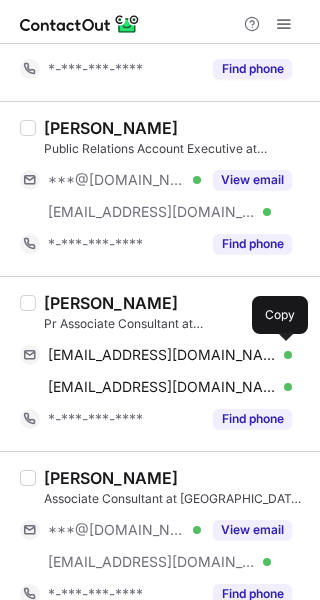 click at bounding box center [160, 22] 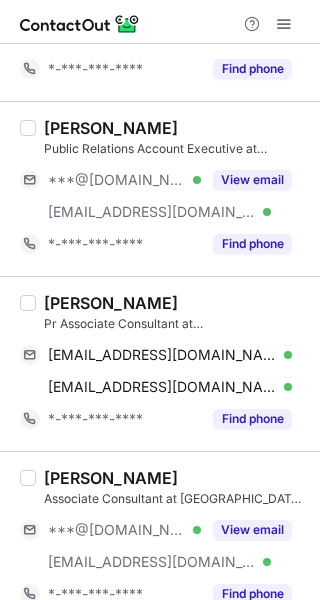 click on "Radhika Prabhu" at bounding box center (111, 303) 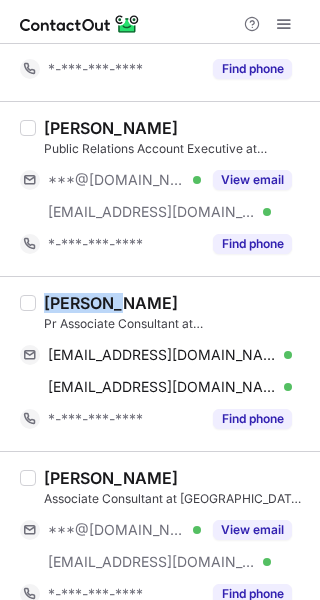 click on "Radhika Prabhu" at bounding box center [111, 303] 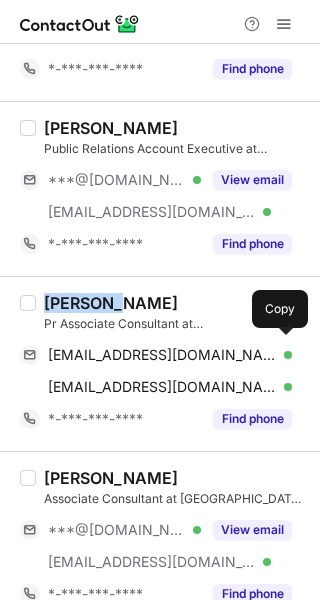 copy on "Radhika" 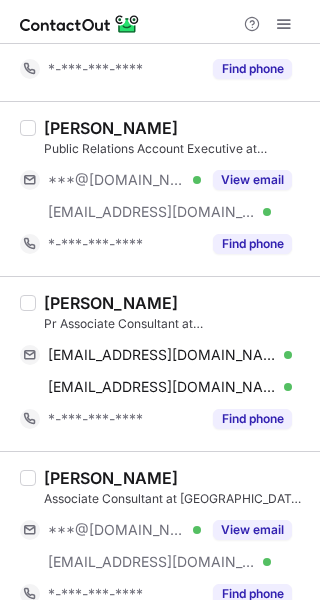 drag, startPoint x: 181, startPoint y: 29, endPoint x: 177, endPoint y: 274, distance: 245.03265 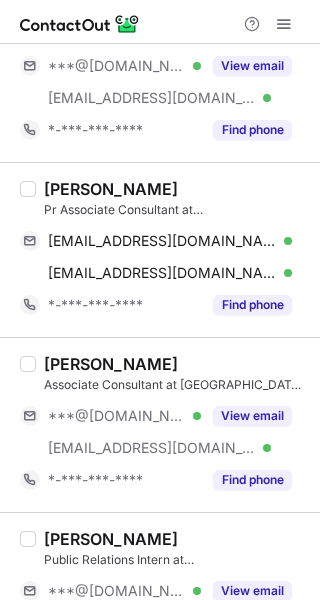 scroll, scrollTop: 2431, scrollLeft: 0, axis: vertical 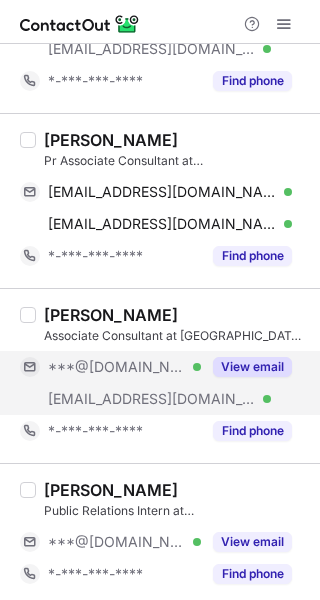 click on "View email" at bounding box center (252, 367) 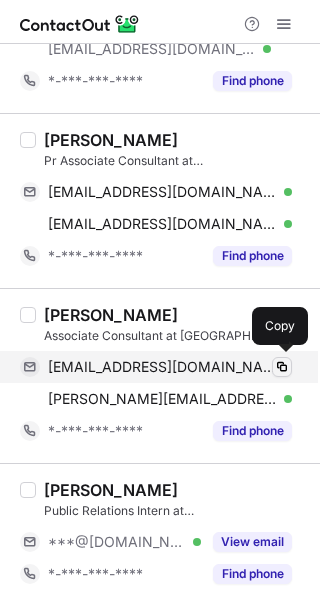 click at bounding box center [282, 367] 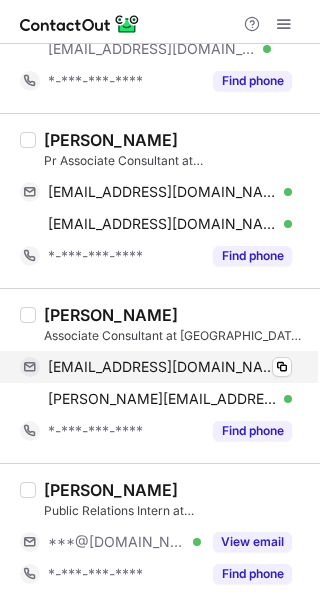 drag, startPoint x: 209, startPoint y: 21, endPoint x: 103, endPoint y: 350, distance: 345.65445 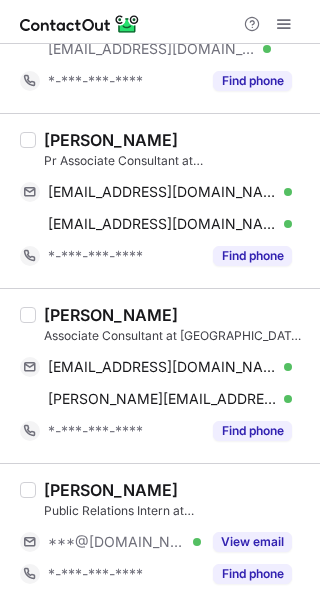 click on "alisha priyadarsini" at bounding box center (111, 315) 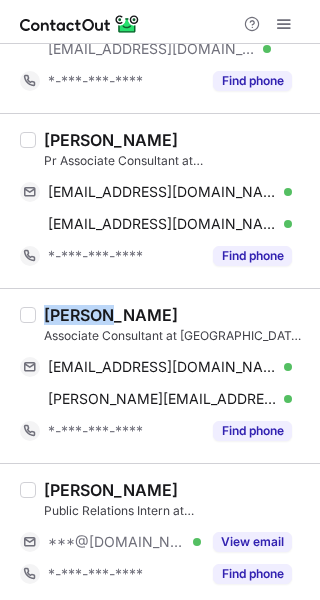 click on "alisha priyadarsini" at bounding box center (111, 315) 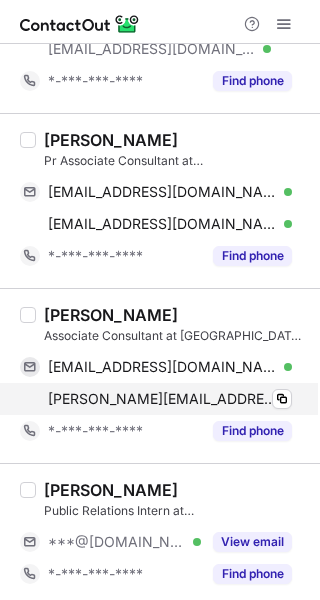drag, startPoint x: 153, startPoint y: 17, endPoint x: 183, endPoint y: 401, distance: 385.1701 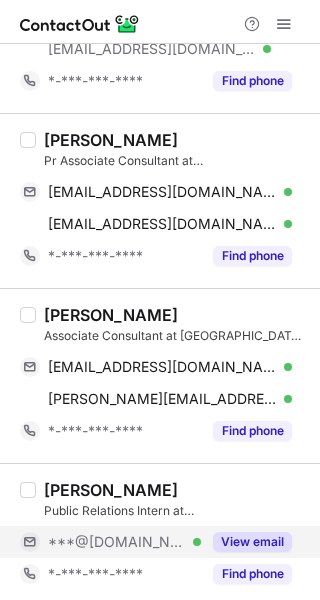 click on "View email" at bounding box center (252, 542) 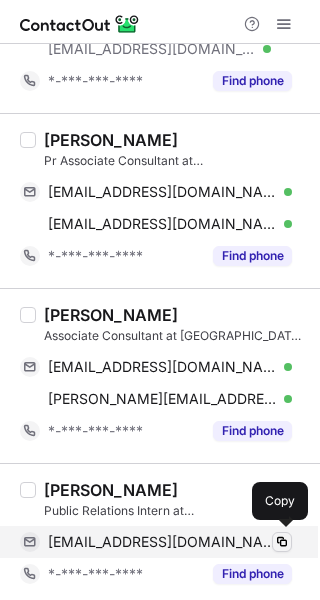 click at bounding box center [282, 542] 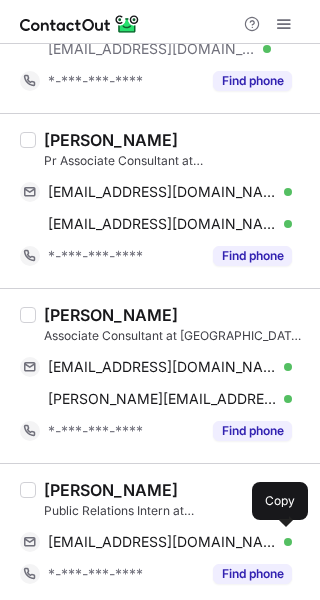 click at bounding box center (160, 22) 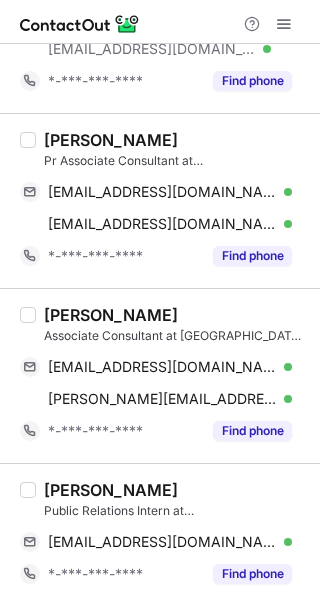 click on "Shruti Das" at bounding box center (111, 490) 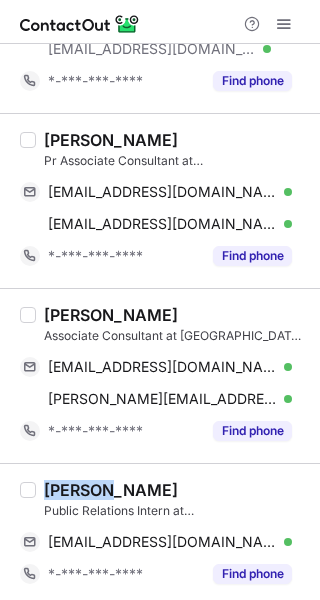 click on "Shruti Das" at bounding box center (111, 490) 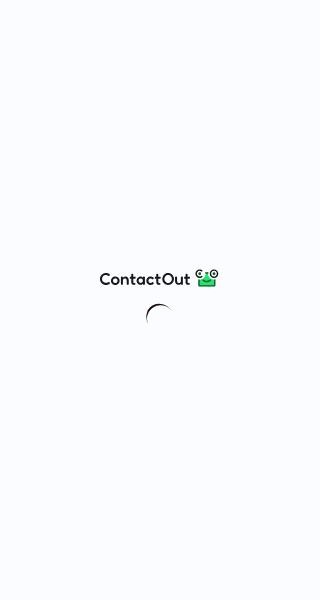 scroll, scrollTop: 0, scrollLeft: 0, axis: both 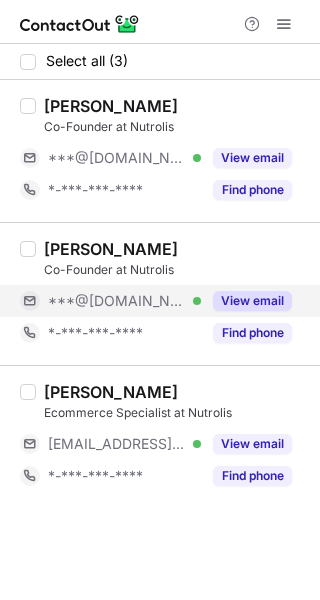 click on "View email" at bounding box center (252, 301) 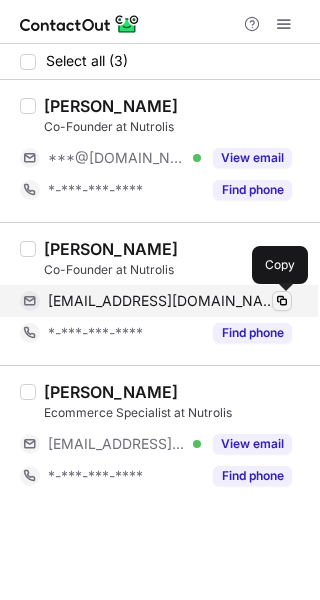 click at bounding box center (282, 301) 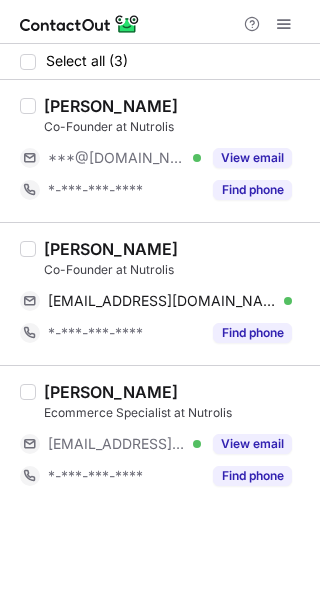 drag, startPoint x: 181, startPoint y: 25, endPoint x: 93, endPoint y: 238, distance: 230.46259 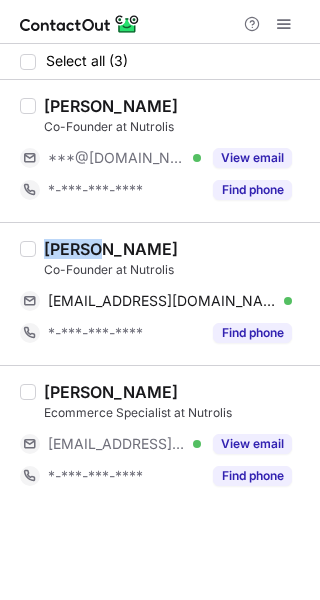 click on "Mansi Behl" at bounding box center (111, 249) 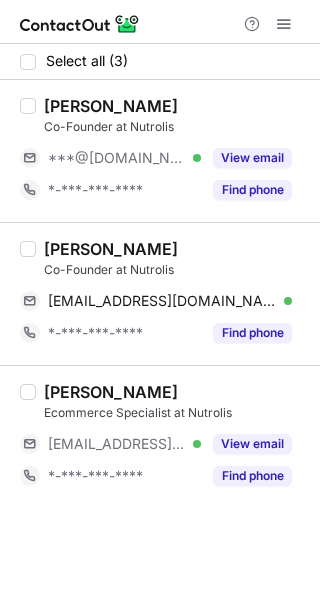 drag, startPoint x: 201, startPoint y: 30, endPoint x: 191, endPoint y: 124, distance: 94.53042 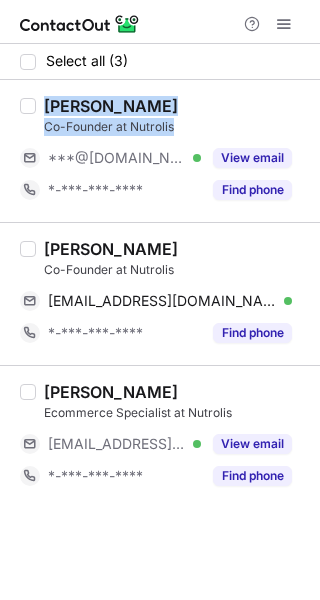 drag, startPoint x: 185, startPoint y: 127, endPoint x: 48, endPoint y: 105, distance: 138.75517 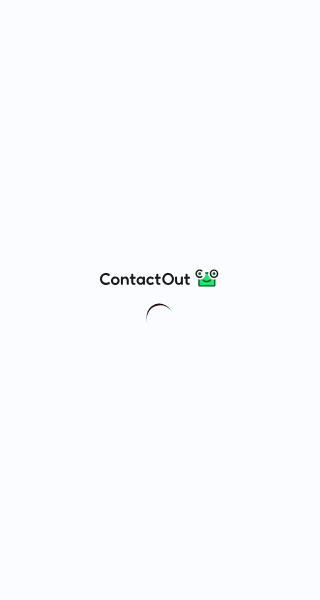 scroll, scrollTop: 0, scrollLeft: 0, axis: both 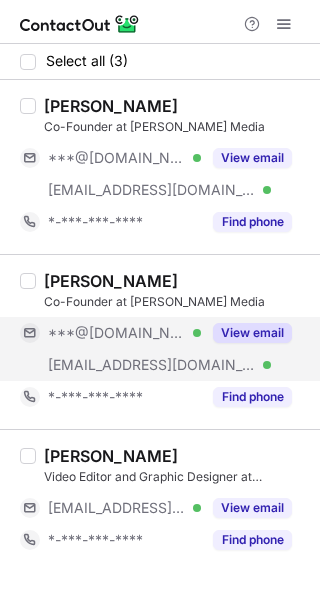 click on "View email" at bounding box center (252, 333) 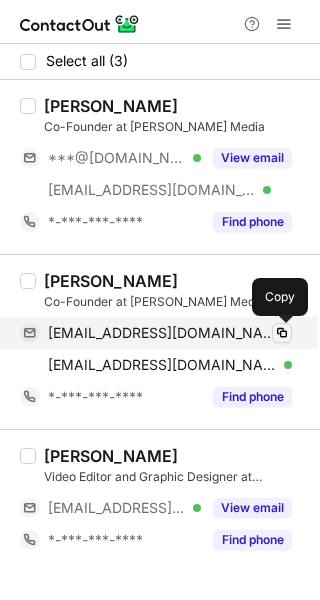 click at bounding box center [282, 333] 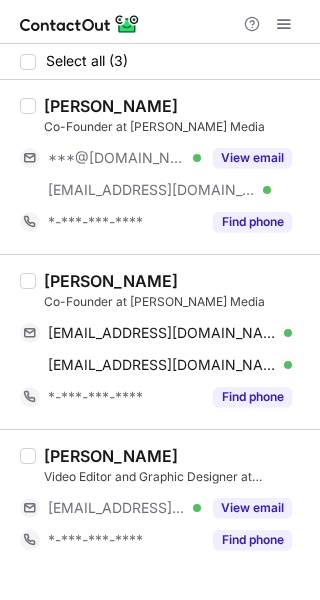 drag, startPoint x: 187, startPoint y: 29, endPoint x: 105, endPoint y: 255, distance: 240.4163 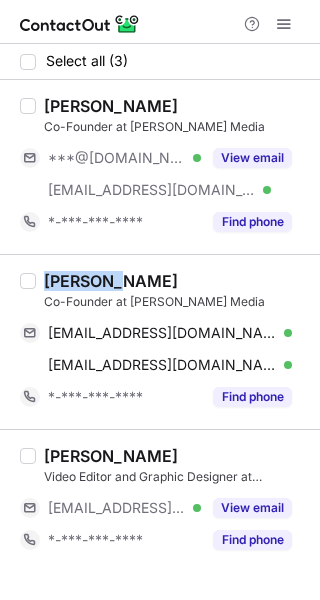 click on "Anushka Sirohi" at bounding box center (111, 281) 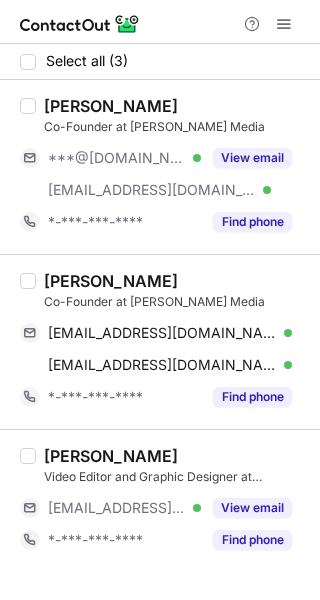 click at bounding box center (160, 22) 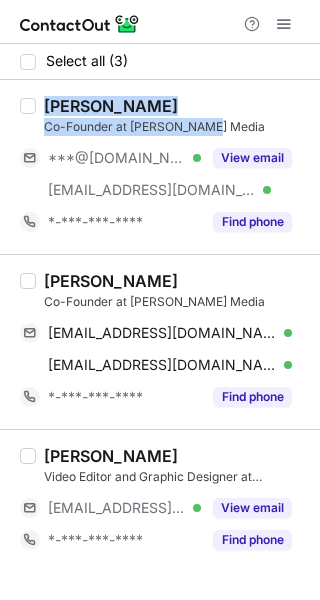 drag, startPoint x: 218, startPoint y: 128, endPoint x: 47, endPoint y: 104, distance: 172.676 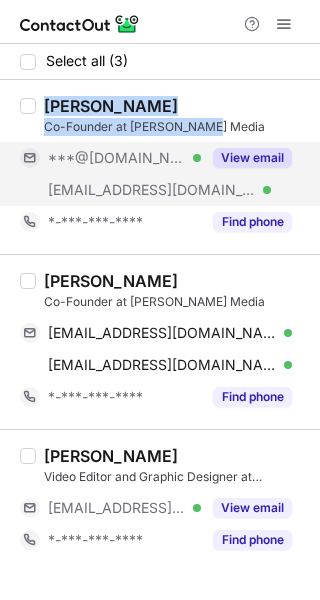 copy on "Swastik Dubey Co-Founder at Devavi Media" 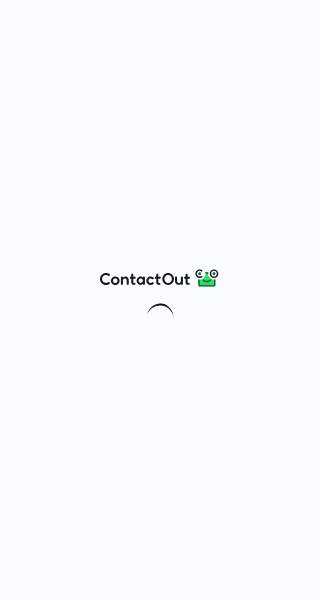 scroll, scrollTop: 0, scrollLeft: 0, axis: both 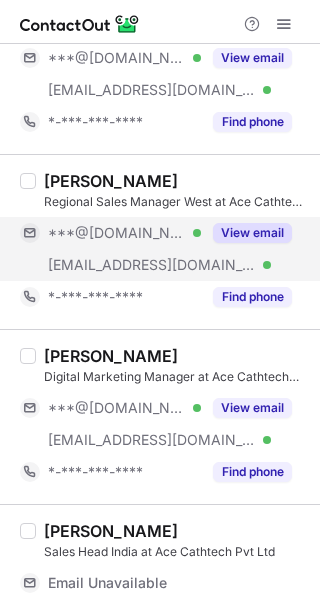 click on "View email" at bounding box center [246, 233] 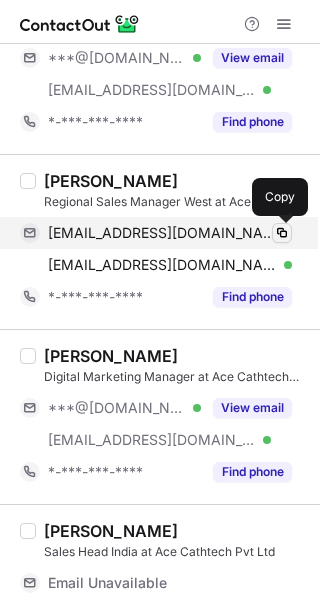 click at bounding box center (282, 233) 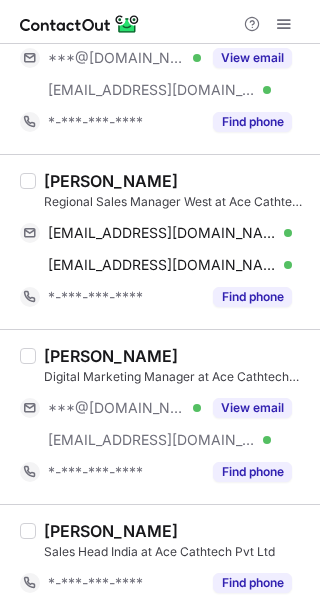 click at bounding box center [160, 22] 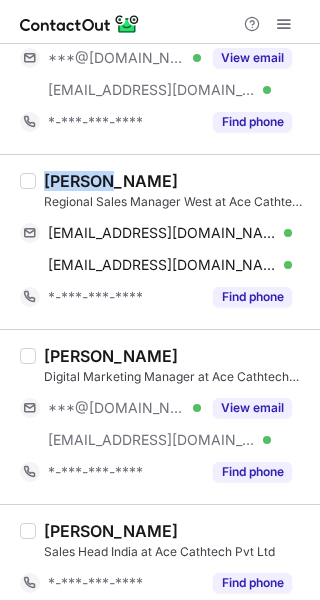 click on "[PERSON_NAME]" at bounding box center [111, 181] 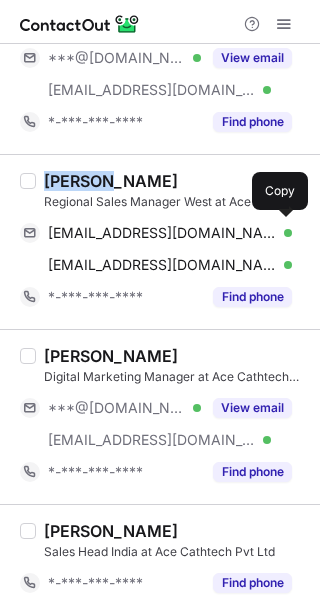 copy on "Nilesh" 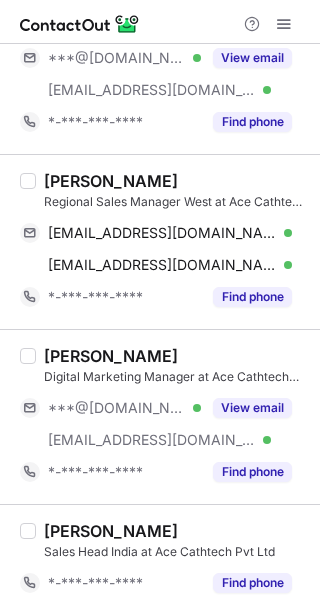 click at bounding box center [160, 22] 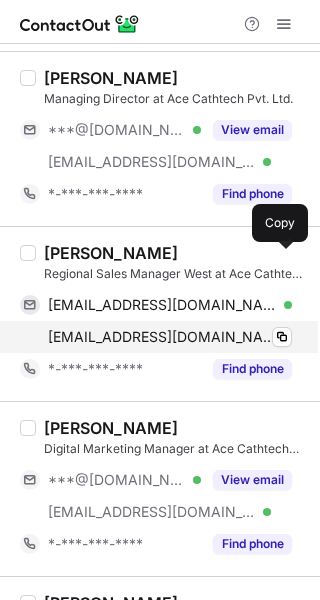 scroll, scrollTop: 0, scrollLeft: 0, axis: both 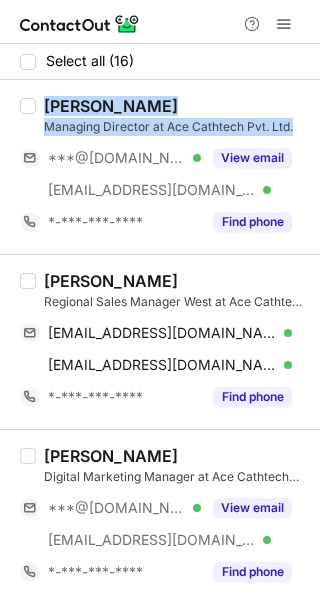 drag, startPoint x: 47, startPoint y: 101, endPoint x: 293, endPoint y: 121, distance: 246.81168 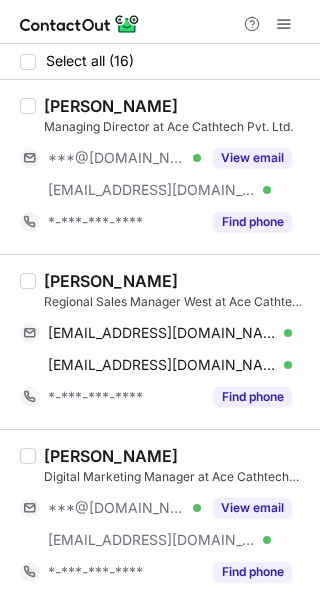 drag, startPoint x: 189, startPoint y: 26, endPoint x: 219, endPoint y: 261, distance: 236.90715 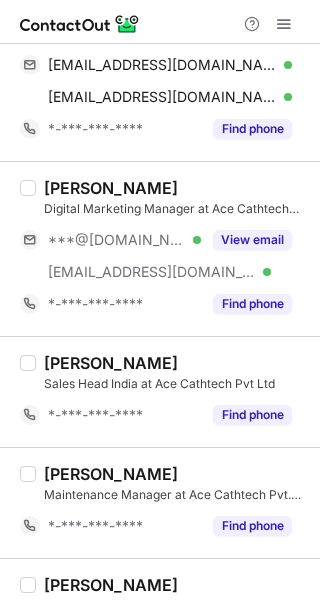 scroll, scrollTop: 300, scrollLeft: 0, axis: vertical 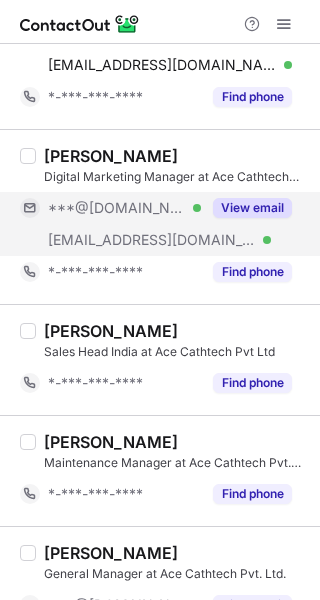 click on "View email" at bounding box center (252, 208) 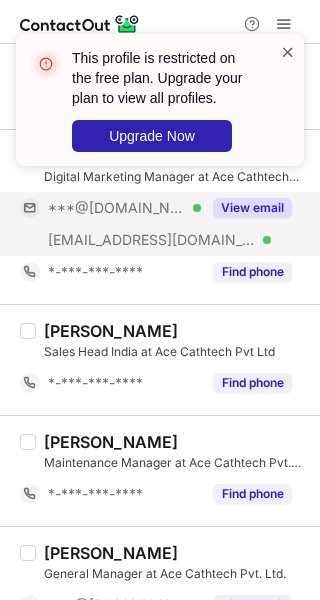 click at bounding box center (288, 52) 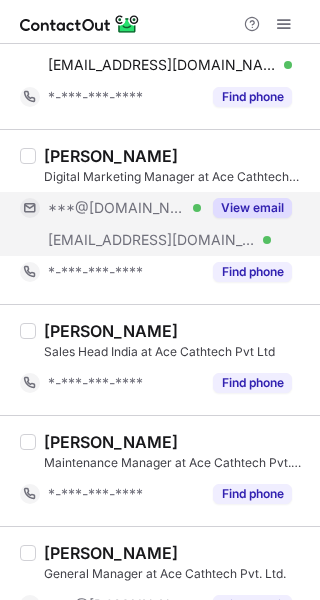 click on "This profile is restricted on the free plan. Upgrade your plan to view all profiles. Upgrade Now" at bounding box center [160, 108] 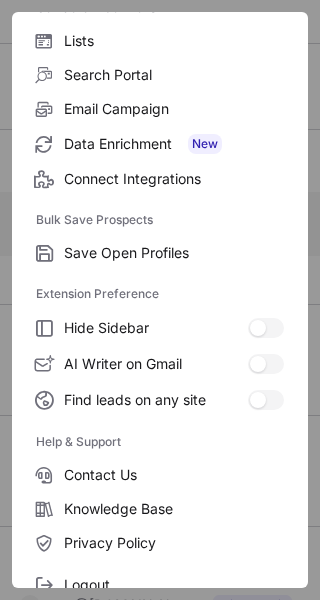 scroll, scrollTop: 232, scrollLeft: 0, axis: vertical 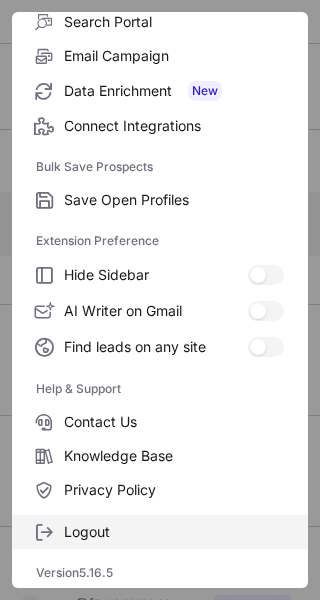 click on "Logout" at bounding box center [174, 532] 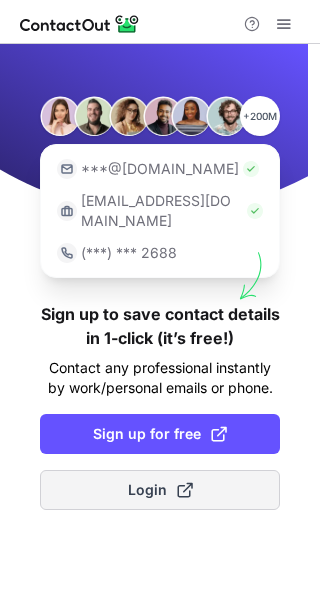 click on "Login" at bounding box center [160, 490] 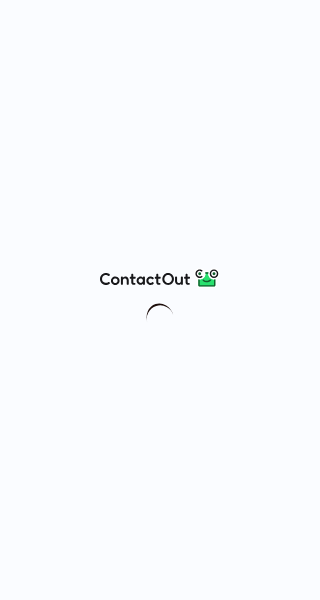 scroll, scrollTop: 0, scrollLeft: 0, axis: both 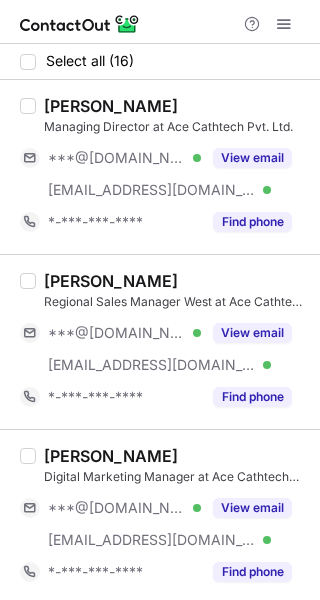 click at bounding box center (160, 22) 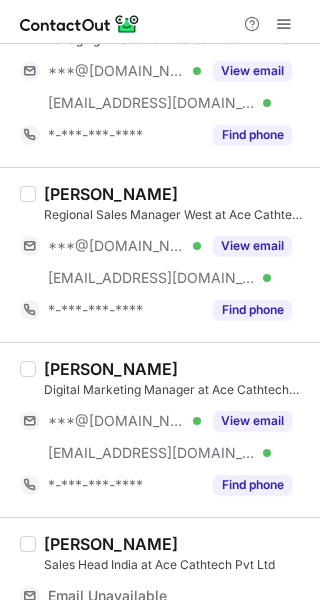 scroll, scrollTop: 300, scrollLeft: 0, axis: vertical 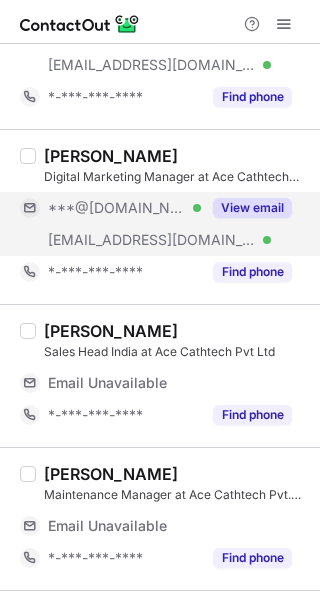 click on "View email" at bounding box center [252, 208] 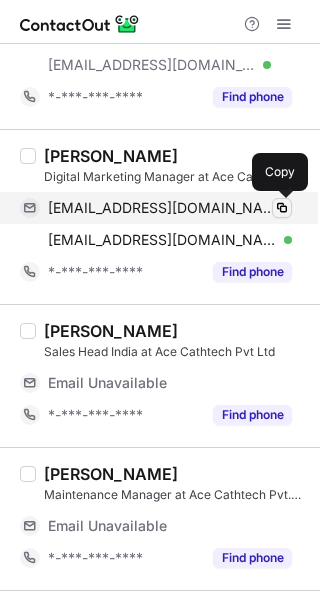 click at bounding box center [282, 208] 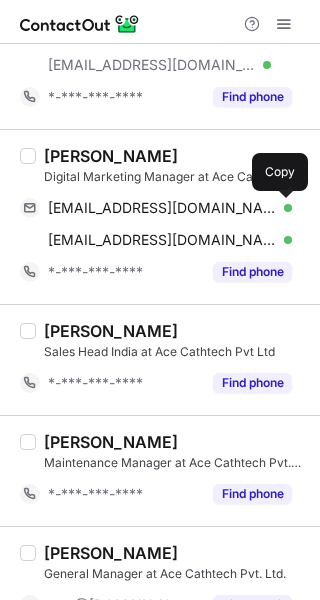 drag, startPoint x: 186, startPoint y: 21, endPoint x: 85, endPoint y: 159, distance: 171.01169 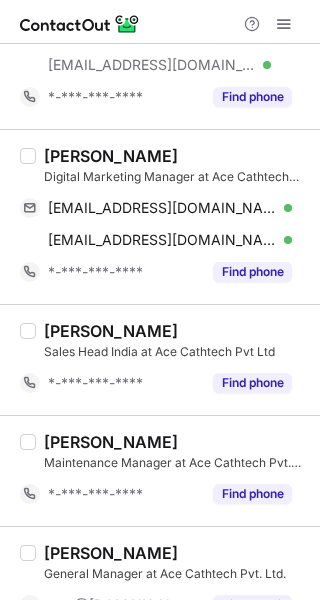 click on "[PERSON_NAME]" at bounding box center (111, 156) 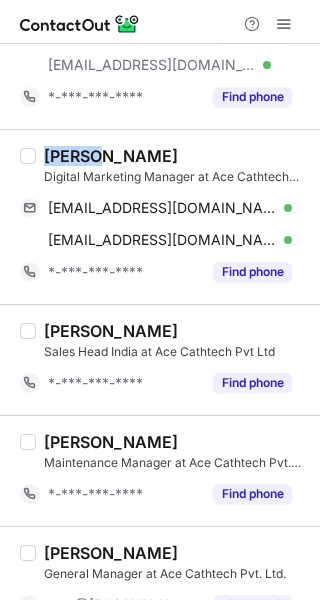 click on "[PERSON_NAME]" at bounding box center (111, 156) 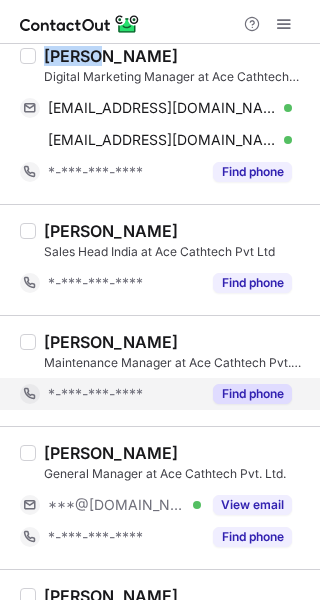 scroll, scrollTop: 500, scrollLeft: 0, axis: vertical 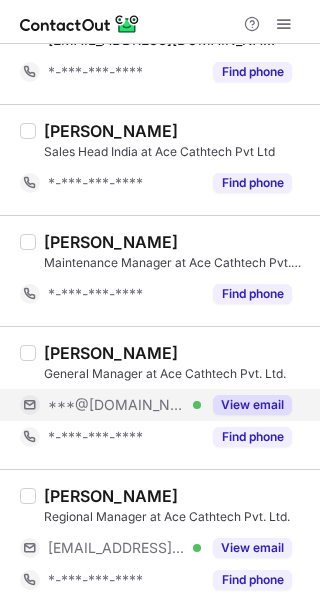 click on "View email" at bounding box center [252, 405] 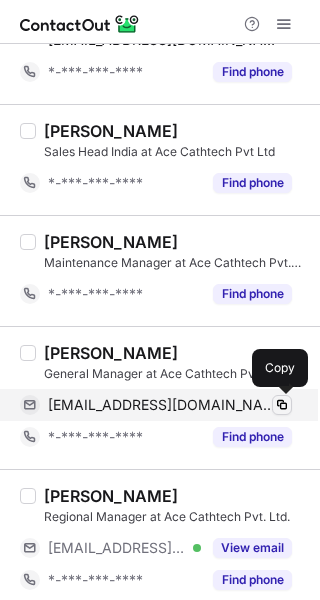 click at bounding box center (282, 405) 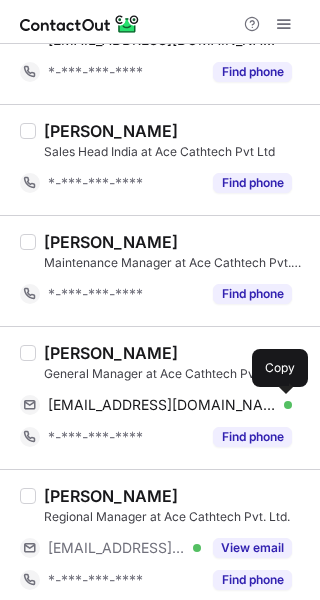 click at bounding box center [160, 22] 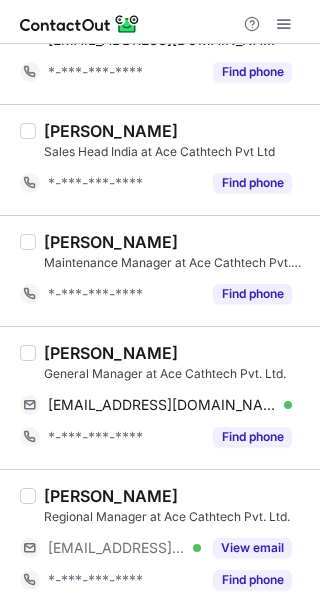 click on "[PERSON_NAME]" at bounding box center [111, 353] 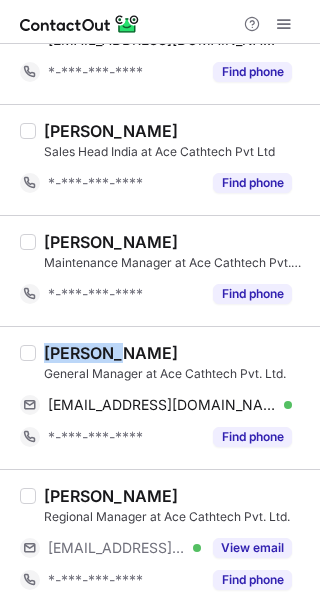 click on "[PERSON_NAME]" at bounding box center (111, 353) 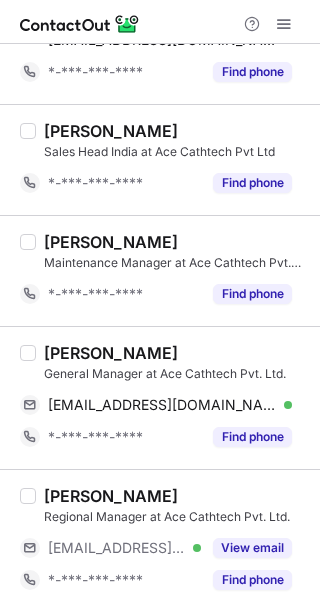 click at bounding box center [160, 22] 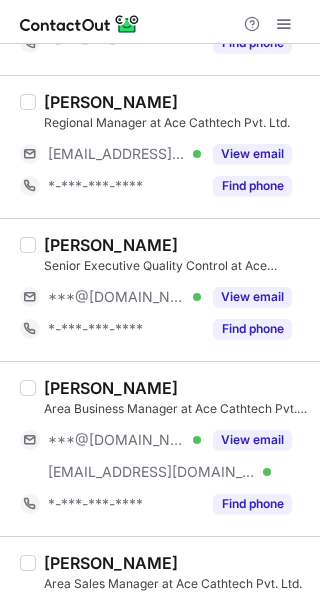 scroll, scrollTop: 900, scrollLeft: 0, axis: vertical 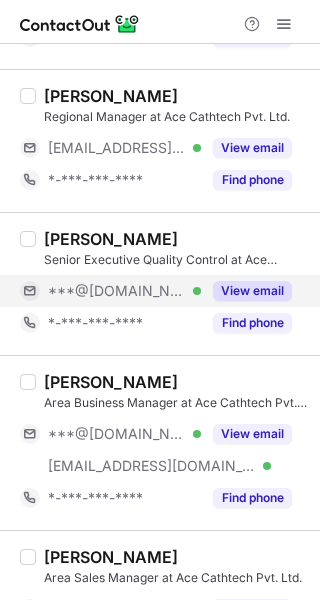 click on "View email" at bounding box center (252, 291) 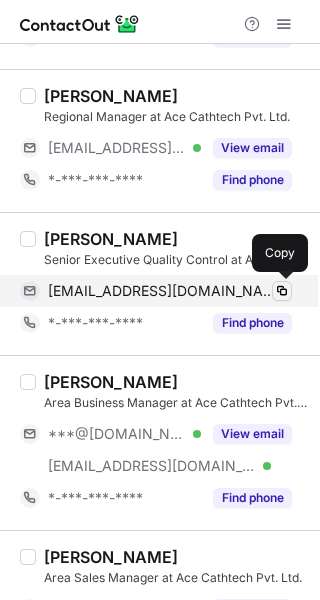 click at bounding box center [282, 291] 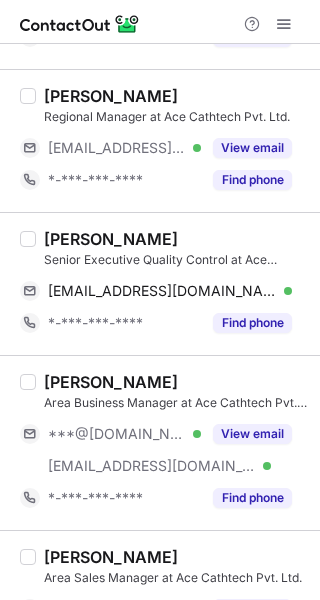 click at bounding box center (160, 22) 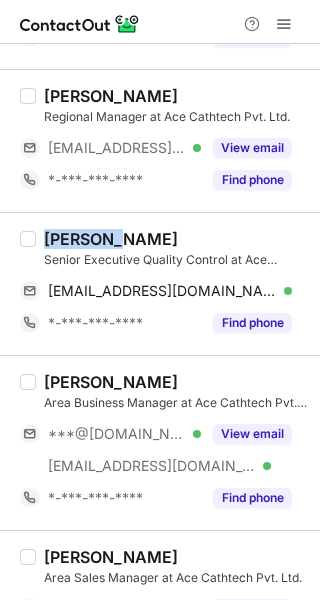 click on "Twinkle Gupta" at bounding box center [111, 239] 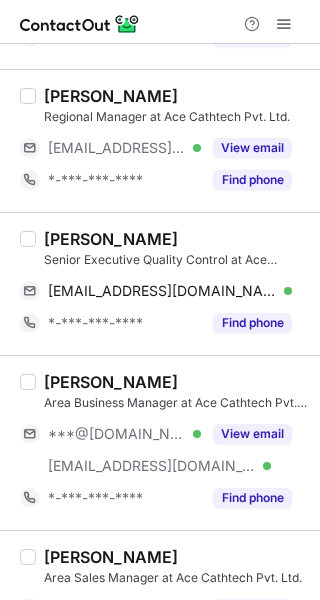 drag, startPoint x: 179, startPoint y: 32, endPoint x: 226, endPoint y: 347, distance: 318.48706 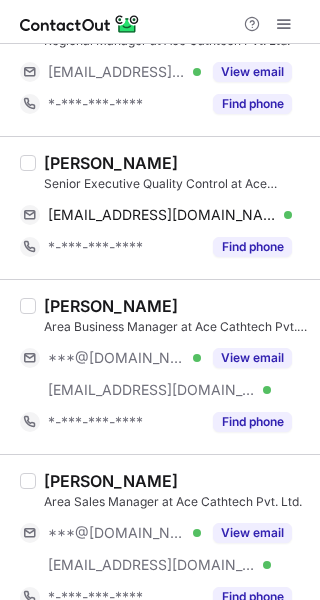 scroll, scrollTop: 1000, scrollLeft: 0, axis: vertical 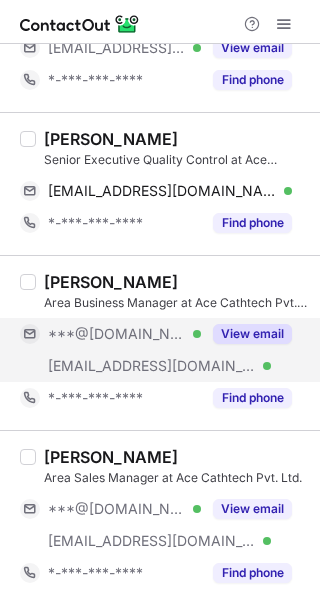 click on "View email" at bounding box center [252, 334] 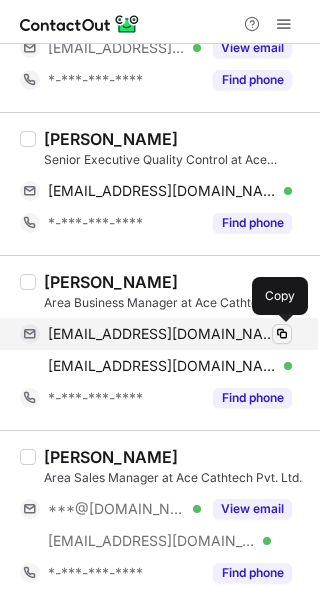 click at bounding box center (282, 334) 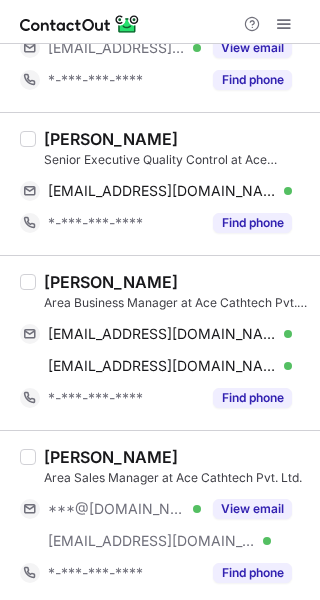 click at bounding box center [160, 22] 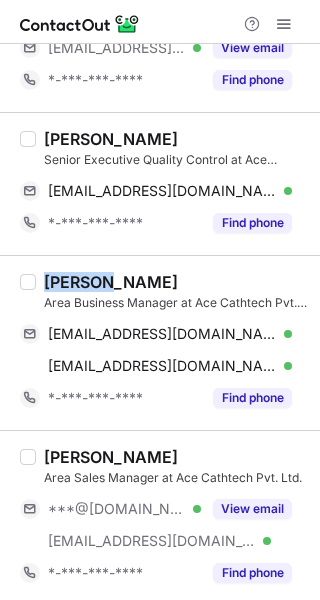 click on "LOKESH CHANDELA" at bounding box center [111, 282] 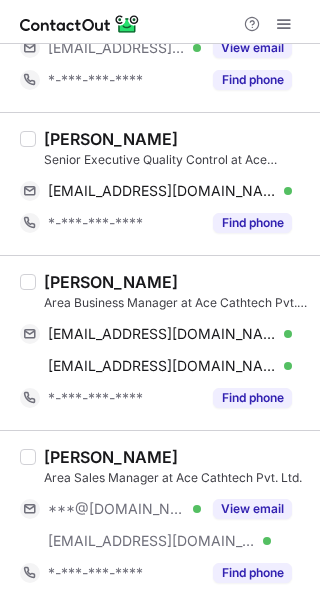 click at bounding box center [160, 22] 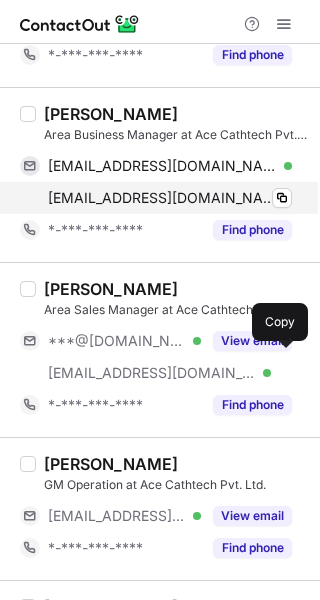 scroll, scrollTop: 1200, scrollLeft: 0, axis: vertical 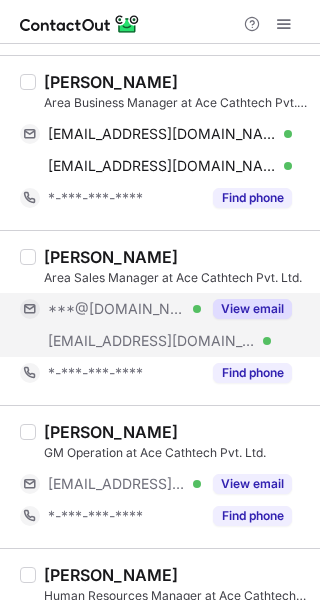 click on "View email" at bounding box center (252, 309) 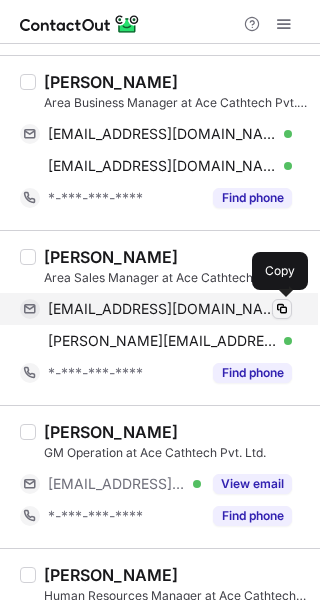 click at bounding box center (282, 309) 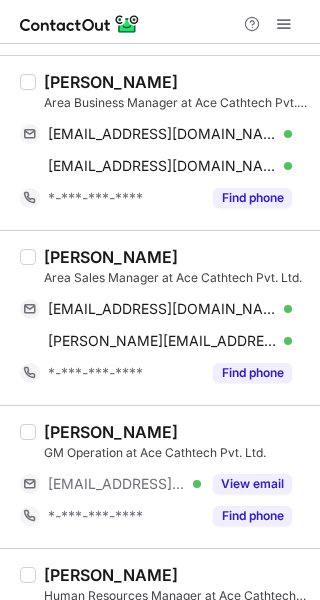 drag, startPoint x: 181, startPoint y: 18, endPoint x: 56, endPoint y: 243, distance: 257.39075 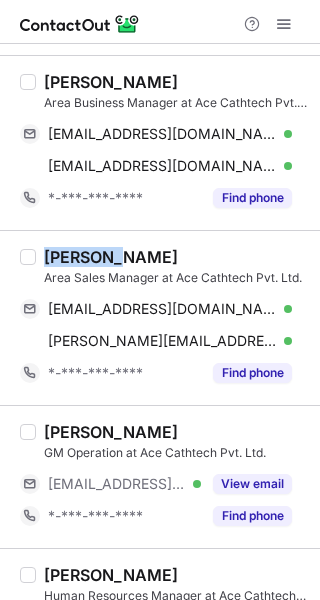 click on "Kshitij Gupta" at bounding box center (111, 257) 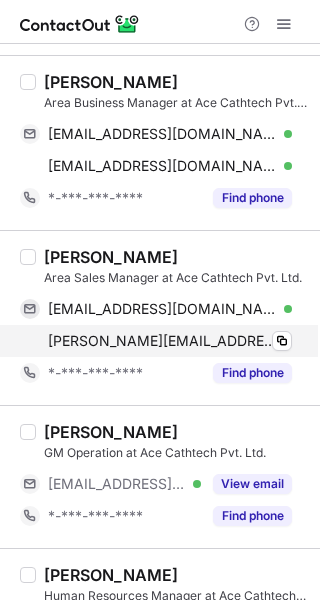 drag, startPoint x: 178, startPoint y: 19, endPoint x: 173, endPoint y: 342, distance: 323.0387 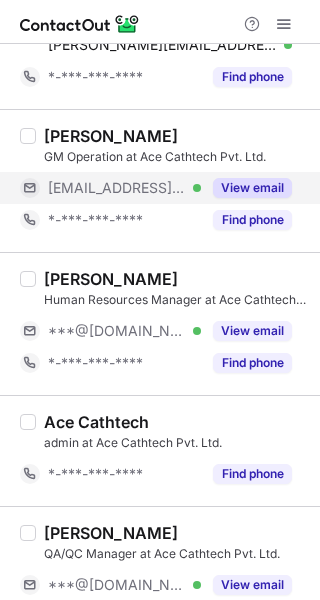 scroll, scrollTop: 1500, scrollLeft: 0, axis: vertical 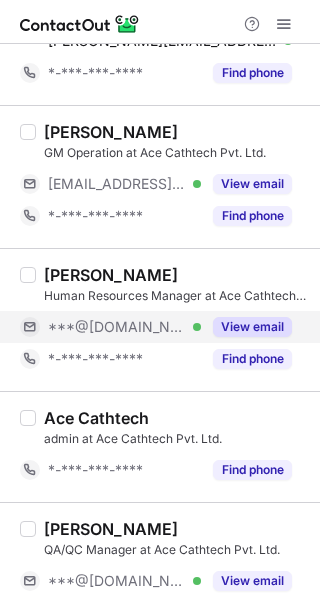 click on "View email" at bounding box center (252, 327) 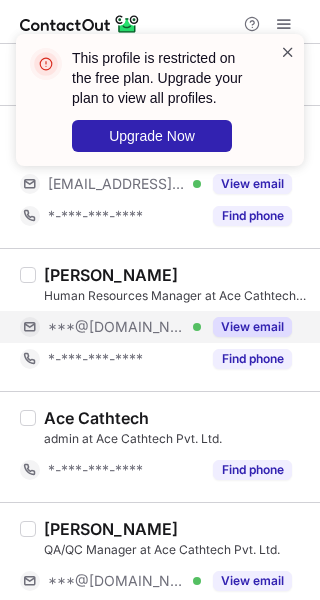 click at bounding box center [288, 52] 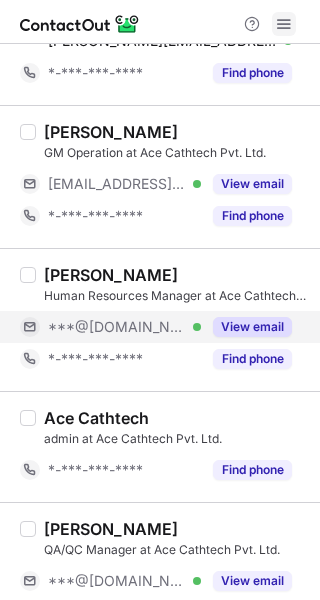 click at bounding box center (284, 24) 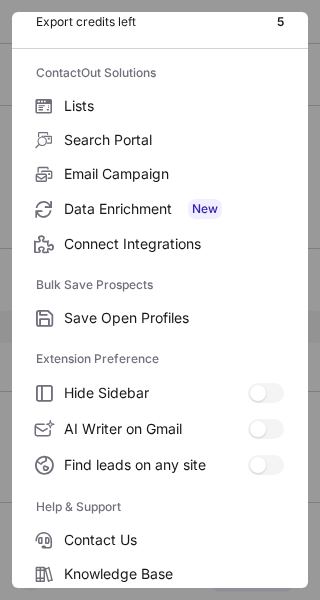 scroll, scrollTop: 232, scrollLeft: 0, axis: vertical 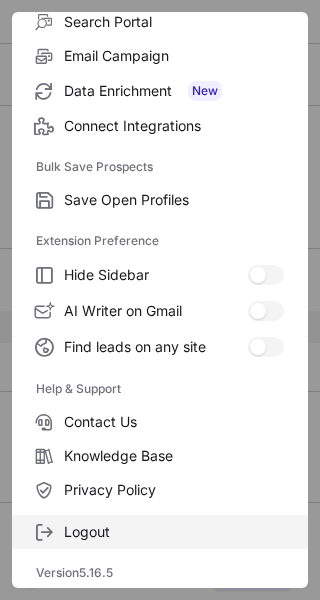 click on "Logout" at bounding box center (174, 532) 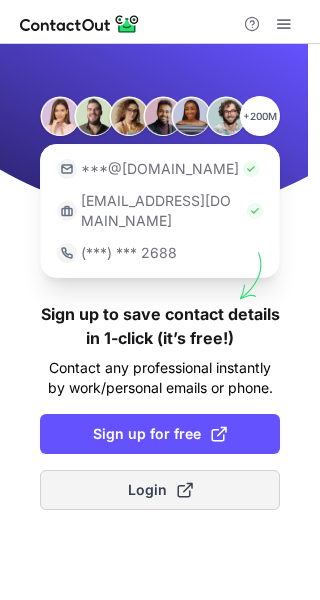 click on "Login" at bounding box center [160, 490] 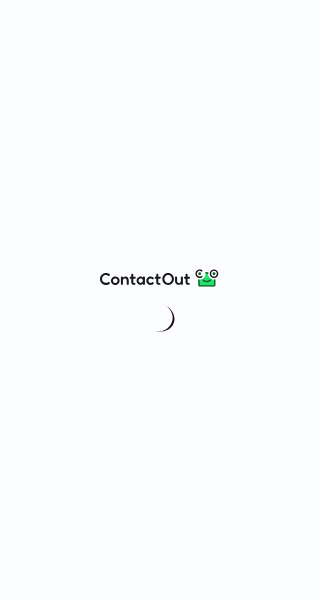 scroll, scrollTop: 0, scrollLeft: 0, axis: both 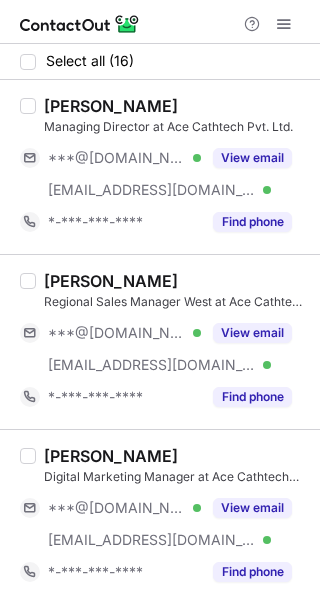click at bounding box center [160, 22] 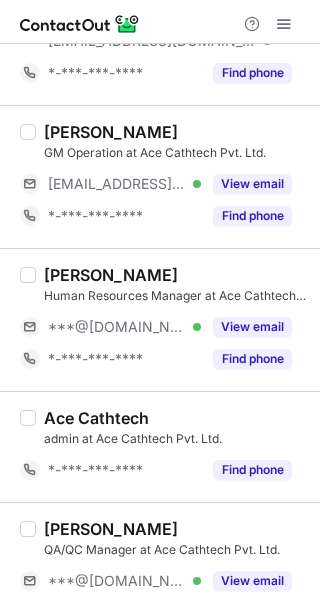 scroll, scrollTop: 1600, scrollLeft: 0, axis: vertical 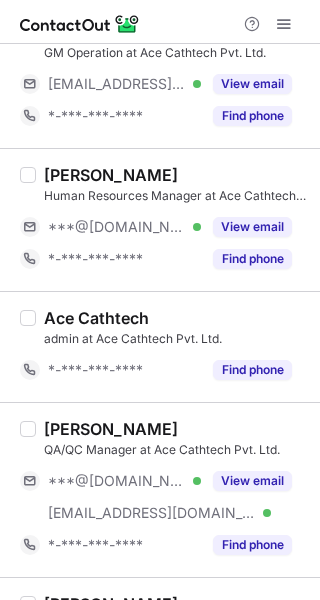 click at bounding box center [160, 22] 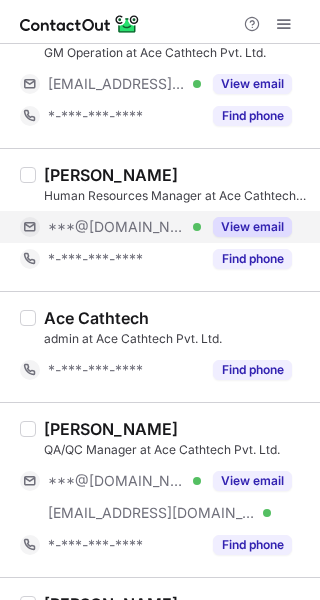 click on "View email" at bounding box center (252, 227) 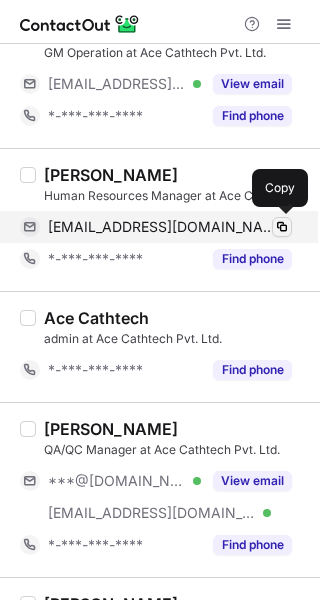 click at bounding box center [282, 227] 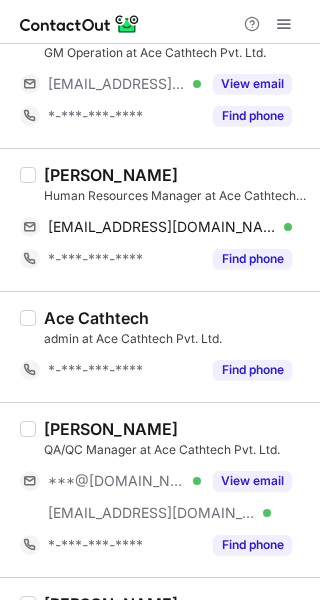 click at bounding box center [160, 22] 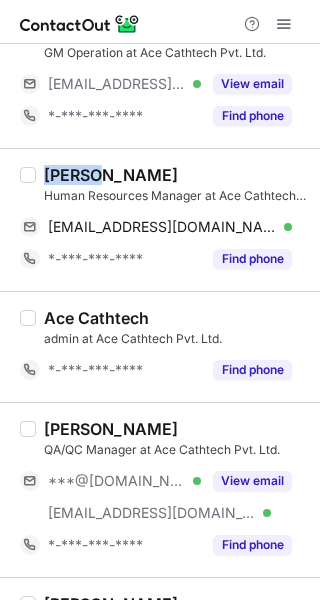 click on "Nupur Singh" at bounding box center (111, 175) 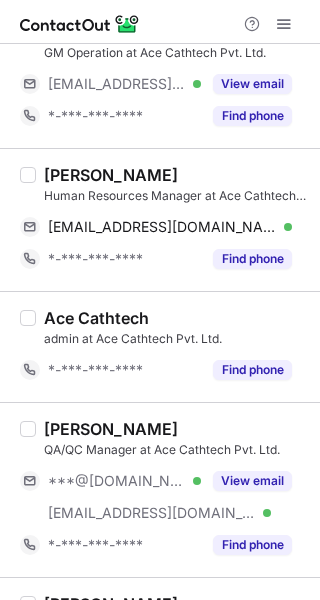click at bounding box center (160, 22) 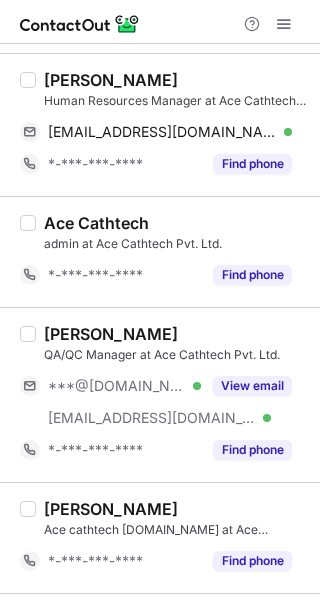 scroll, scrollTop: 1800, scrollLeft: 0, axis: vertical 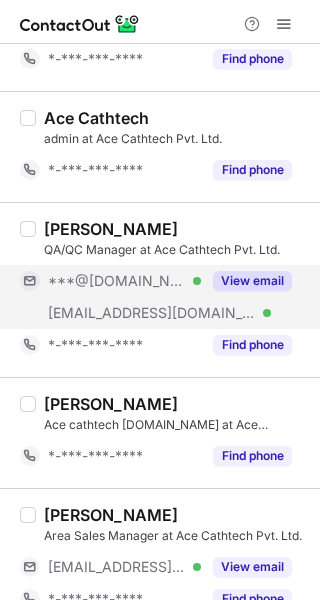 click on "View email" at bounding box center (252, 281) 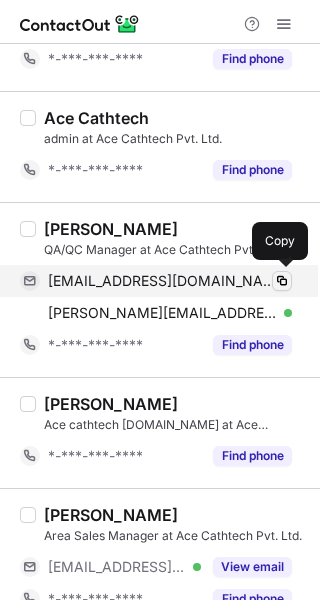 click at bounding box center (282, 281) 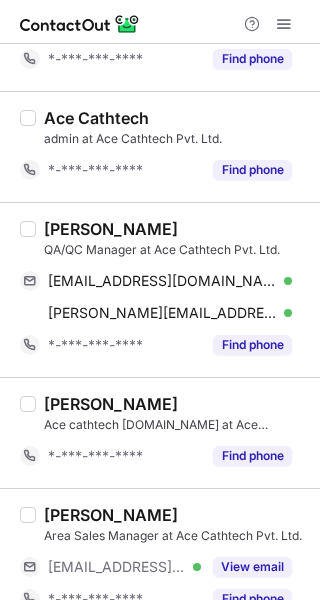 click at bounding box center [160, 22] 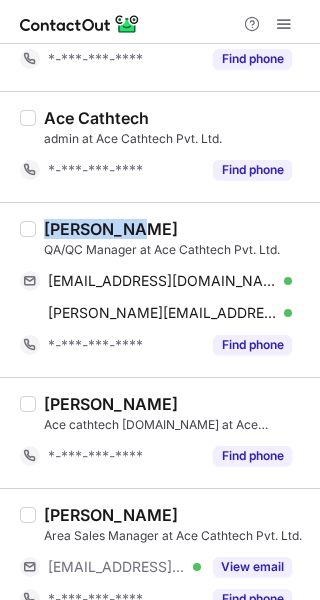 click on "Shivkumar Maan" at bounding box center (111, 229) 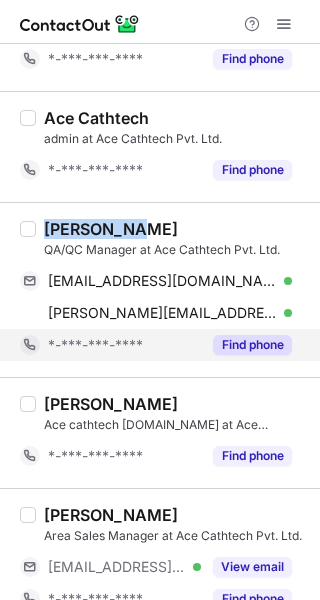 copy on "Shivkumar" 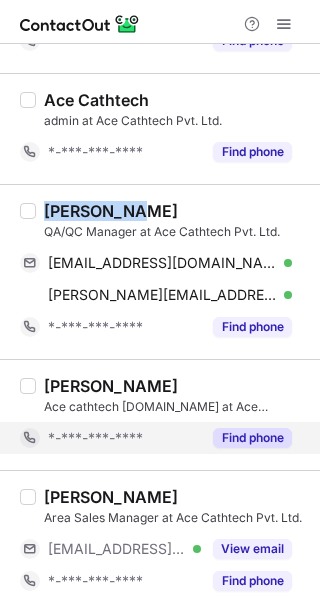scroll, scrollTop: 1826, scrollLeft: 0, axis: vertical 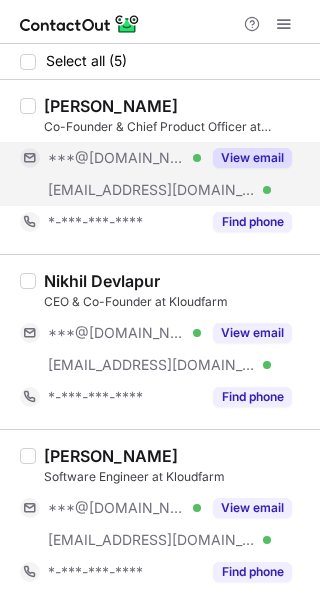 click on "View email" at bounding box center (252, 158) 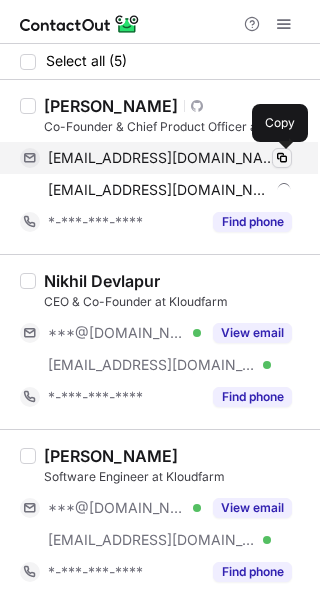 click at bounding box center (282, 158) 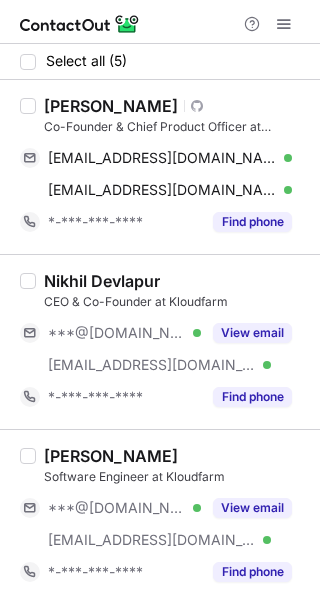 drag, startPoint x: 185, startPoint y: 20, endPoint x: 89, endPoint y: 133, distance: 148.27339 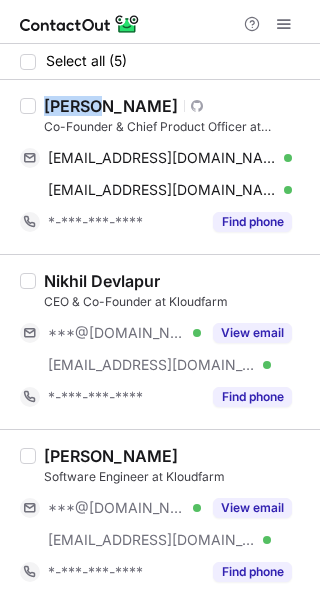 click on "Kiran Anto" at bounding box center [111, 106] 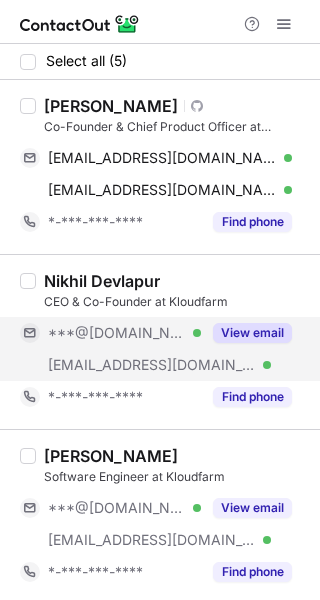 drag, startPoint x: 180, startPoint y: 23, endPoint x: 228, endPoint y: 319, distance: 299.86664 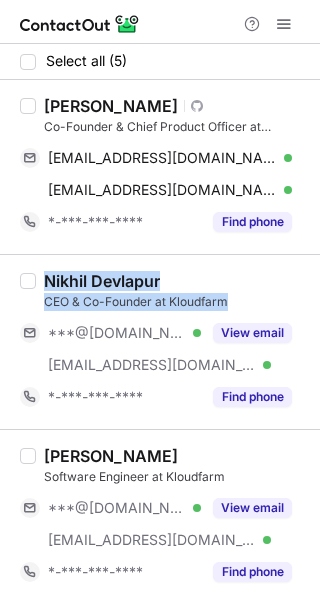 drag, startPoint x: 246, startPoint y: 301, endPoint x: 48, endPoint y: 277, distance: 199.44925 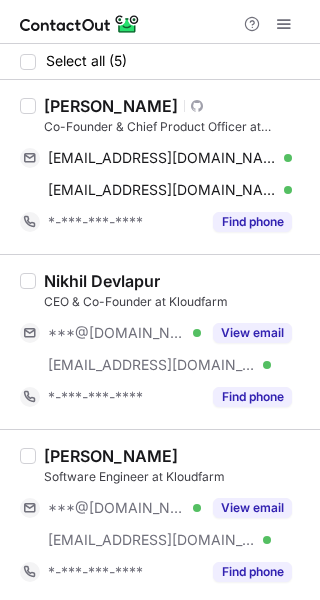 click at bounding box center [160, 22] 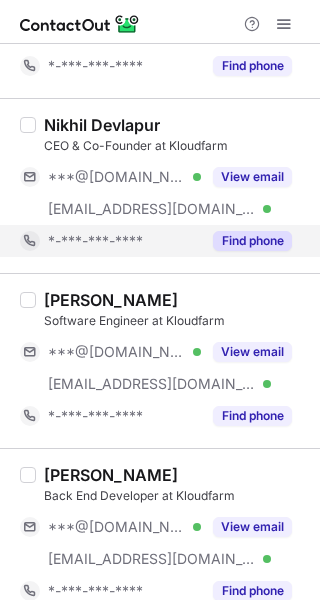 scroll, scrollTop: 200, scrollLeft: 0, axis: vertical 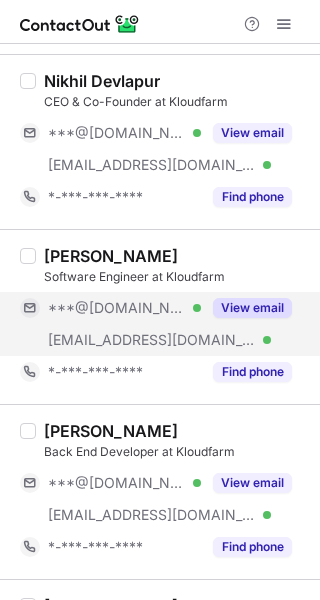 click on "View email" at bounding box center (252, 308) 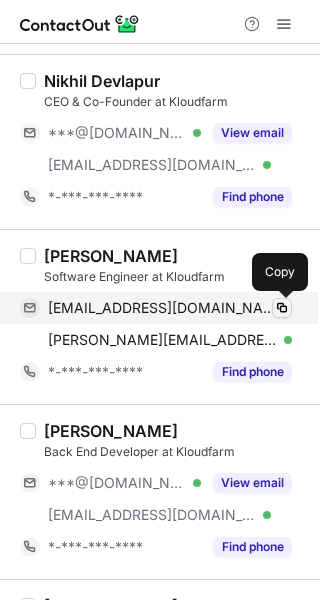 click at bounding box center (282, 308) 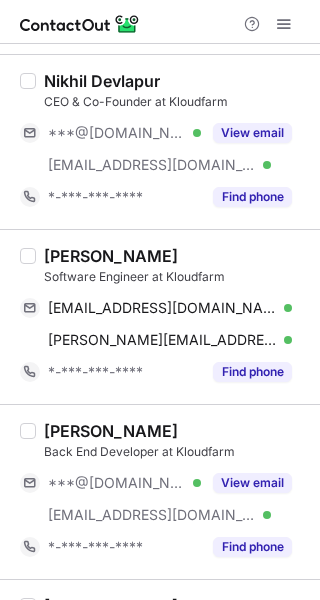 click at bounding box center (160, 22) 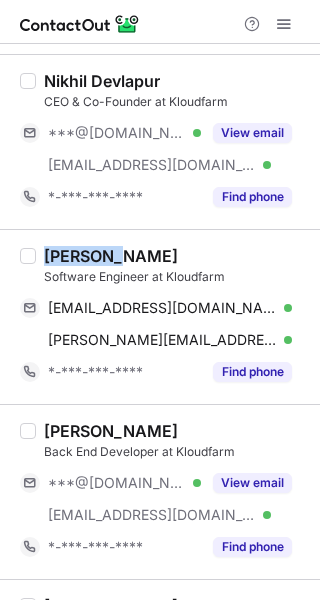 click on "Shubham Singh" at bounding box center (111, 256) 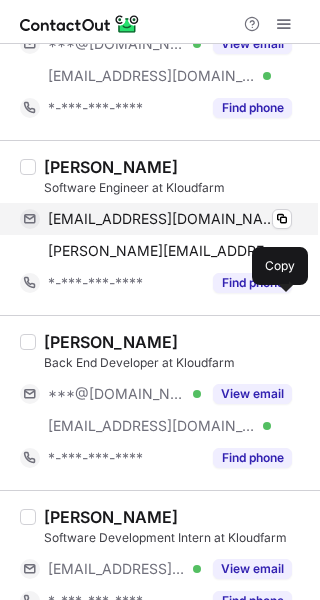 scroll, scrollTop: 320, scrollLeft: 0, axis: vertical 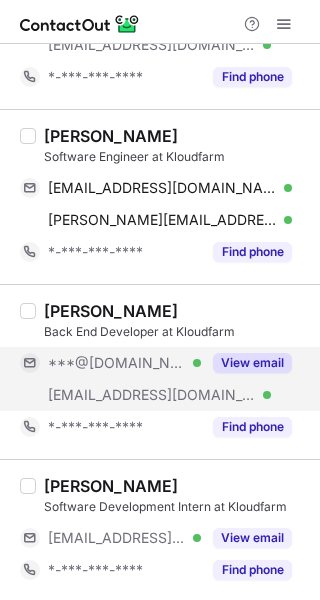 click on "View email" at bounding box center (252, 363) 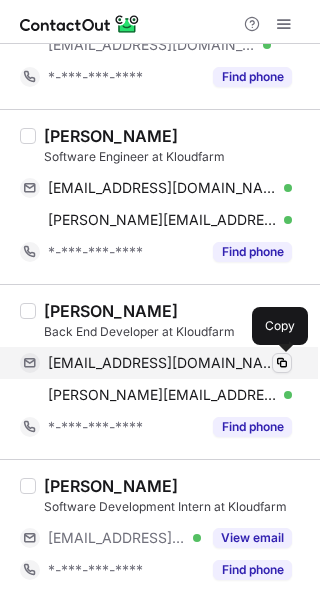 click at bounding box center [282, 363] 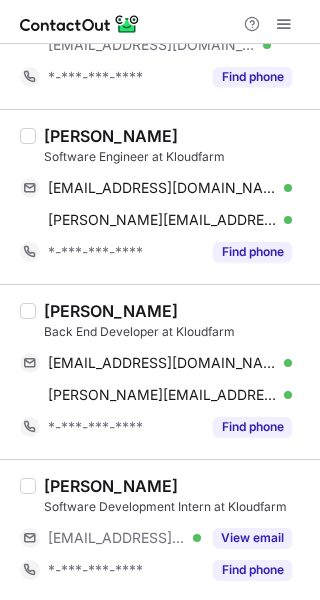 drag, startPoint x: 206, startPoint y: 26, endPoint x: 114, endPoint y: 287, distance: 276.73996 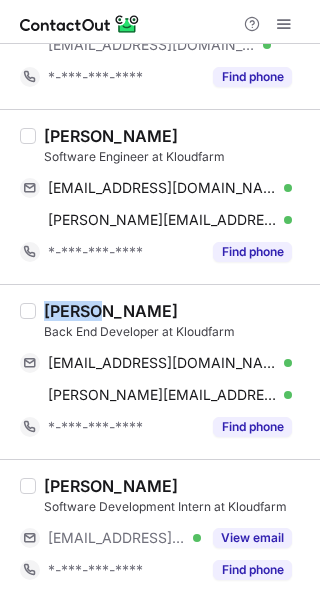 click on "David John" at bounding box center (111, 311) 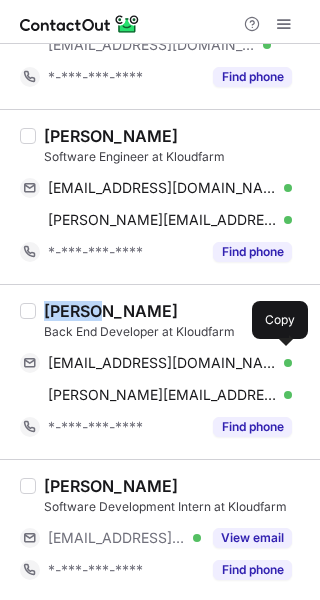 copy on "David" 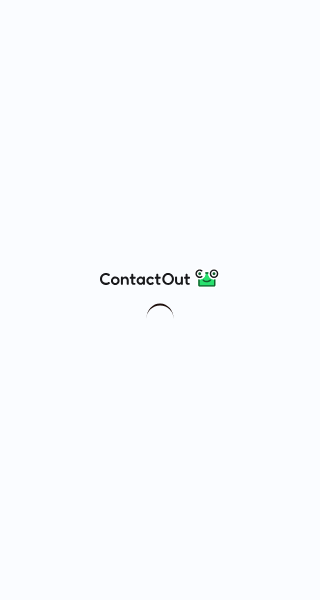 scroll, scrollTop: 0, scrollLeft: 0, axis: both 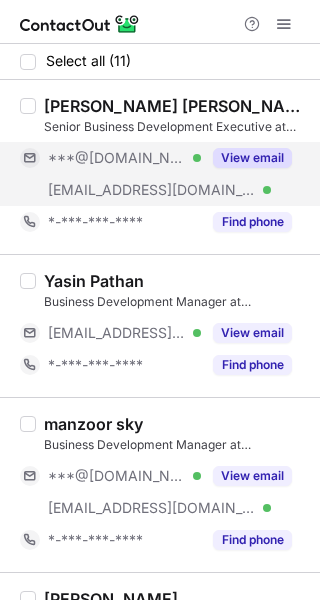 click on "View email" at bounding box center (252, 158) 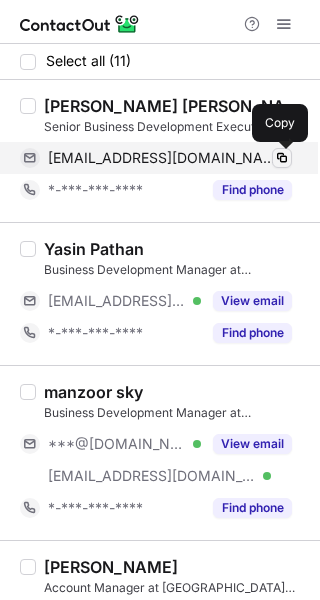 click at bounding box center (282, 158) 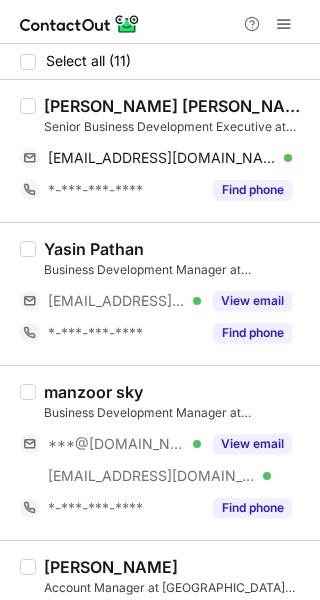 drag, startPoint x: 201, startPoint y: 11, endPoint x: 73, endPoint y: 121, distance: 168.77203 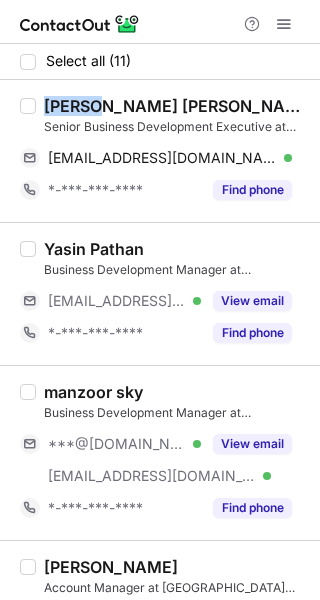 click on "[PERSON_NAME] [PERSON_NAME]" at bounding box center (176, 106) 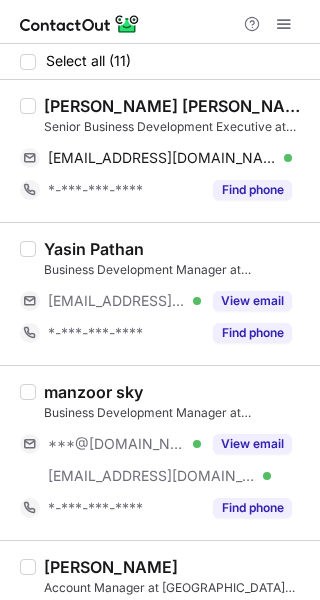 drag, startPoint x: 183, startPoint y: 21, endPoint x: 201, endPoint y: 263, distance: 242.6685 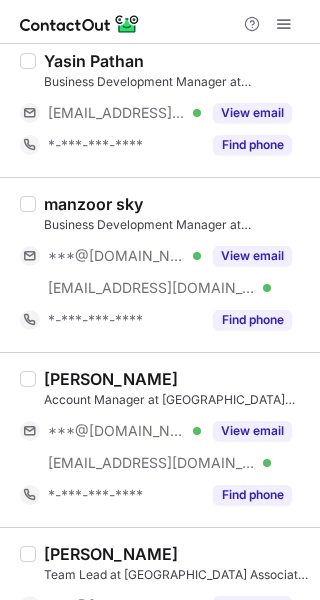 scroll, scrollTop: 300, scrollLeft: 0, axis: vertical 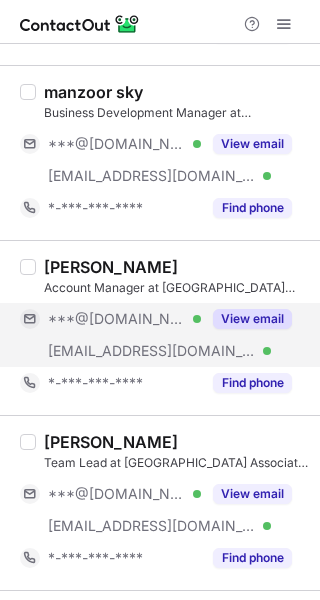 click on "View email" at bounding box center (252, 319) 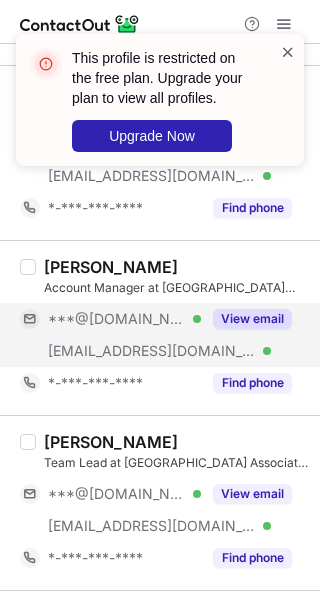 click at bounding box center (288, 52) 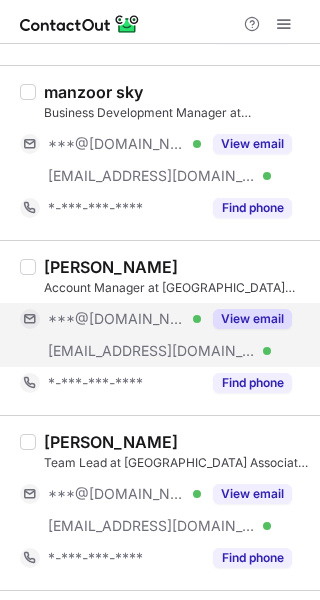 click on "This profile is restricted on the free plan. Upgrade your plan to view all profiles. Upgrade Now" at bounding box center [160, 108] 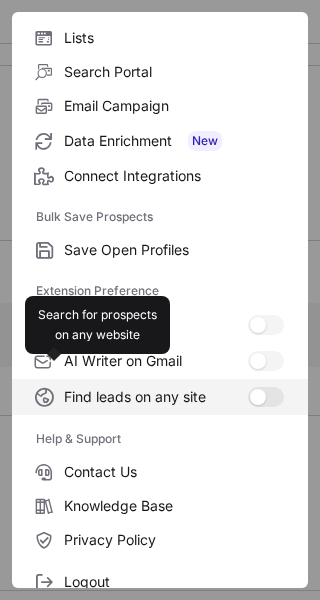 scroll, scrollTop: 232, scrollLeft: 0, axis: vertical 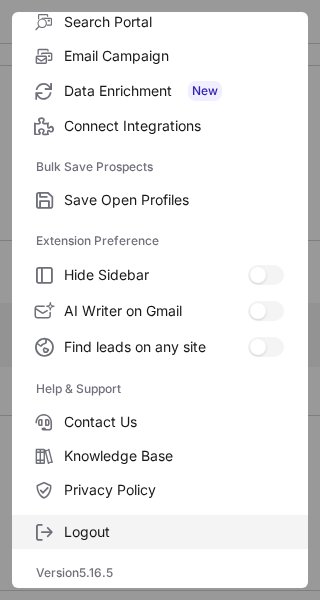 click on "Logout" at bounding box center [174, 532] 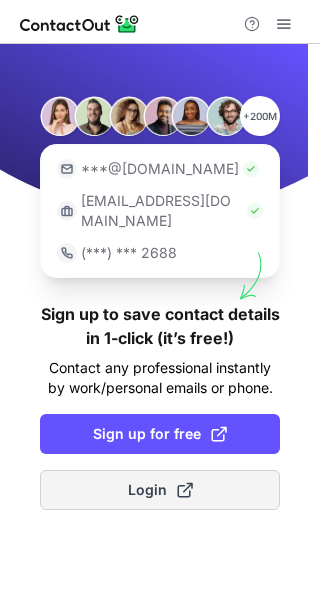 click on "Login" at bounding box center (160, 490) 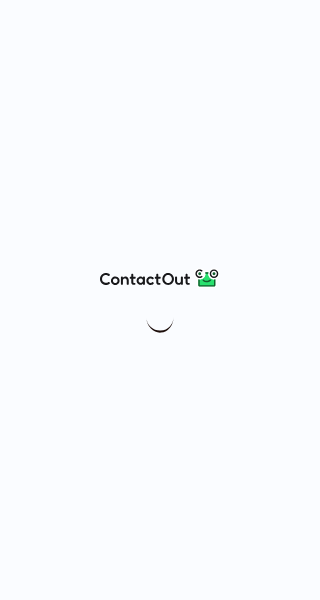 scroll, scrollTop: 0, scrollLeft: 0, axis: both 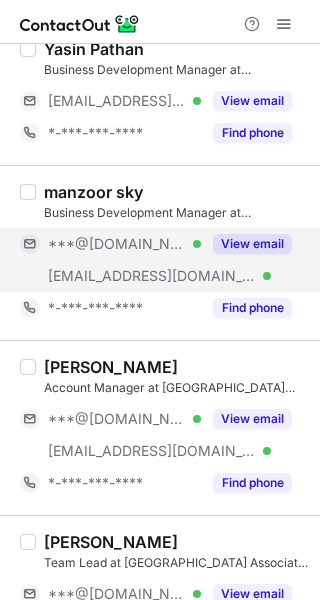 click on "View email" at bounding box center (252, 244) 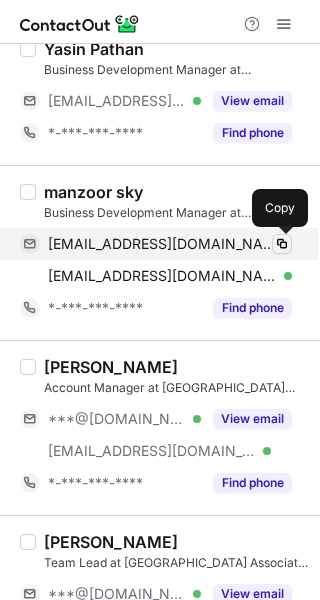 click at bounding box center [282, 244] 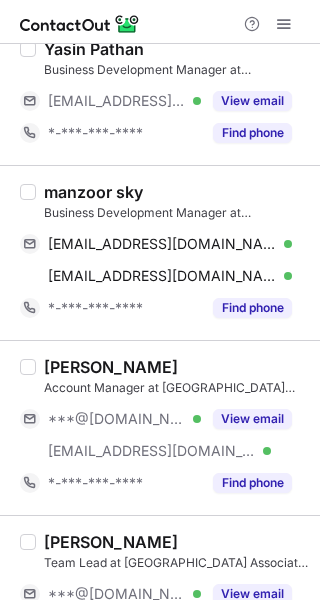 click at bounding box center [160, 22] 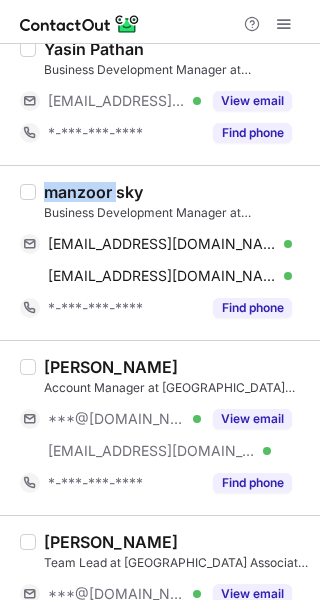 click on "manzoor sky" at bounding box center (93, 192) 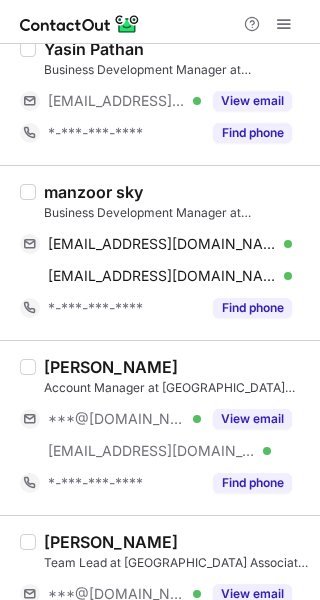 click at bounding box center [160, 22] 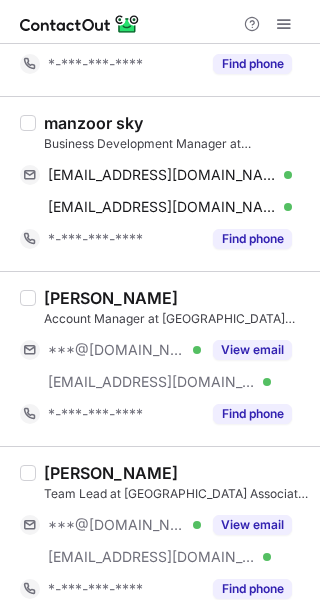 scroll, scrollTop: 300, scrollLeft: 0, axis: vertical 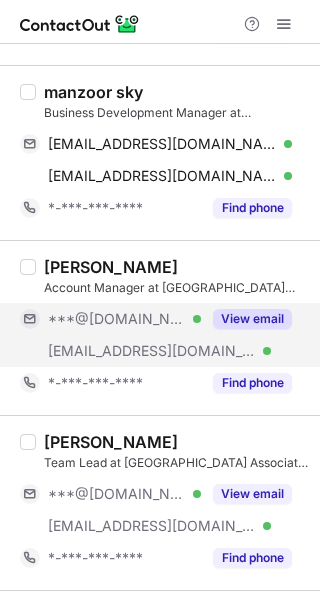 click on "View email" at bounding box center [252, 319] 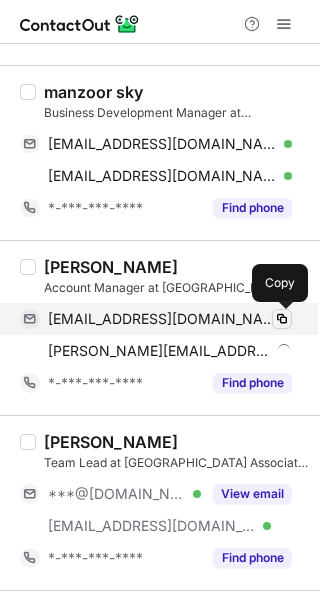 click at bounding box center (282, 319) 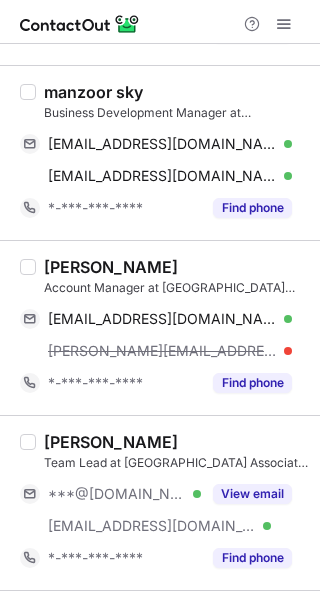 click at bounding box center (160, 22) 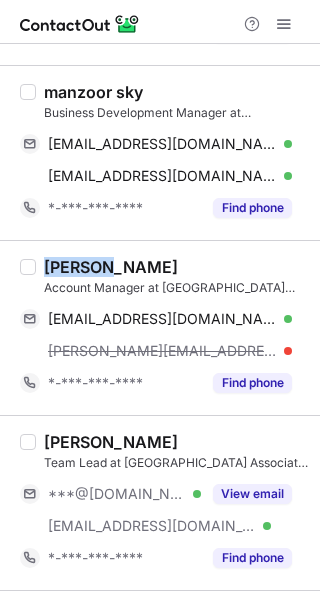 click on "Tahair Khan" at bounding box center (111, 267) 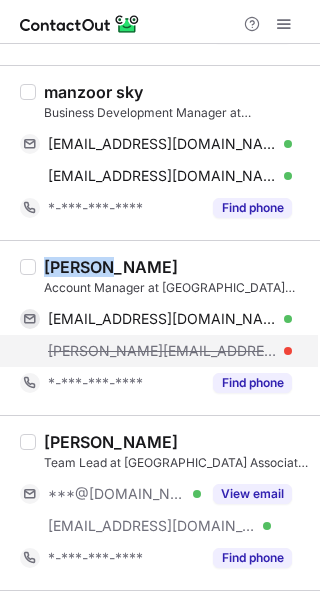 copy on "Tahair" 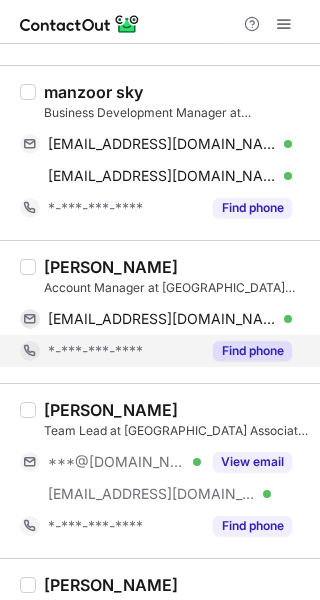 drag, startPoint x: 167, startPoint y: 19, endPoint x: 200, endPoint y: 351, distance: 333.63602 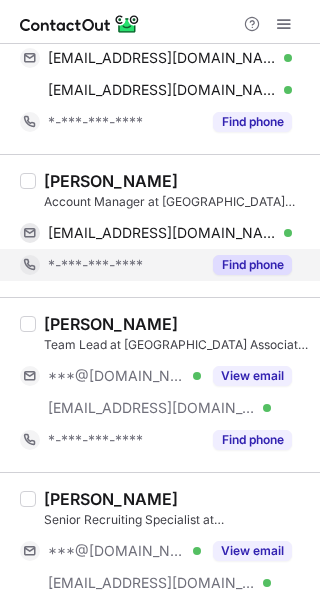 scroll, scrollTop: 500, scrollLeft: 0, axis: vertical 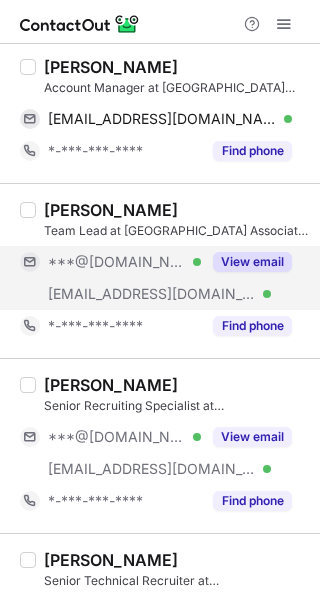 click on "View email" at bounding box center [252, 262] 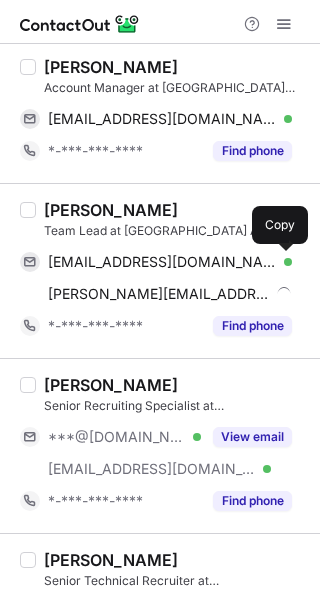 click at bounding box center [282, 262] 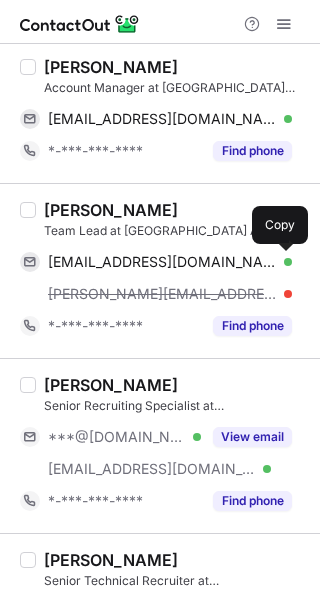 click at bounding box center (160, 22) 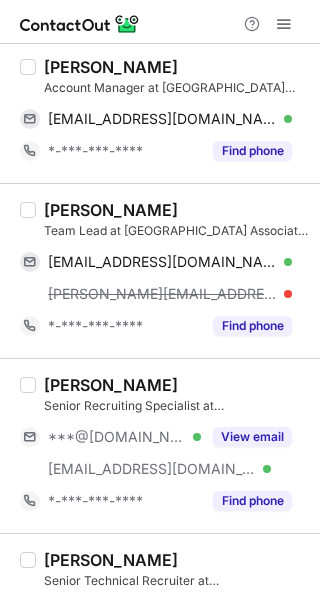 click on "Sravan Goud" at bounding box center (111, 210) 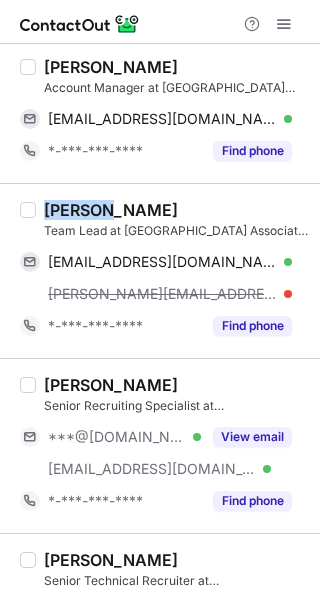 click on "Sravan Goud" at bounding box center [111, 210] 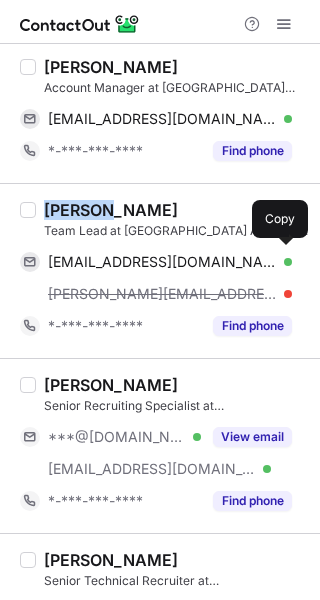 copy on "Sravan" 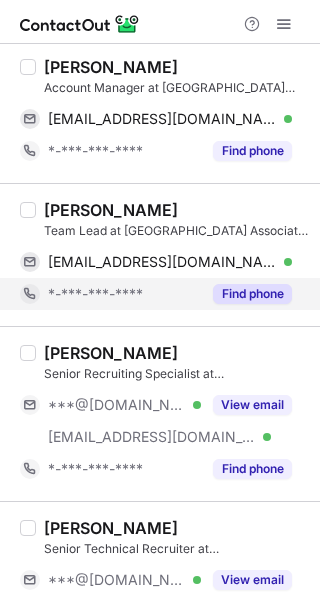 drag, startPoint x: 169, startPoint y: 29, endPoint x: 215, endPoint y: 289, distance: 264.03787 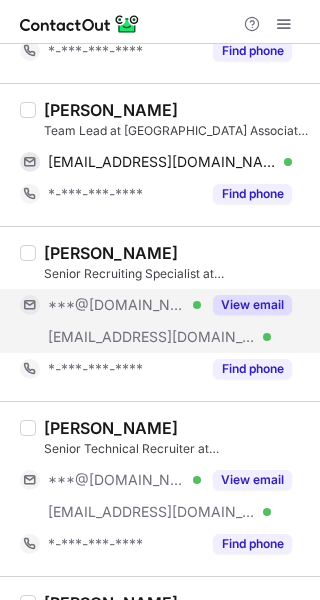 click on "View email" at bounding box center [252, 305] 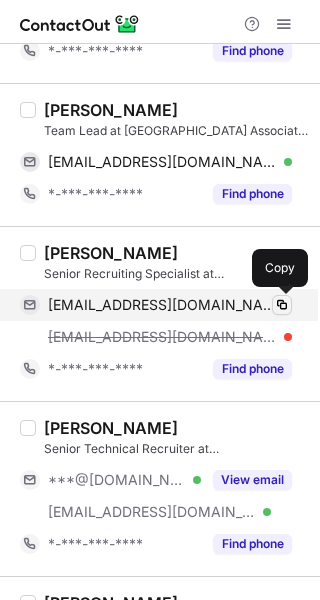 click at bounding box center (282, 305) 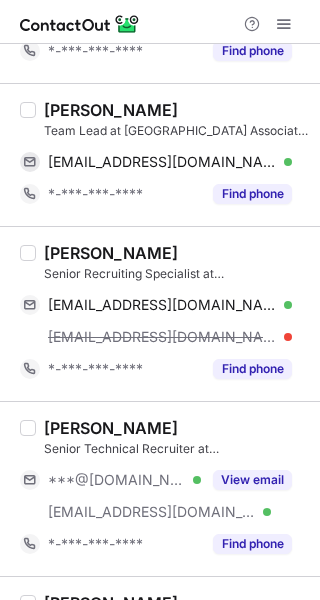 drag, startPoint x: 175, startPoint y: 29, endPoint x: 96, endPoint y: 221, distance: 207.61743 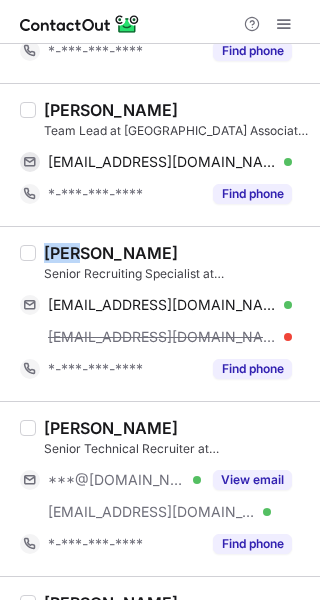 click on "raj raju" at bounding box center (111, 253) 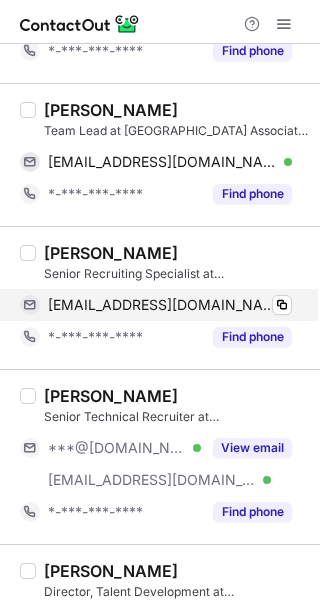 drag, startPoint x: 158, startPoint y: 19, endPoint x: 222, endPoint y: 294, distance: 282.34906 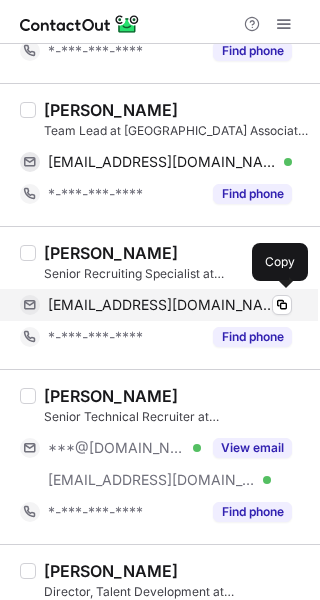 scroll, scrollTop: 800, scrollLeft: 0, axis: vertical 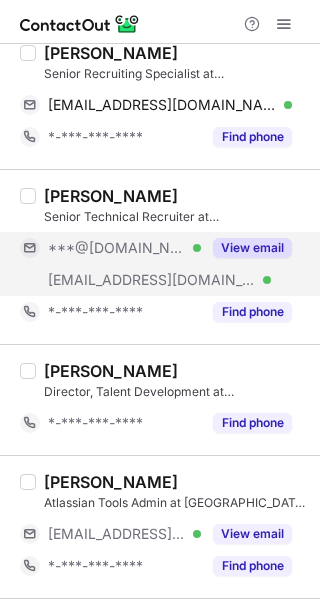 click on "View email" at bounding box center (252, 248) 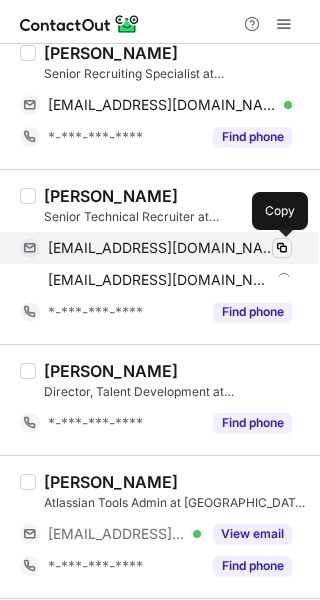 click at bounding box center (282, 248) 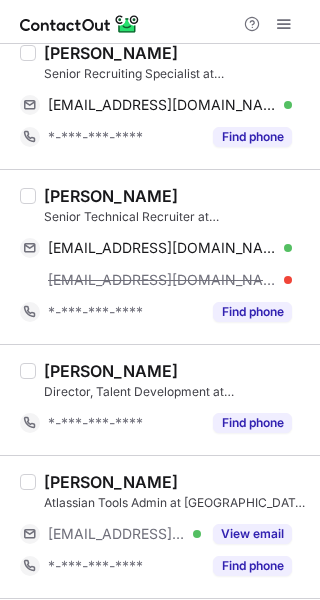 drag, startPoint x: 177, startPoint y: 29, endPoint x: 82, endPoint y: 184, distance: 181.79659 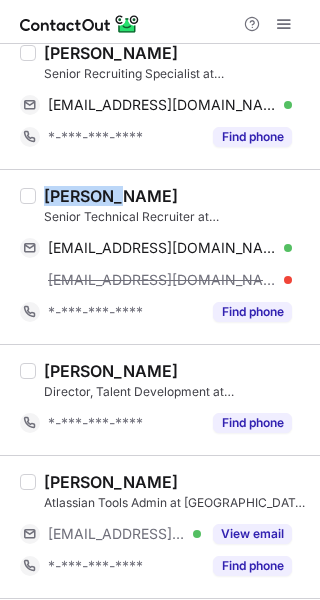 click on "Safeena Khatoon" at bounding box center (111, 196) 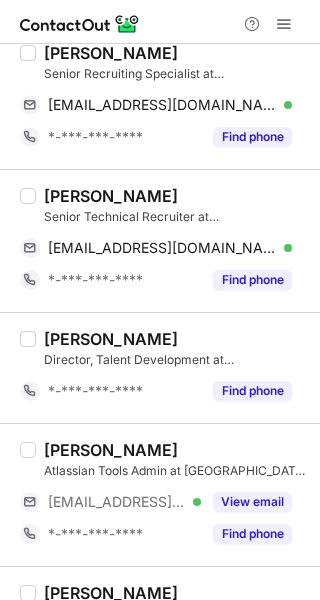 drag, startPoint x: 186, startPoint y: 29, endPoint x: 195, endPoint y: 343, distance: 314.12897 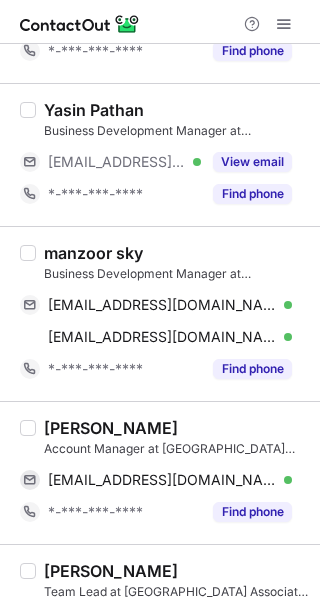 scroll, scrollTop: 116, scrollLeft: 0, axis: vertical 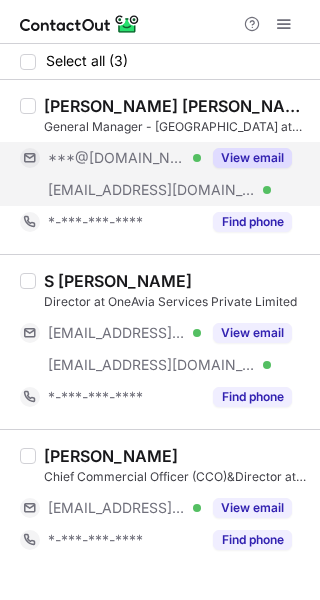 click on "View email" at bounding box center (252, 158) 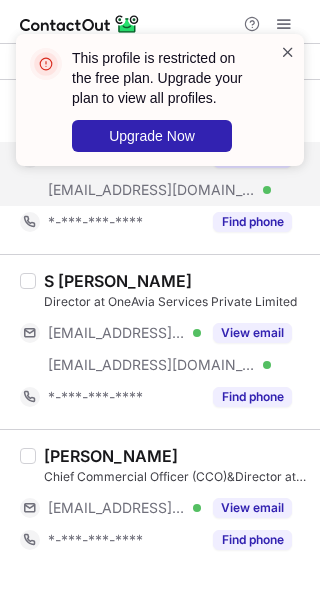 click at bounding box center [288, 52] 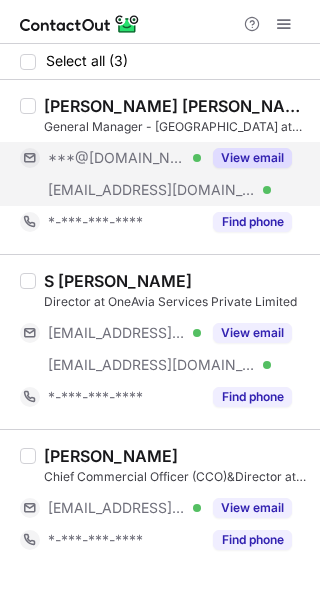 click on "This profile is restricted on the free plan. Upgrade your plan to view all profiles. Upgrade Now" at bounding box center [160, 108] 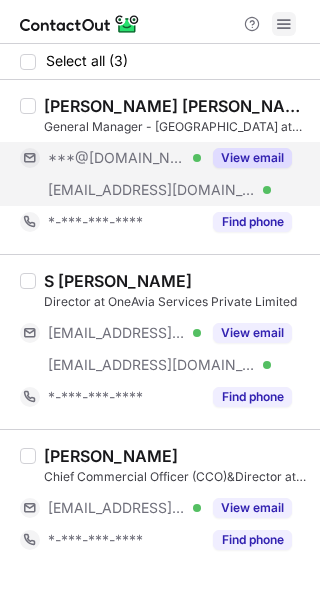 click at bounding box center [284, 24] 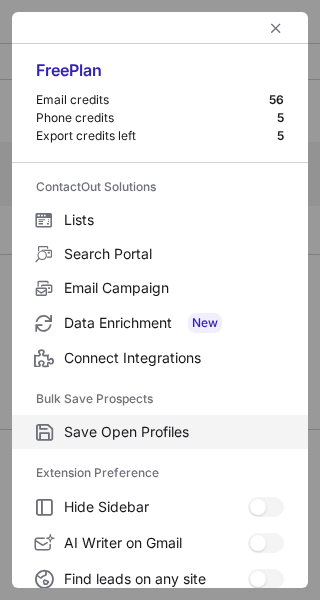 scroll, scrollTop: 232, scrollLeft: 0, axis: vertical 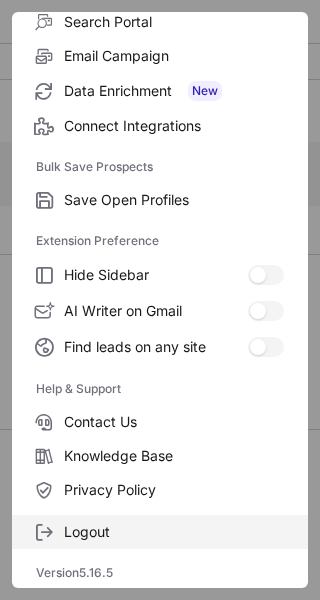 click on "Logout" at bounding box center [174, 532] 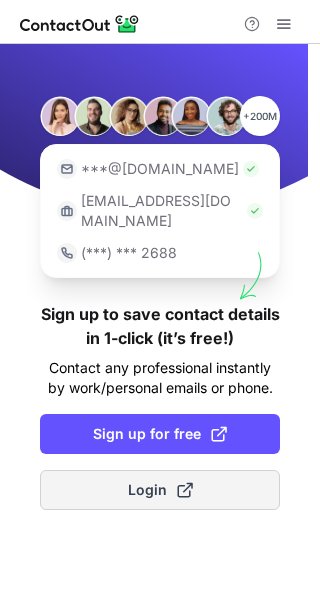 click on "Login" at bounding box center [160, 490] 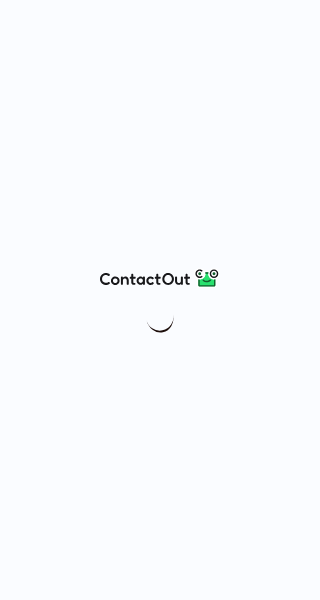 scroll, scrollTop: 0, scrollLeft: 0, axis: both 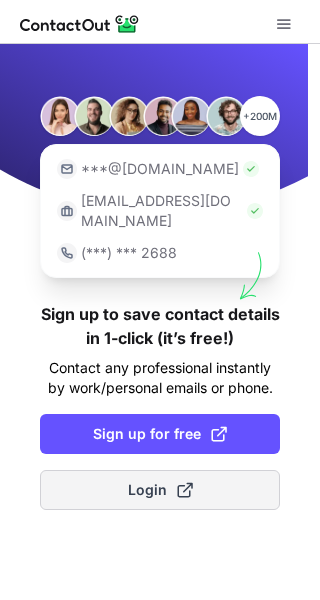 click at bounding box center (185, 490) 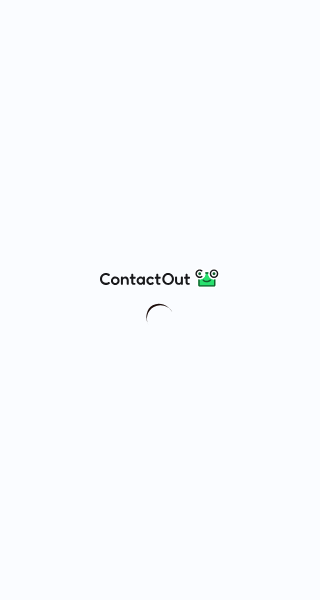 scroll, scrollTop: 0, scrollLeft: 0, axis: both 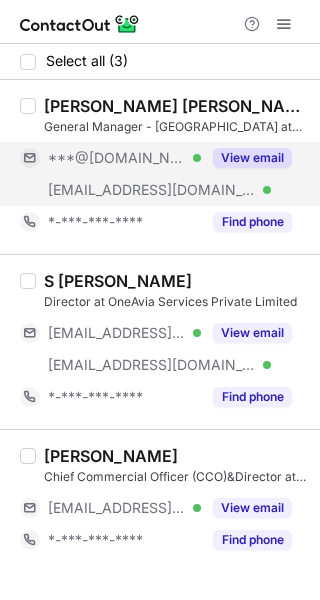 click on "View email" at bounding box center [252, 158] 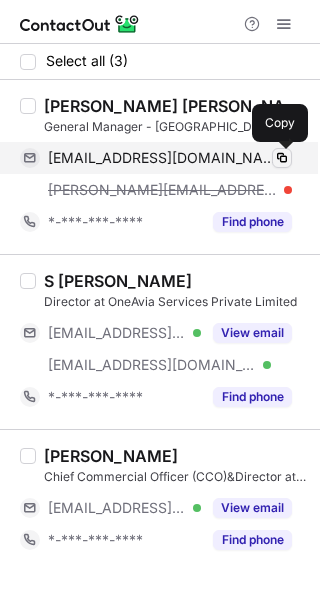 click at bounding box center [282, 158] 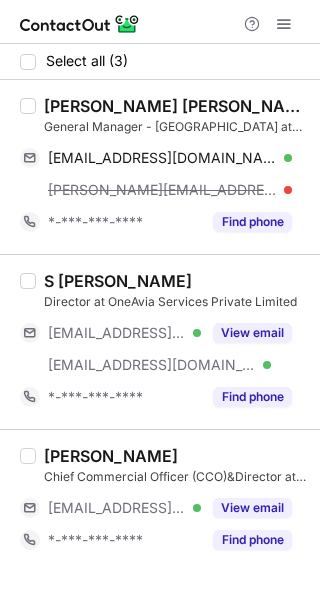 click on "Mahin Harsha Vardhan" at bounding box center [176, 106] 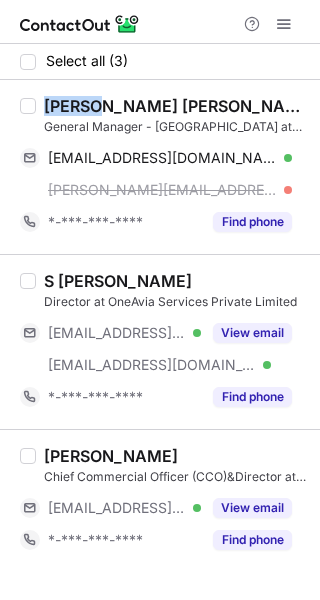 copy on "Mahin" 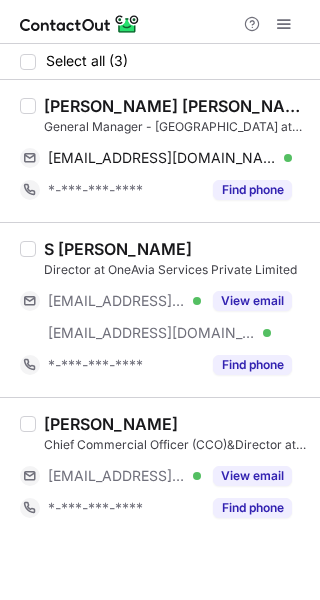 click at bounding box center (160, 22) 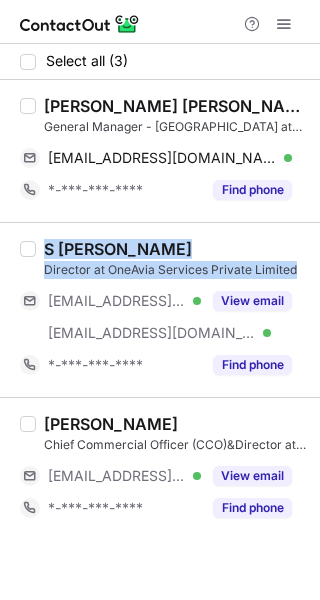 drag, startPoint x: 45, startPoint y: 249, endPoint x: 299, endPoint y: 269, distance: 254.78618 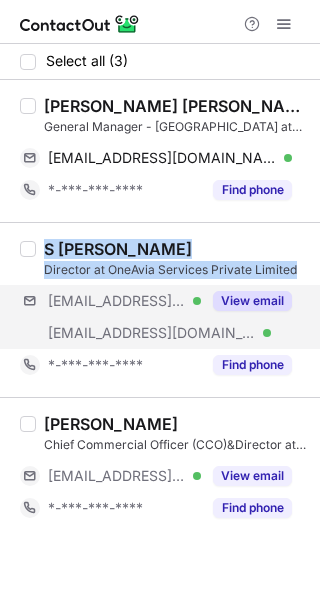 copy on "S Hari Director at OneAvia Services Private Limited" 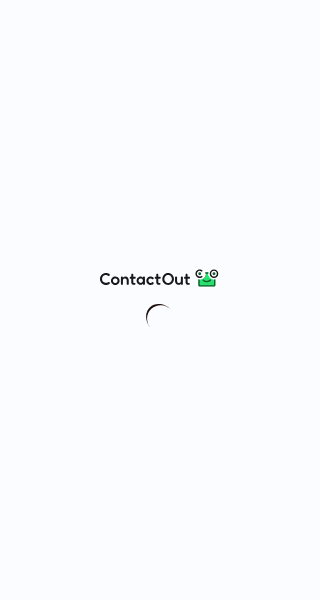 scroll, scrollTop: 0, scrollLeft: 0, axis: both 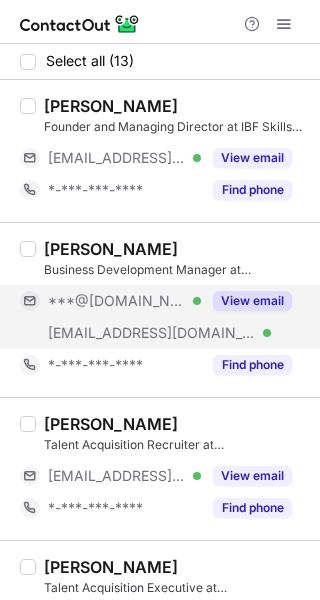 click on "View email" at bounding box center [252, 301] 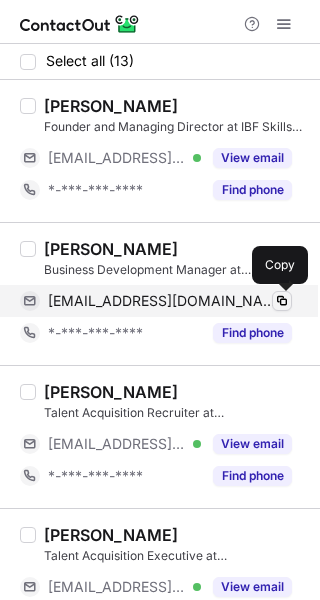 click at bounding box center [282, 301] 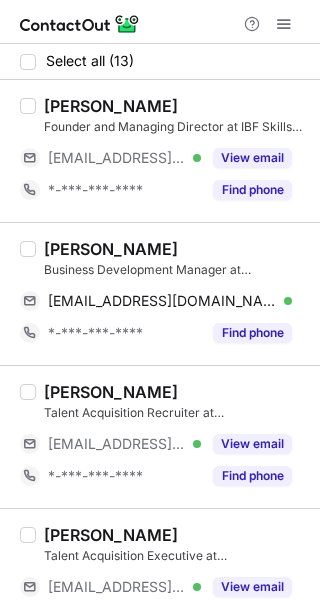 click at bounding box center (160, 22) 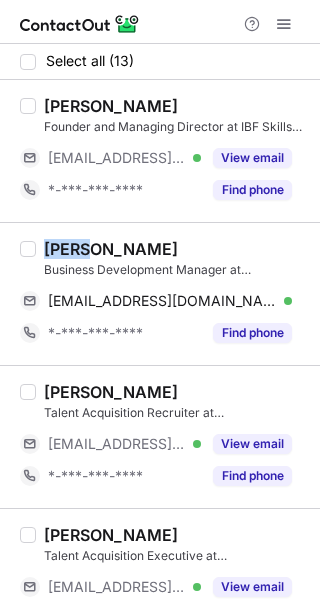click on "Amar Godbole" at bounding box center (111, 249) 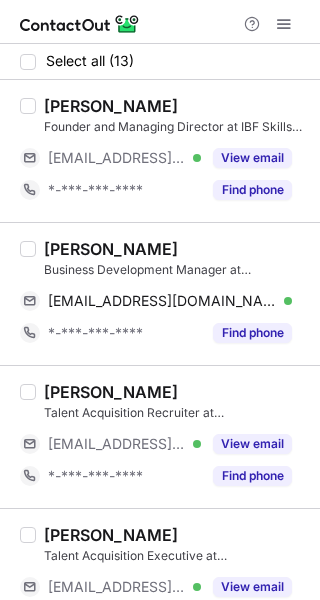drag, startPoint x: 189, startPoint y: 17, endPoint x: 193, endPoint y: 390, distance: 373.02145 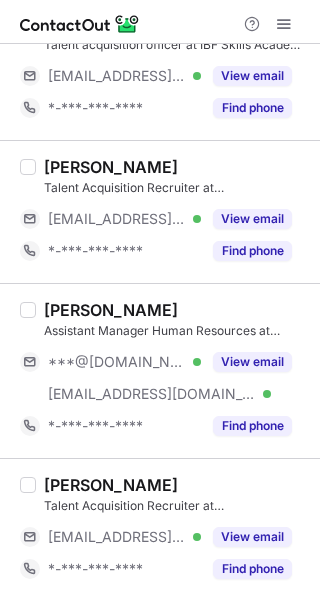 scroll, scrollTop: 700, scrollLeft: 0, axis: vertical 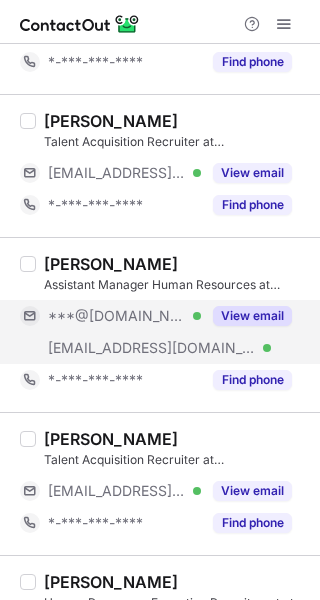 click on "View email" at bounding box center (252, 316) 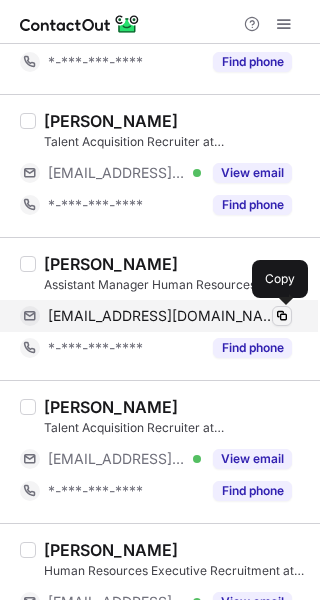 click at bounding box center (282, 316) 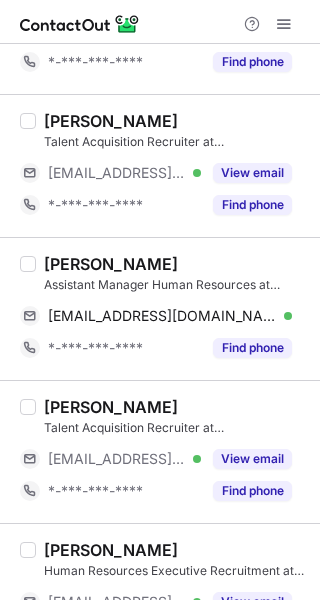 click at bounding box center (160, 22) 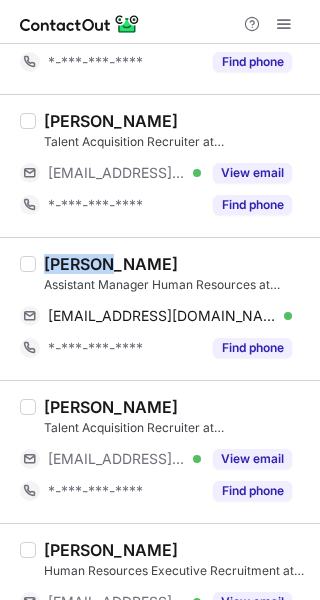 click on "Pranav Kapse" 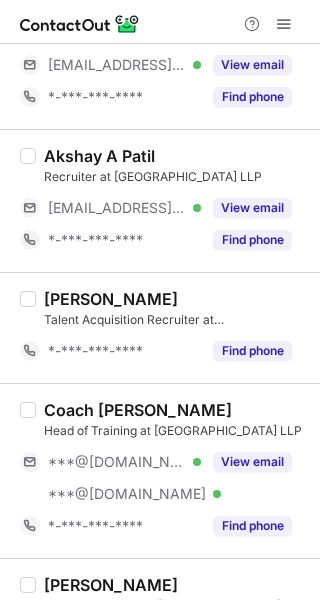 scroll, scrollTop: 1334, scrollLeft: 0, axis: vertical 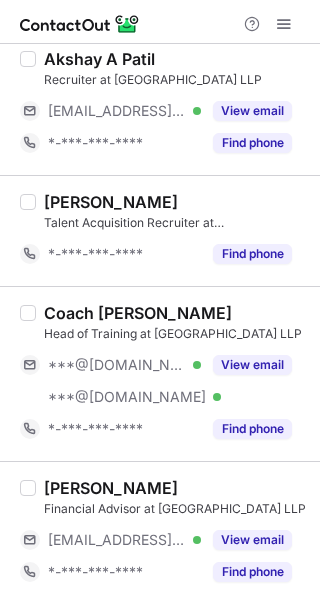 click 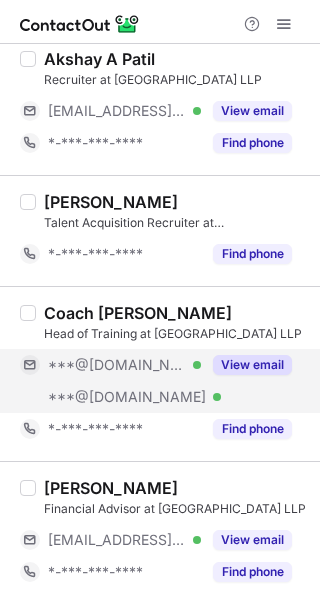 click on "View email" 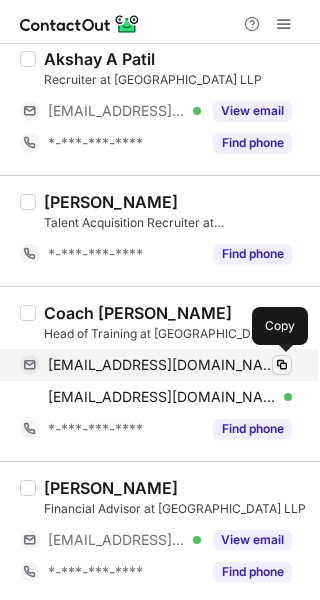 click 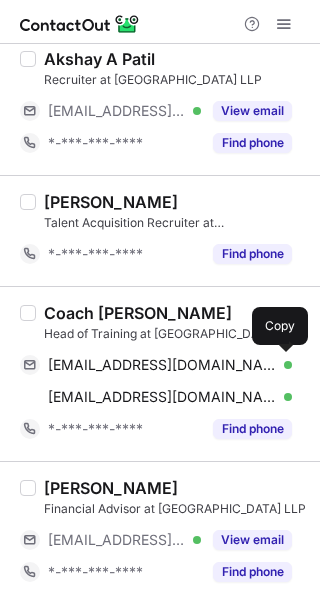 click 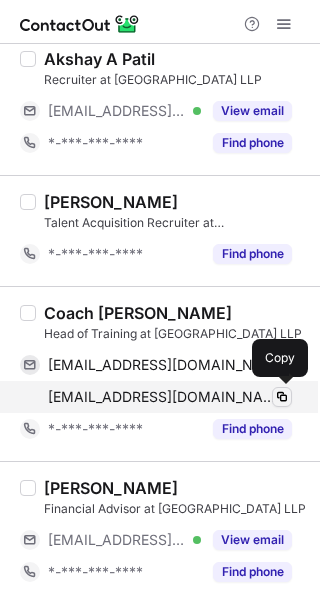 click 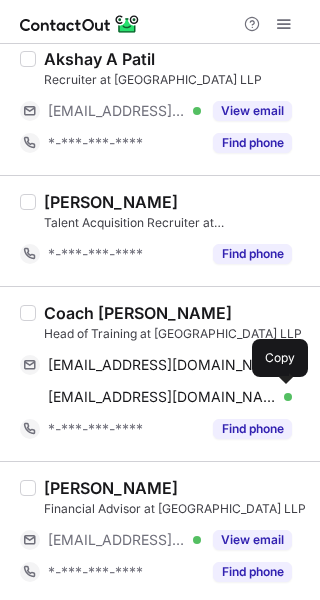 drag, startPoint x: 181, startPoint y: 25, endPoint x: 70, endPoint y: 307, distance: 303.0594 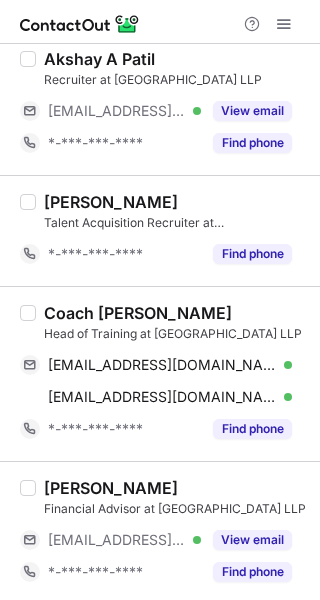 click on "Coach Juned" 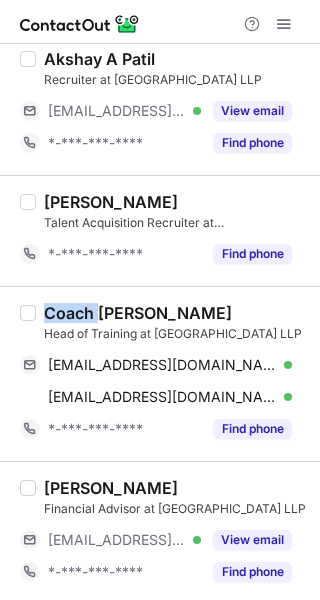 click on "Coach Juned" 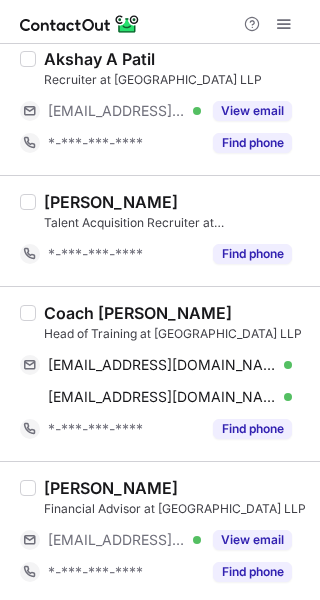click 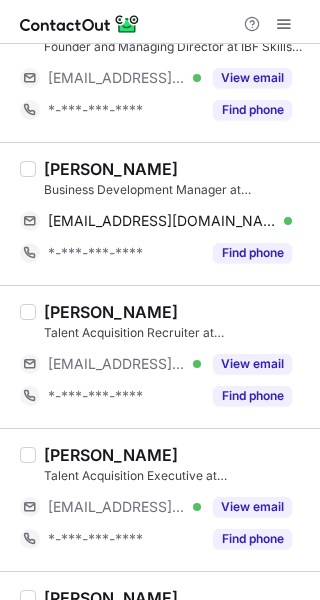 scroll, scrollTop: 0, scrollLeft: 0, axis: both 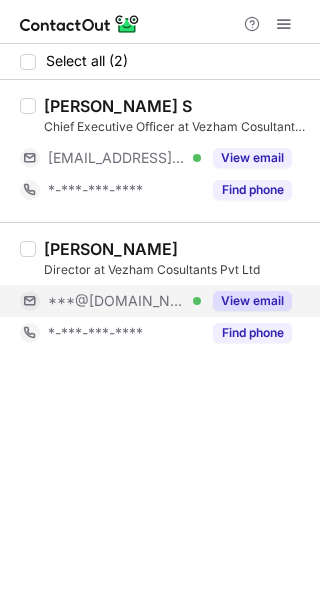 click on "View email" at bounding box center (252, 301) 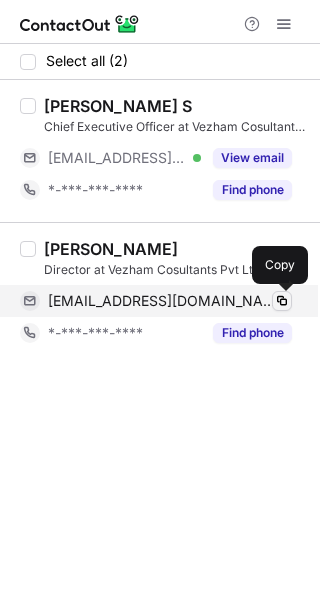 click at bounding box center (282, 301) 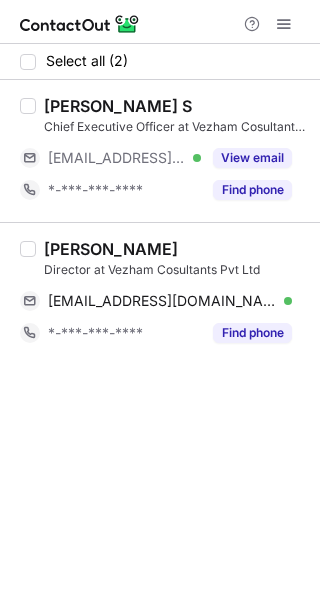 click at bounding box center (160, 22) 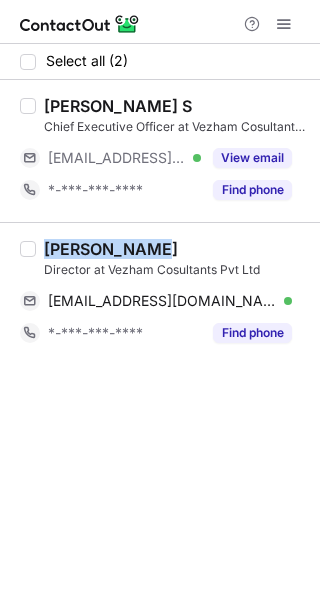 click on "Karthikeyan K Palanisamy" at bounding box center [111, 249] 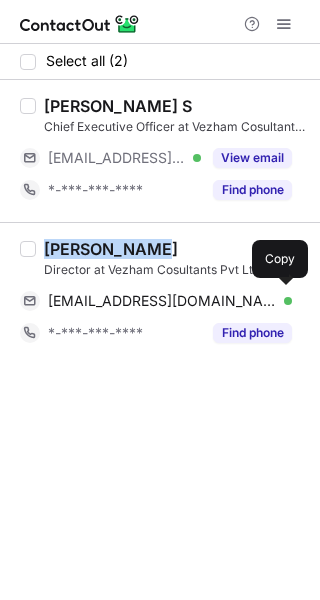 copy on "Karthikeyan" 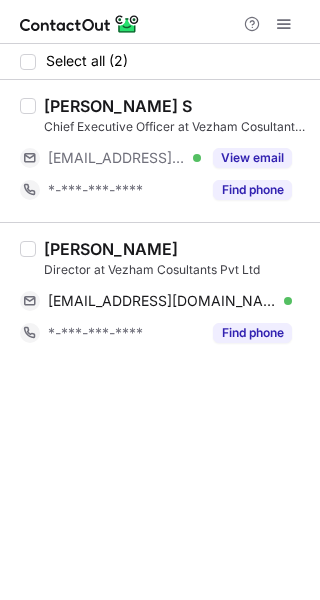 click at bounding box center [160, 22] 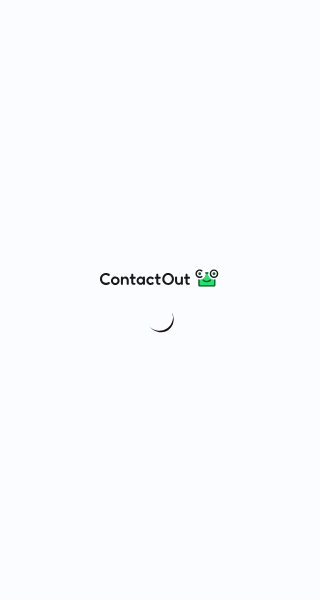 scroll, scrollTop: 0, scrollLeft: 0, axis: both 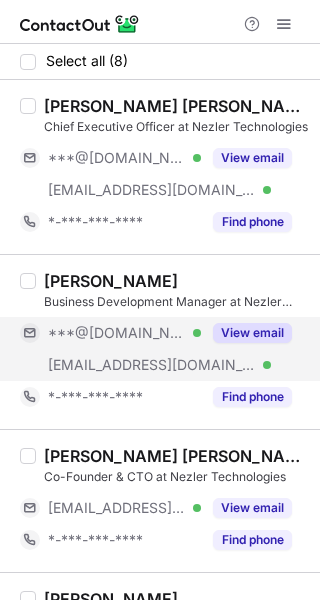 click on "View email" at bounding box center [252, 333] 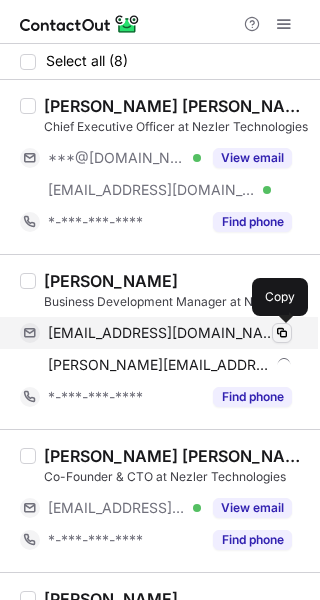 click at bounding box center (282, 333) 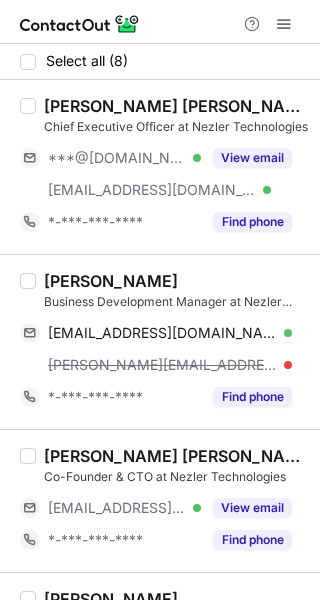drag, startPoint x: 194, startPoint y: 21, endPoint x: 61, endPoint y: 287, distance: 297.39703 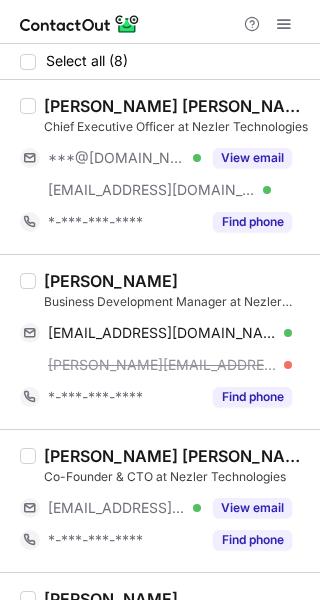 click on "Gurudatta Lenka" at bounding box center [111, 281] 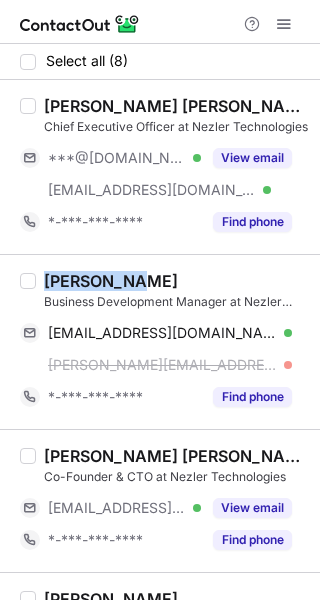 click on "Gurudatta Lenka" at bounding box center (111, 281) 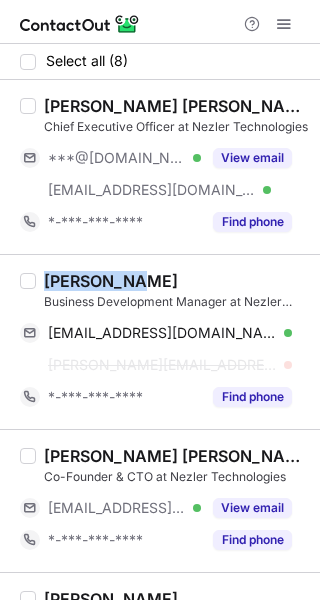 copy on "Gurudatta" 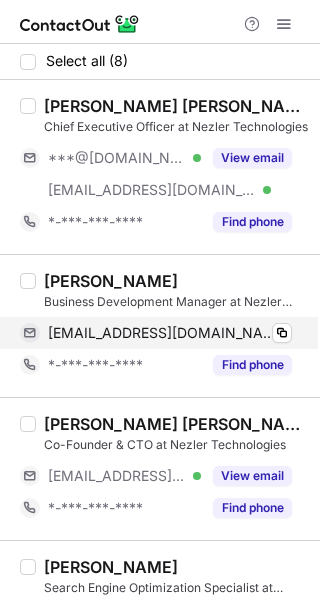 drag, startPoint x: 199, startPoint y: 22, endPoint x: 220, endPoint y: 339, distance: 317.69482 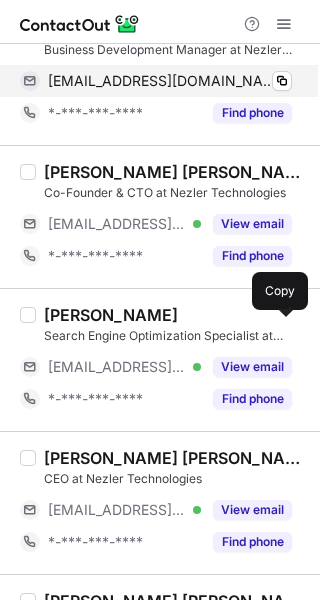 scroll, scrollTop: 0, scrollLeft: 0, axis: both 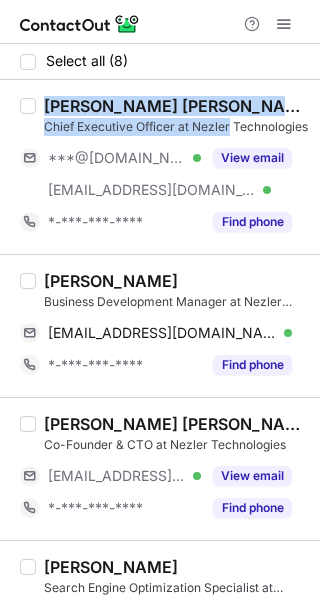 drag, startPoint x: 44, startPoint y: 105, endPoint x: 285, endPoint y: 125, distance: 241.82845 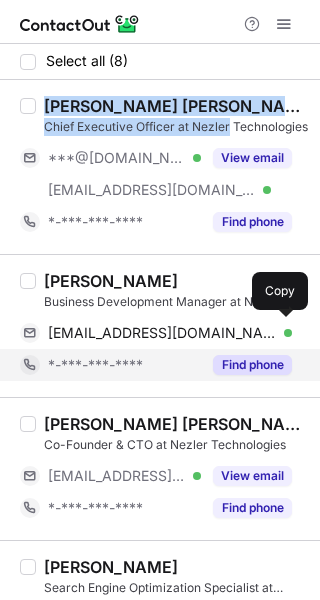 copy on "Gaurav Kumar Agarwalla Chief Executive Officer at Nezler" 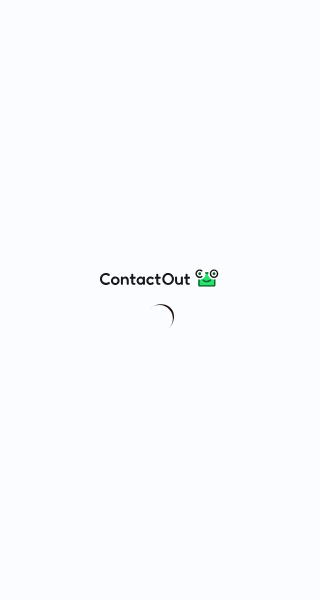 scroll, scrollTop: 0, scrollLeft: 0, axis: both 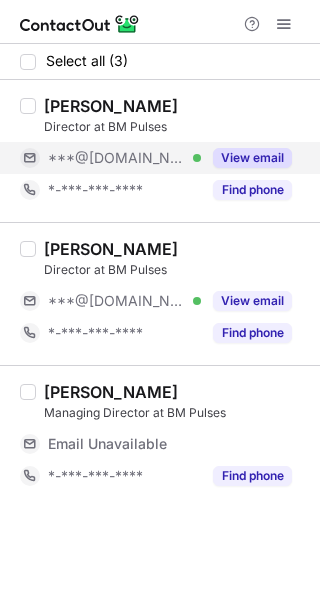 click on "View email" at bounding box center (252, 158) 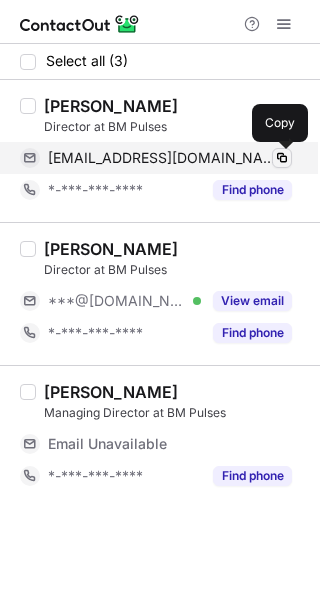 click at bounding box center (282, 158) 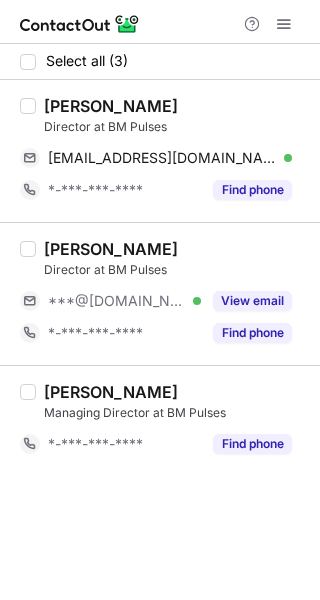 click on "[PERSON_NAME]" at bounding box center (111, 106) 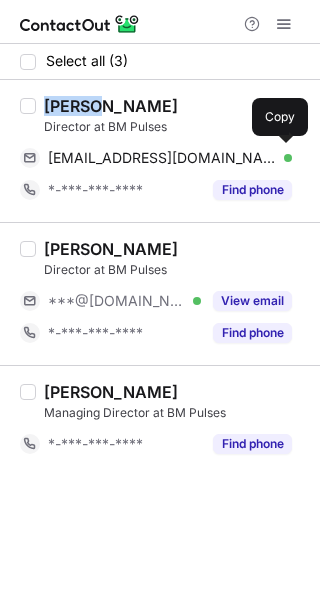 copy on "Gaurav" 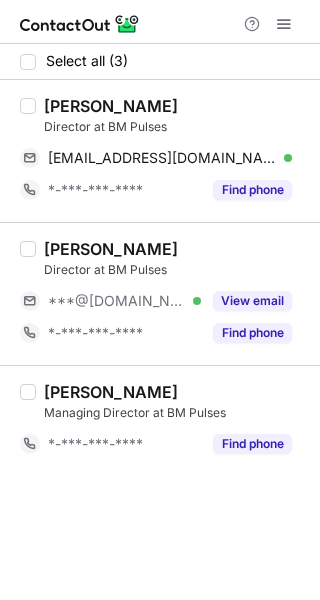drag, startPoint x: 181, startPoint y: 17, endPoint x: 313, endPoint y: 283, distance: 296.95117 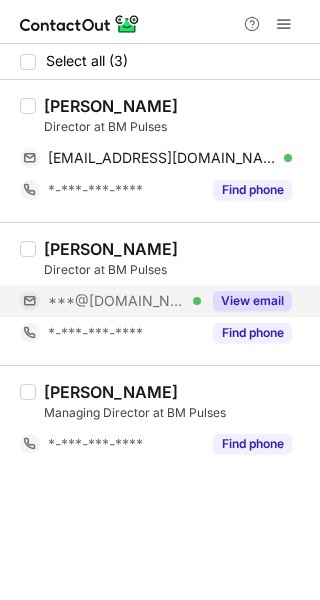 click on "View email" at bounding box center (252, 301) 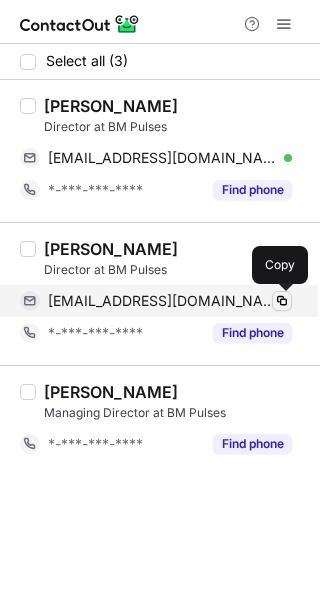 click at bounding box center (282, 301) 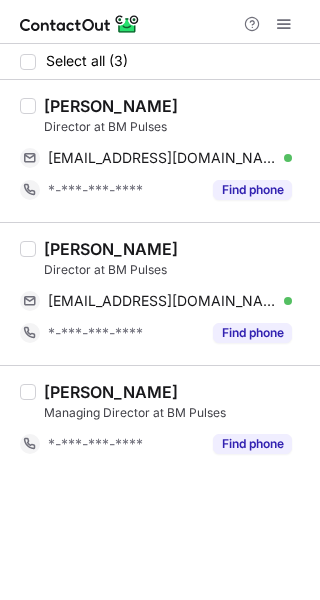 click at bounding box center (160, 22) 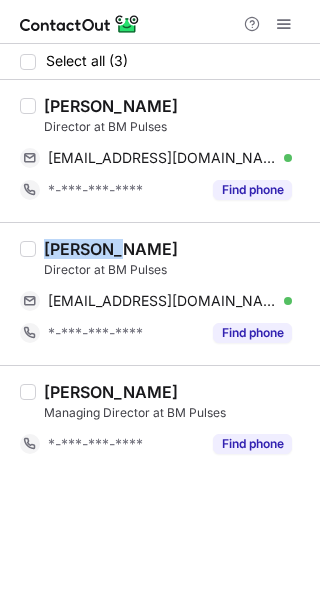 click on "[PERSON_NAME]" at bounding box center [111, 249] 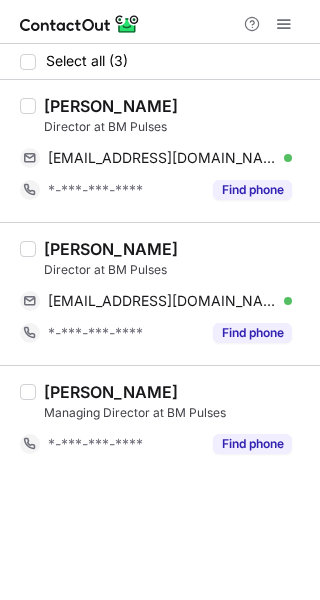 drag, startPoint x: 191, startPoint y: 33, endPoint x: 275, endPoint y: 367, distance: 344.40094 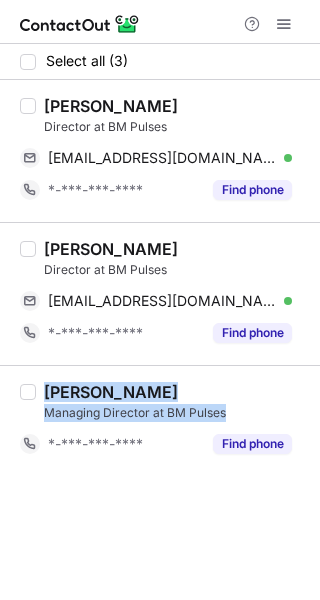 drag, startPoint x: 243, startPoint y: 413, endPoint x: 45, endPoint y: 386, distance: 199.83243 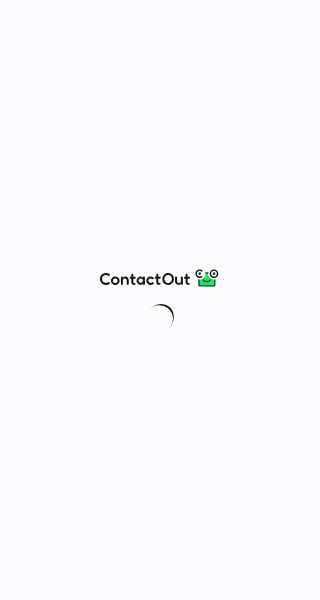 scroll, scrollTop: 0, scrollLeft: 0, axis: both 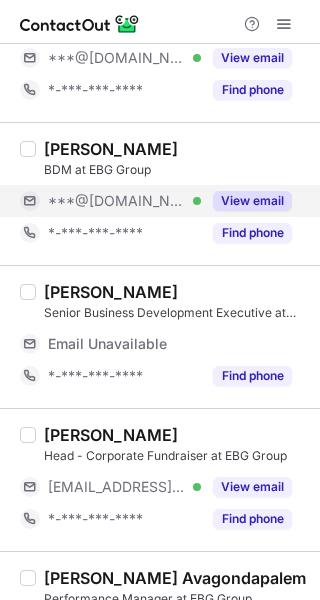 click on "View email" at bounding box center (252, 201) 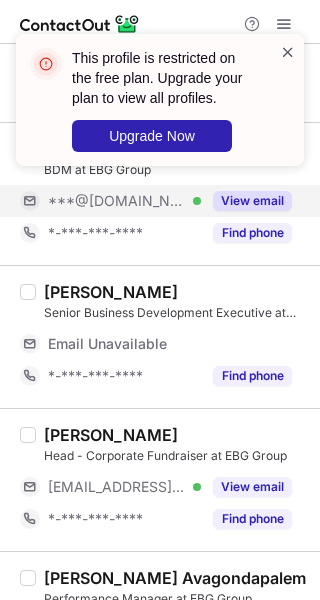 click at bounding box center (288, 52) 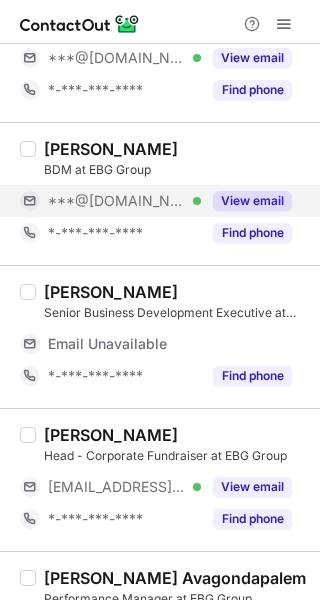 click on "This profile is restricted on the free plan. Upgrade your plan to view all profiles. Upgrade Now" at bounding box center (160, 108) 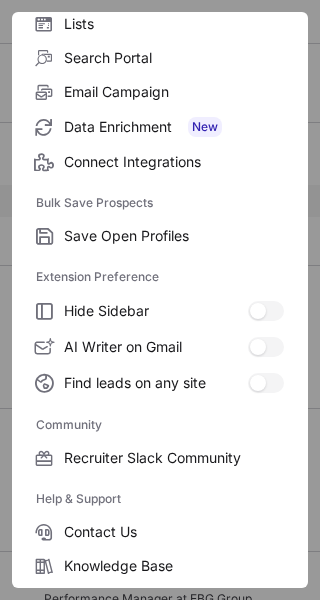 scroll, scrollTop: 306, scrollLeft: 0, axis: vertical 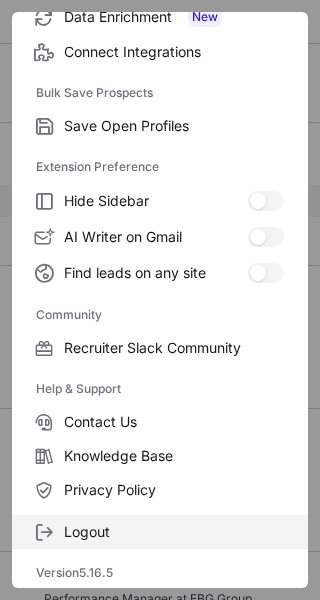 click on "Logout" at bounding box center (160, 532) 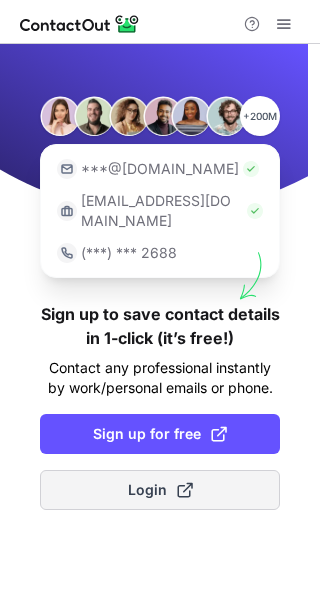 click on "Login" at bounding box center [160, 490] 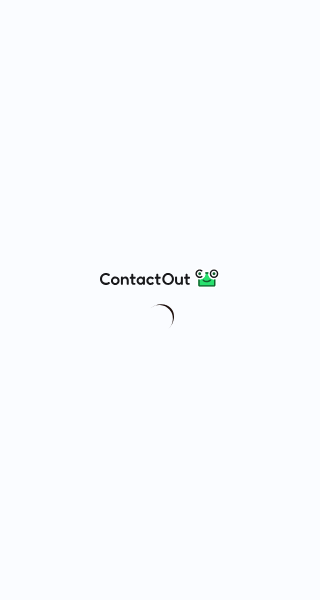 scroll, scrollTop: 0, scrollLeft: 0, axis: both 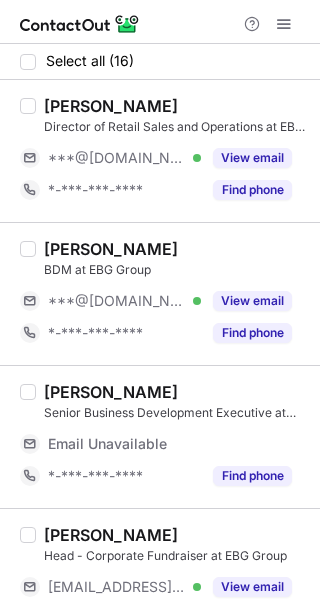 drag, startPoint x: 173, startPoint y: 25, endPoint x: 296, endPoint y: 301, distance: 302.16718 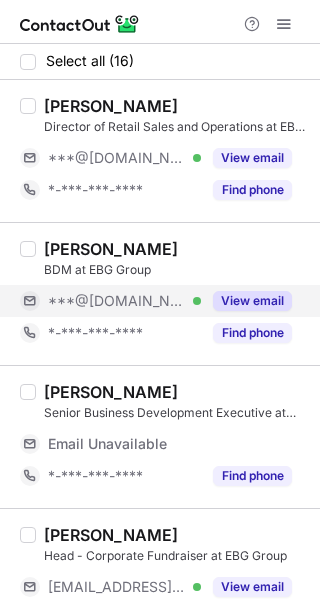 click on "View email" at bounding box center (252, 301) 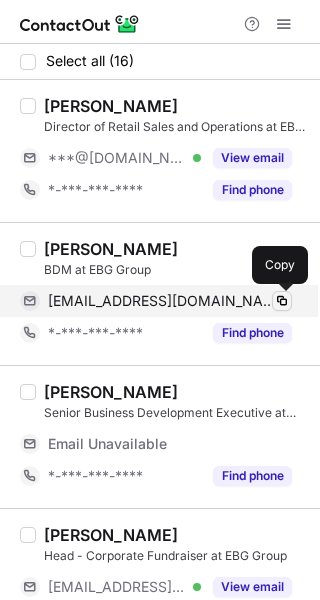 click at bounding box center [282, 301] 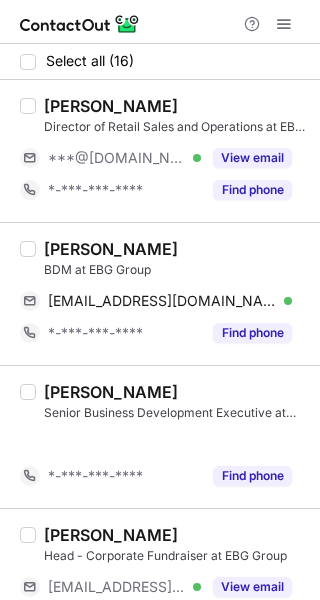 click at bounding box center (160, 22) 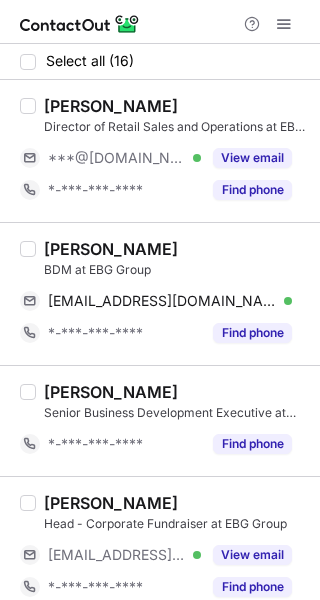 click on "Sachin Thakur" at bounding box center [111, 249] 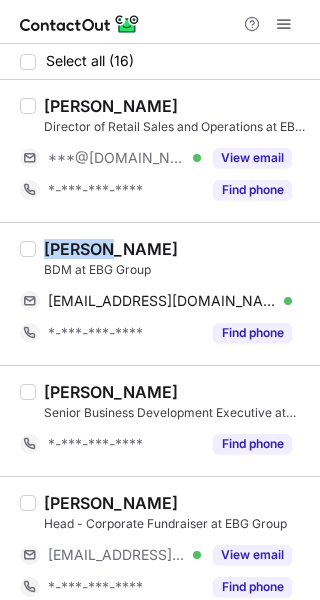 click on "Sachin Thakur" at bounding box center [111, 249] 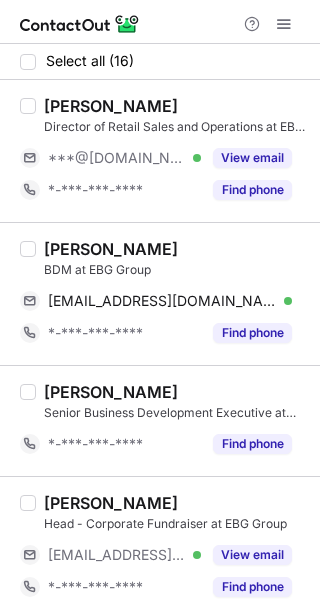 click at bounding box center [160, 22] 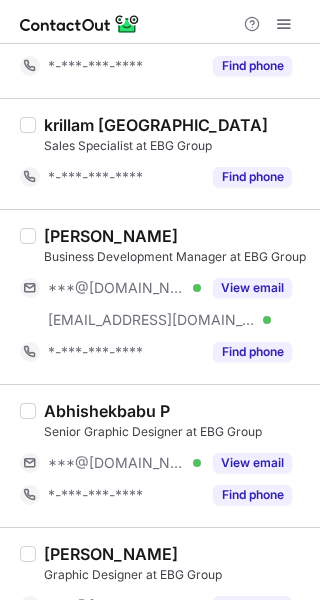 scroll, scrollTop: 700, scrollLeft: 0, axis: vertical 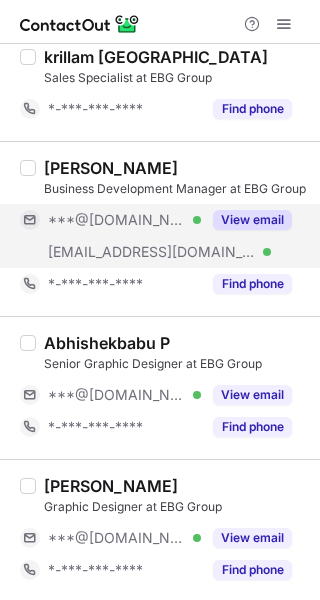 click on "View email" at bounding box center (252, 220) 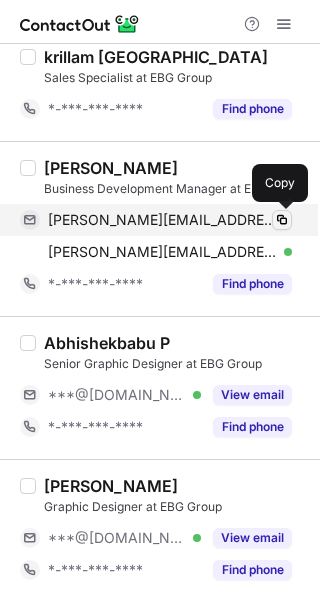click at bounding box center [282, 220] 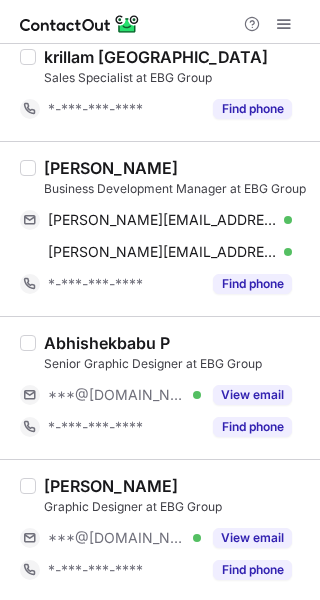 click at bounding box center [160, 22] 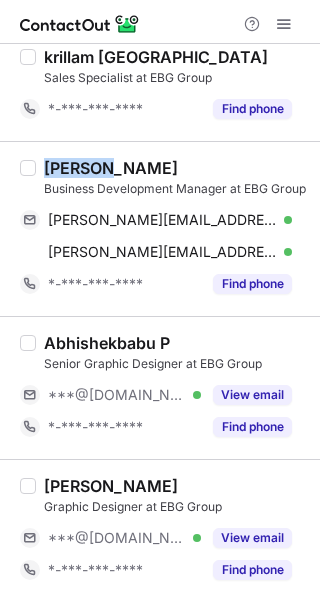 click on "Bonita Stephan" at bounding box center (111, 168) 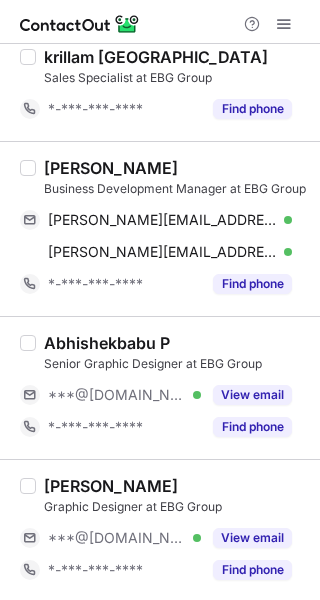 drag, startPoint x: 172, startPoint y: 30, endPoint x: 228, endPoint y: 318, distance: 293.39392 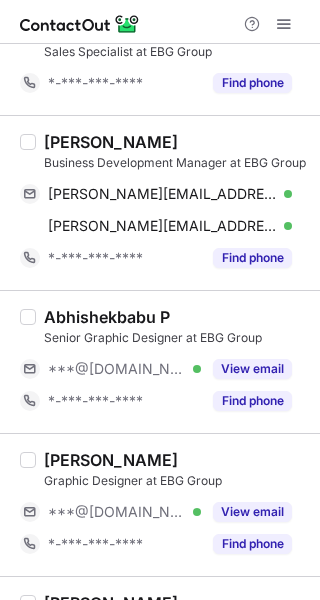 scroll, scrollTop: 800, scrollLeft: 0, axis: vertical 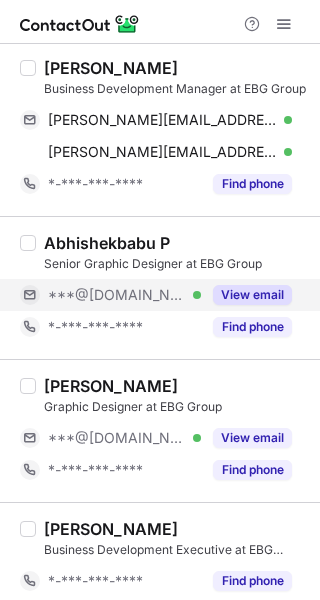 click on "View email" at bounding box center (252, 295) 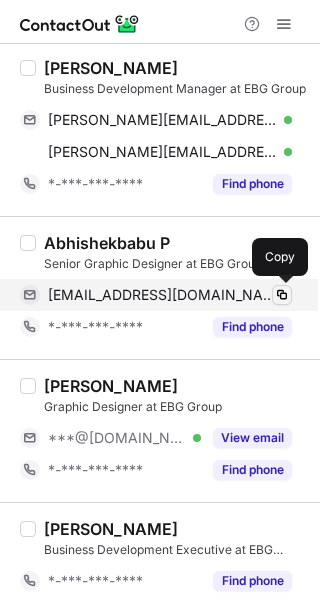 click at bounding box center (282, 295) 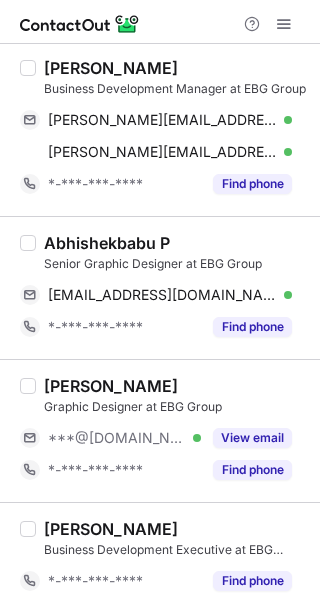 drag, startPoint x: 185, startPoint y: 29, endPoint x: 65, endPoint y: 243, distance: 245.34872 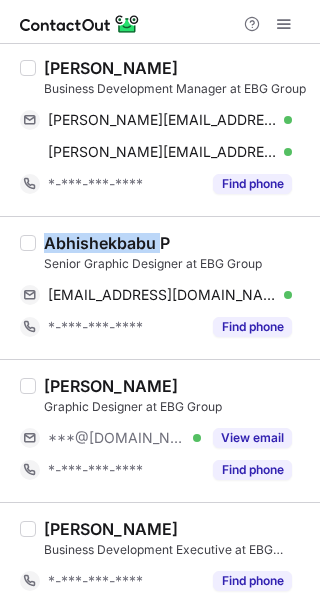 click on "Abhishekbabu P" at bounding box center [107, 243] 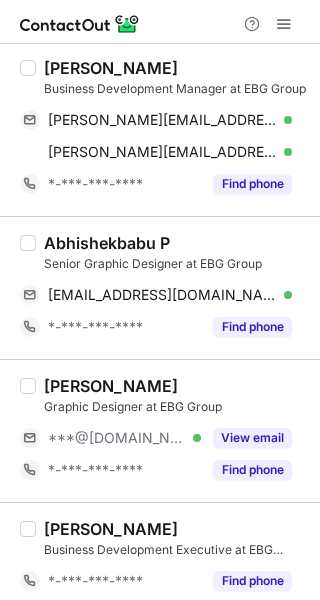 drag, startPoint x: 183, startPoint y: 27, endPoint x: 223, endPoint y: 313, distance: 288.78366 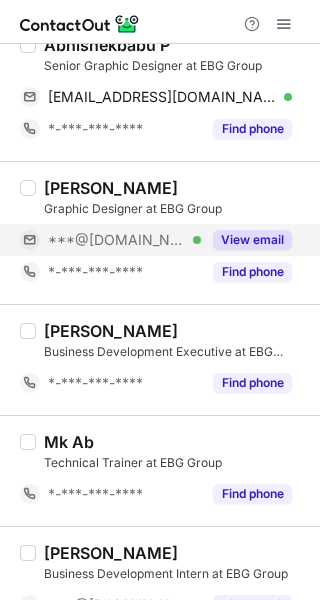 scroll, scrollTop: 1000, scrollLeft: 0, axis: vertical 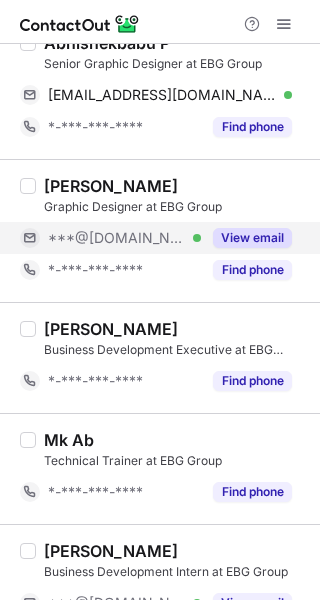 click on "View email" at bounding box center (246, 238) 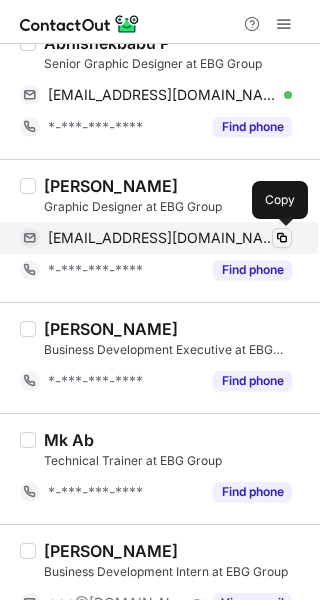 click at bounding box center (282, 238) 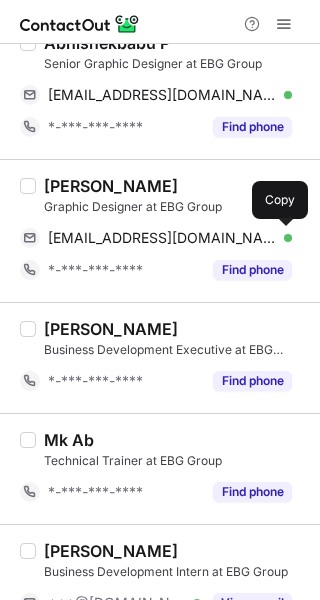 drag, startPoint x: 168, startPoint y: 14, endPoint x: 93, endPoint y: 209, distance: 208.92583 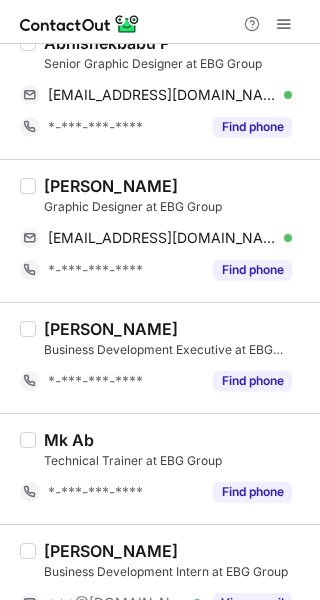 click on "Jash kumar" at bounding box center [111, 186] 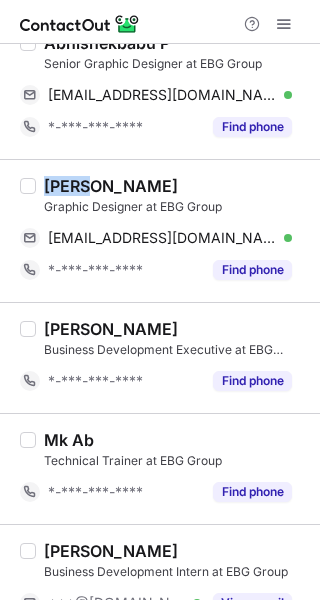 click on "Jash kumar" at bounding box center (111, 186) 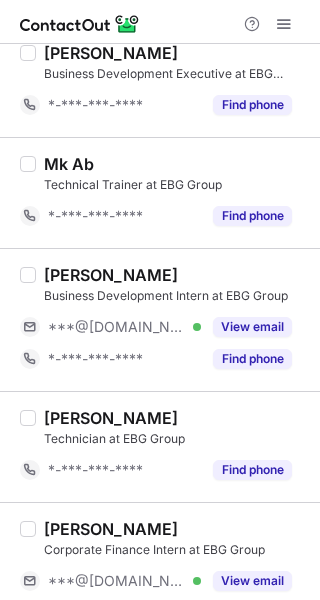 scroll, scrollTop: 1400, scrollLeft: 0, axis: vertical 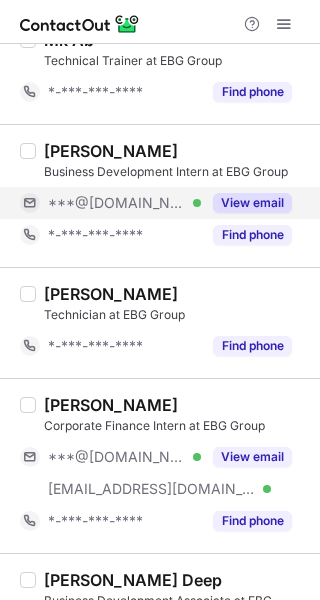 click on "View email" at bounding box center (252, 203) 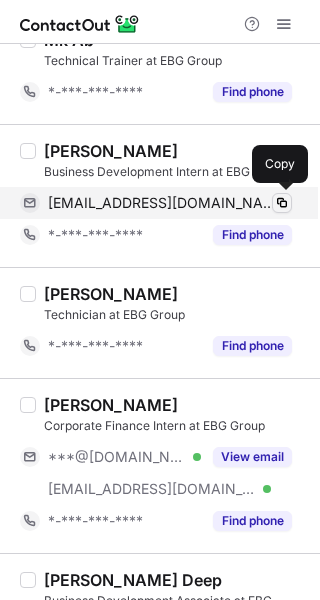 click at bounding box center [282, 203] 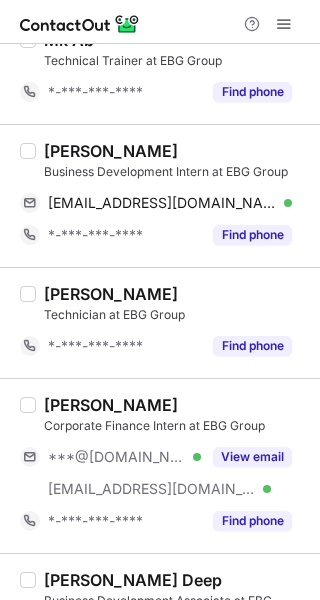 drag, startPoint x: 192, startPoint y: 27, endPoint x: 50, endPoint y: 155, distance: 191.17531 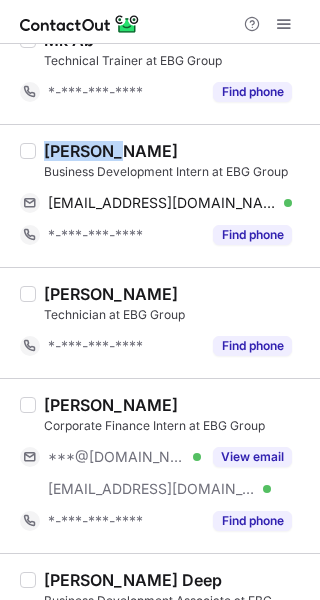 click on "Devajit Nandakumar" at bounding box center (111, 151) 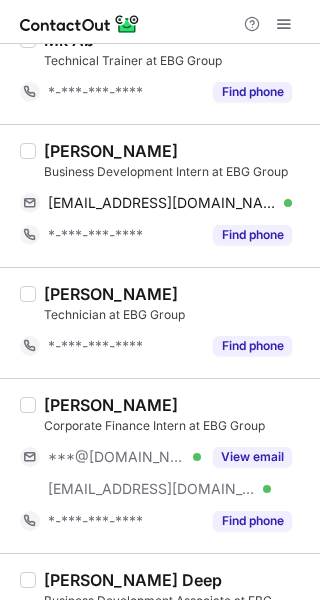 drag, startPoint x: 170, startPoint y: 12, endPoint x: 240, endPoint y: 310, distance: 306.11108 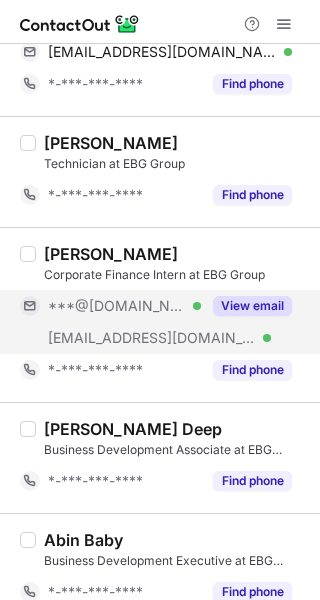 scroll, scrollTop: 1570, scrollLeft: 0, axis: vertical 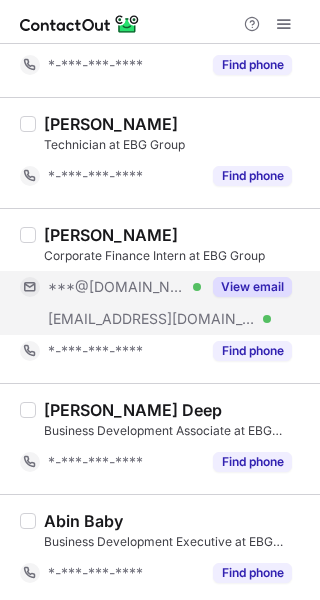 click on "View email" at bounding box center [252, 287] 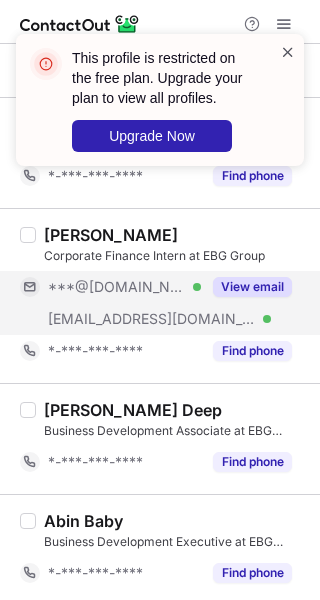 click at bounding box center [288, 52] 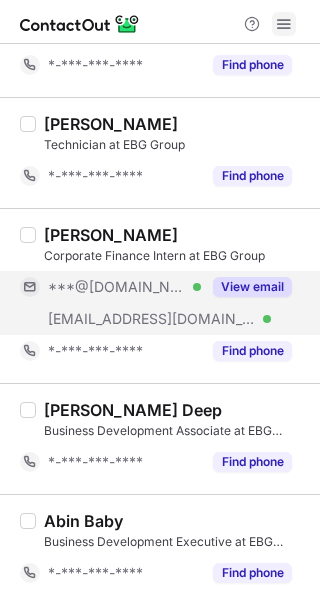 click at bounding box center (284, 24) 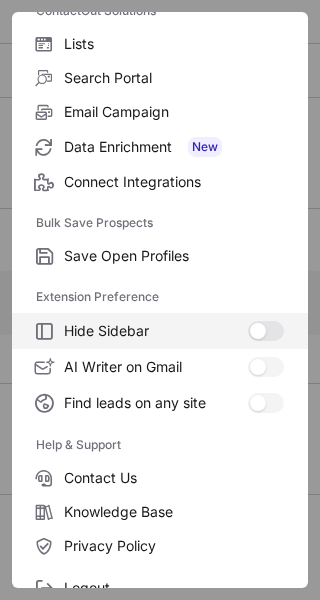 scroll, scrollTop: 232, scrollLeft: 0, axis: vertical 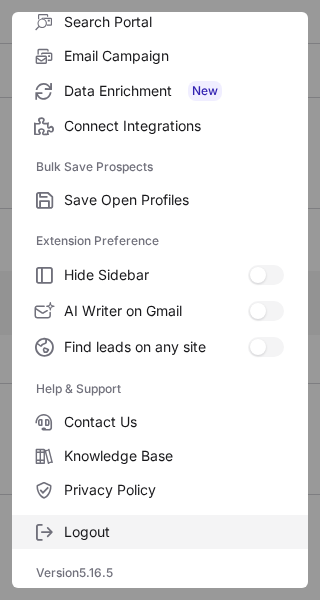 click on "Logout" at bounding box center [174, 532] 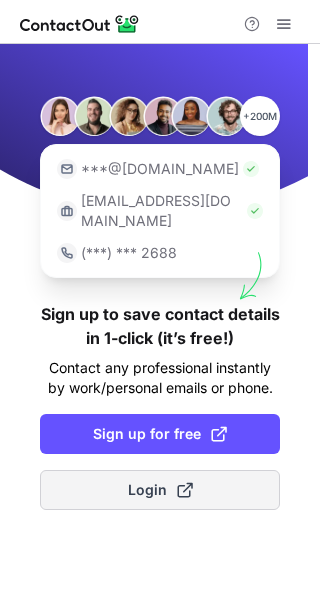 click on "Login" at bounding box center (160, 490) 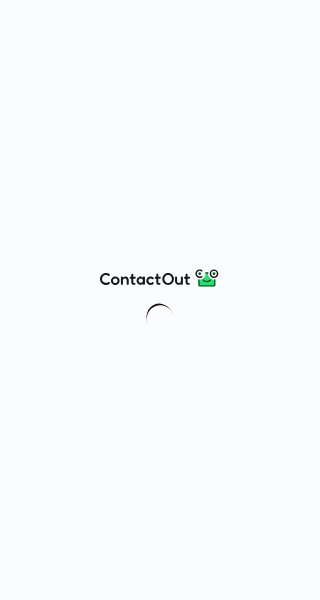scroll, scrollTop: 0, scrollLeft: 0, axis: both 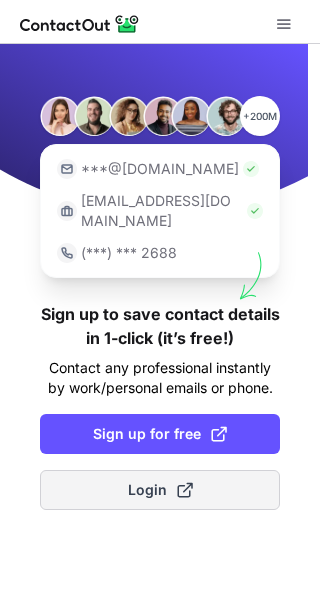click on "Login" at bounding box center [160, 490] 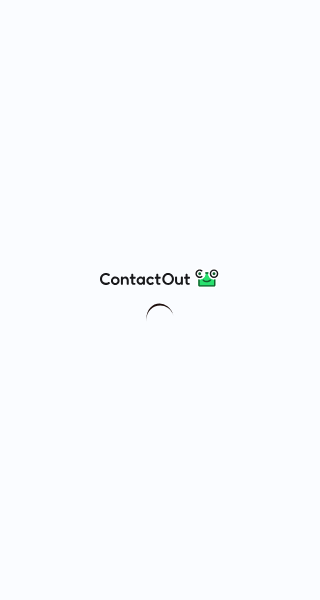 scroll, scrollTop: 0, scrollLeft: 0, axis: both 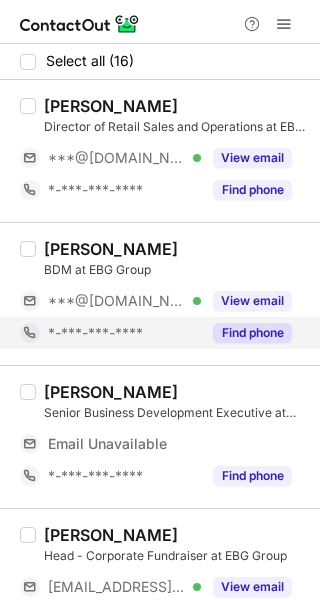 drag, startPoint x: 192, startPoint y: 19, endPoint x: 169, endPoint y: 347, distance: 328.80542 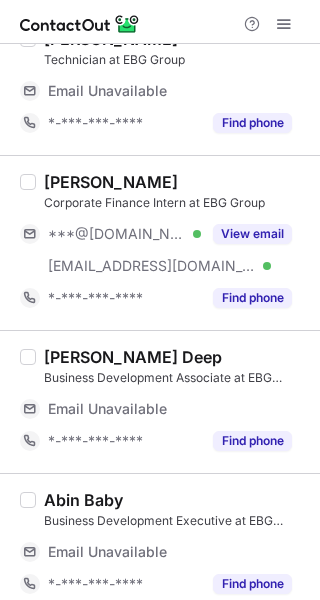 scroll, scrollTop: 1826, scrollLeft: 0, axis: vertical 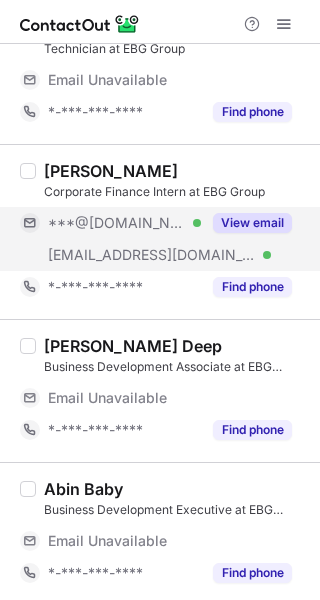 click on "View email" at bounding box center (252, 223) 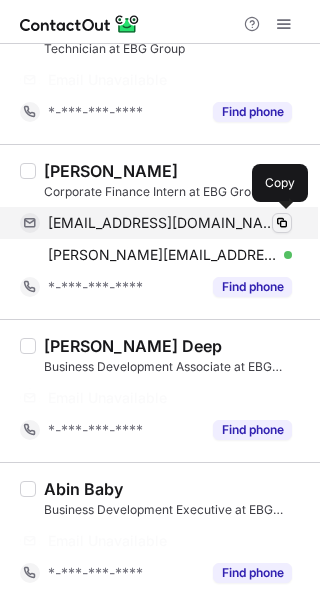 click at bounding box center (282, 223) 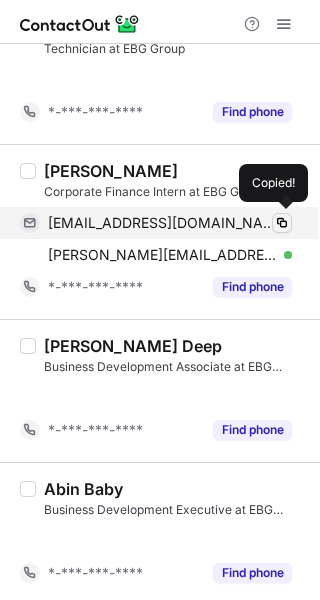scroll, scrollTop: 1570, scrollLeft: 0, axis: vertical 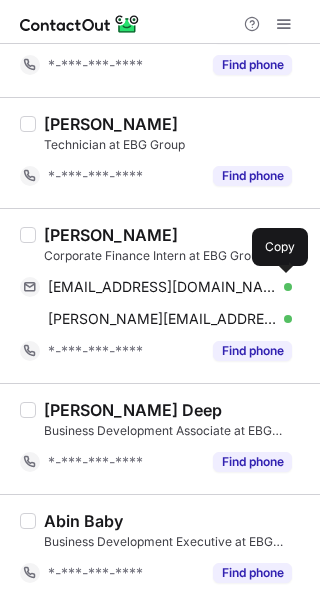 click at bounding box center (160, 22) 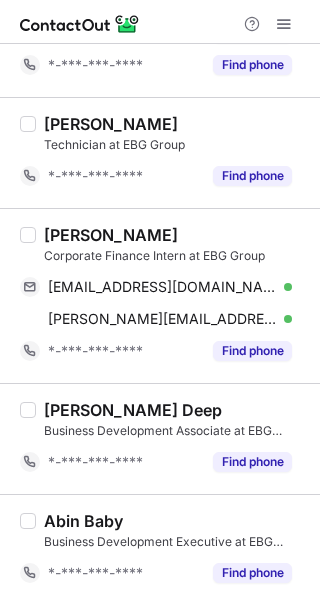 click on "Kavya Bhargava" at bounding box center (111, 235) 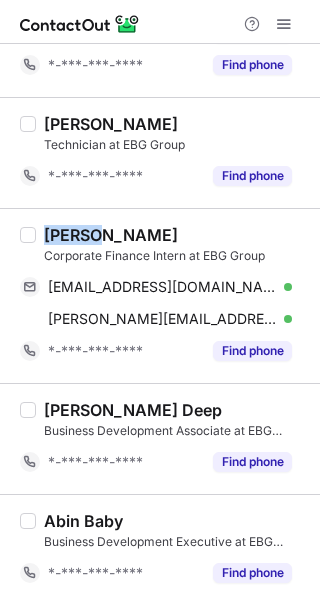 click on "Kavya Bhargava" at bounding box center (111, 235) 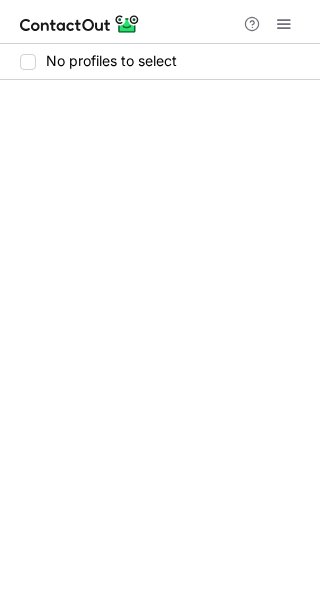 scroll, scrollTop: 0, scrollLeft: 0, axis: both 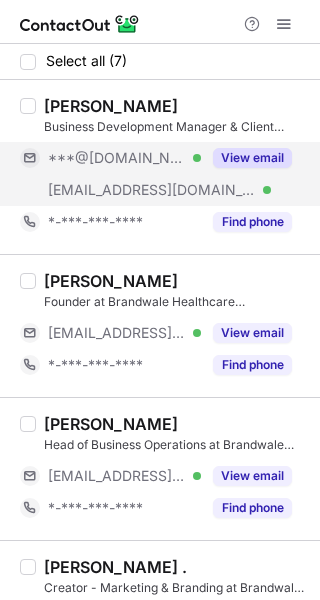 click on "View email" at bounding box center [252, 158] 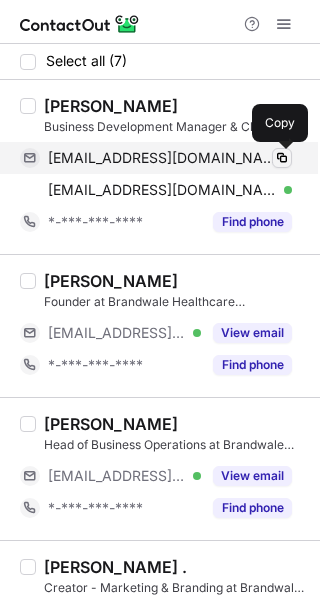 click at bounding box center [282, 158] 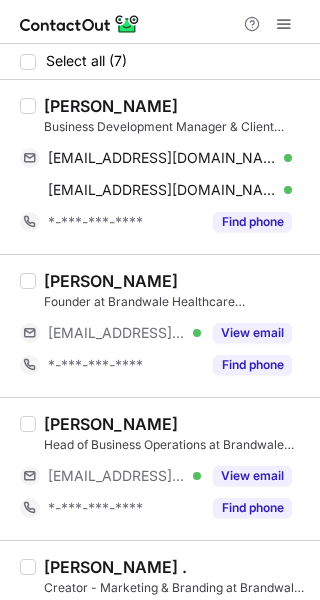 click on "Trupti Sagar" at bounding box center [111, 106] 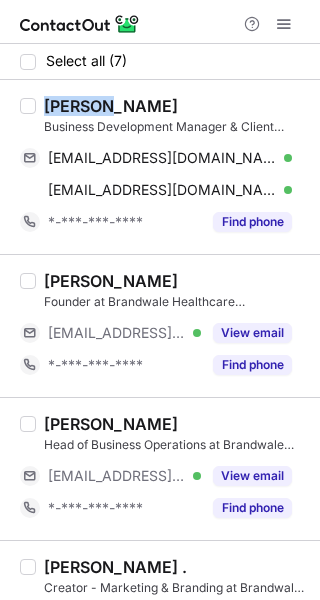 click on "Trupti Sagar" at bounding box center (111, 106) 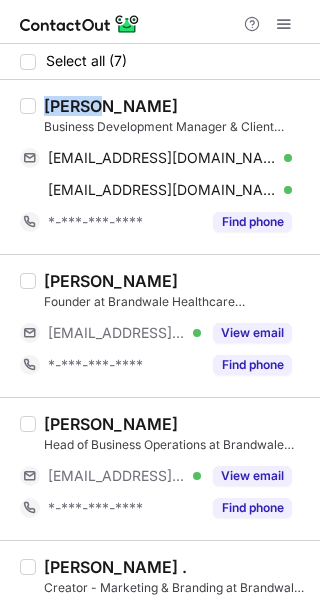 copy on "Trupti" 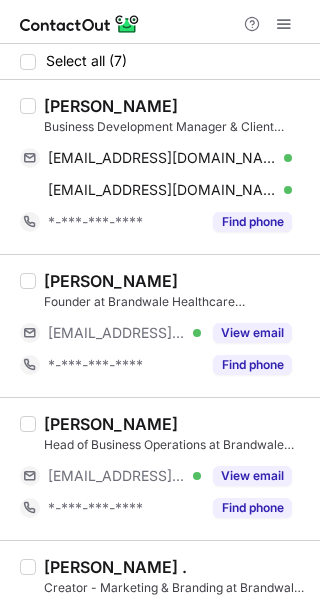 drag, startPoint x: 166, startPoint y: 13, endPoint x: 223, endPoint y: 285, distance: 277.90826 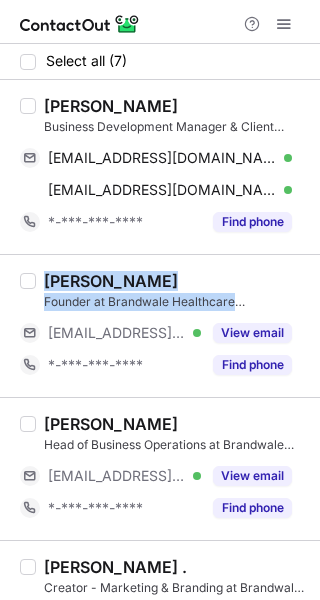 drag, startPoint x: 45, startPoint y: 281, endPoint x: 279, endPoint y: 303, distance: 235.0319 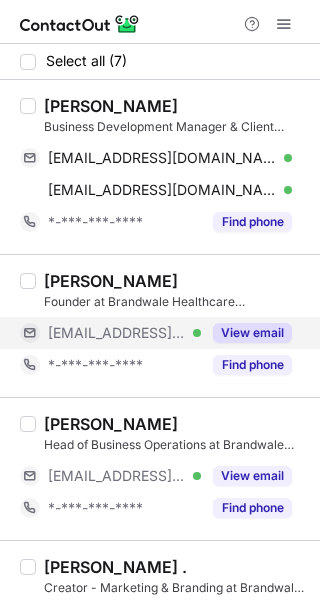 drag, startPoint x: 188, startPoint y: 27, endPoint x: 201, endPoint y: 327, distance: 300.28152 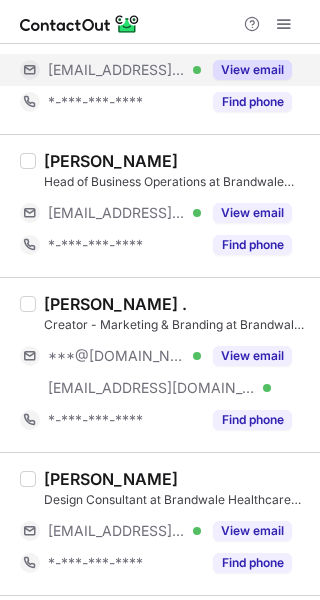 scroll, scrollTop: 300, scrollLeft: 0, axis: vertical 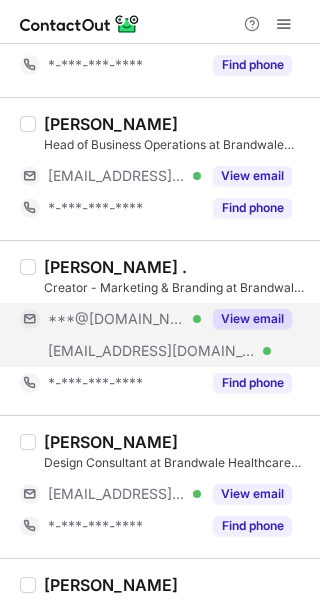 click on "View email" at bounding box center (252, 319) 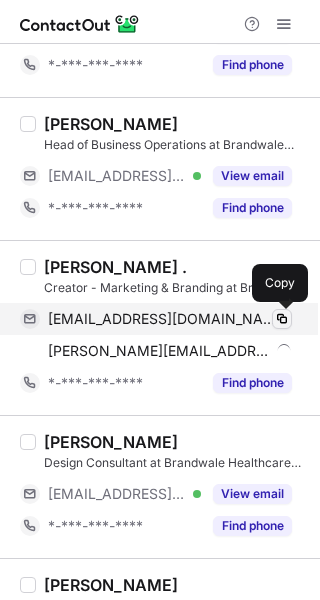 click at bounding box center [282, 319] 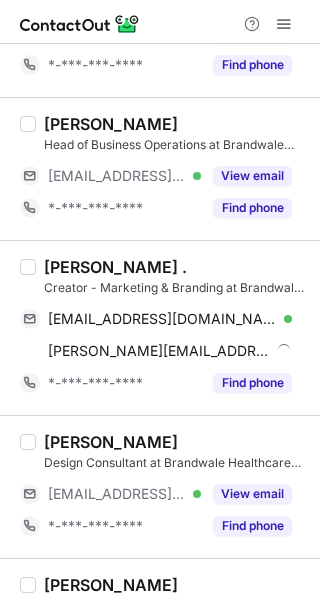 click at bounding box center [160, 22] 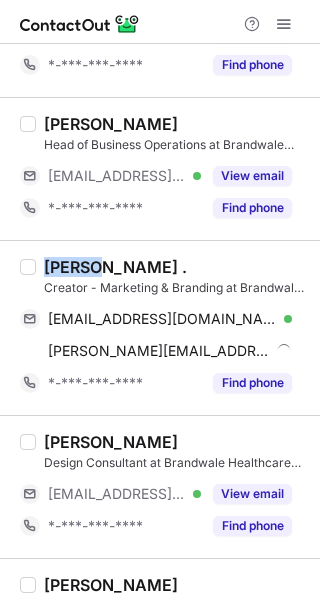 click on "Annie ." at bounding box center (115, 267) 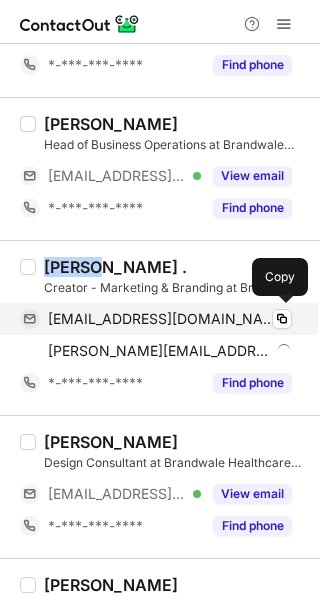 copy on "Annie" 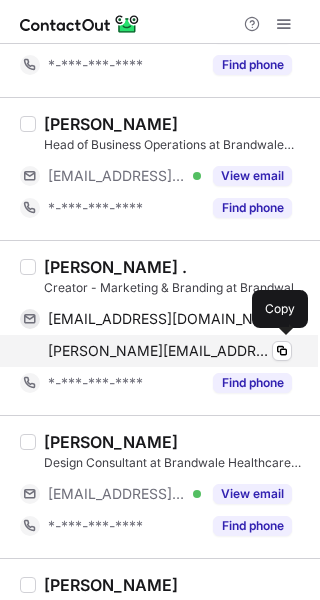 drag, startPoint x: 173, startPoint y: 37, endPoint x: 163, endPoint y: 348, distance: 311.16074 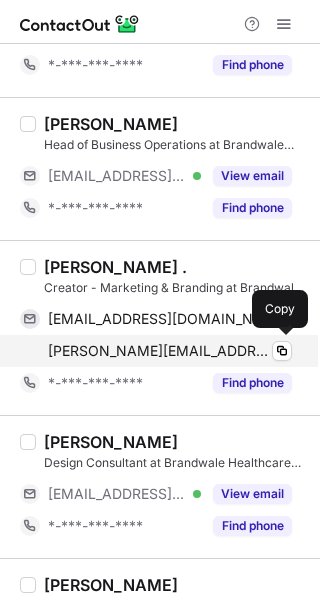click at bounding box center (160, 22) 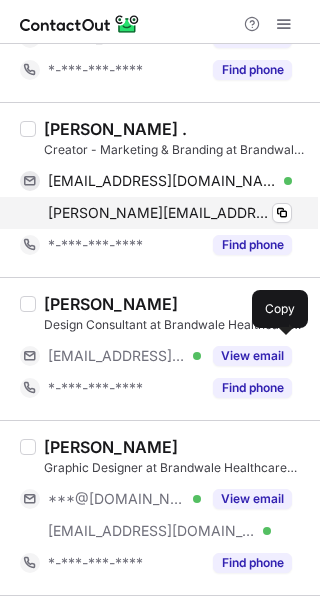 scroll, scrollTop: 574, scrollLeft: 0, axis: vertical 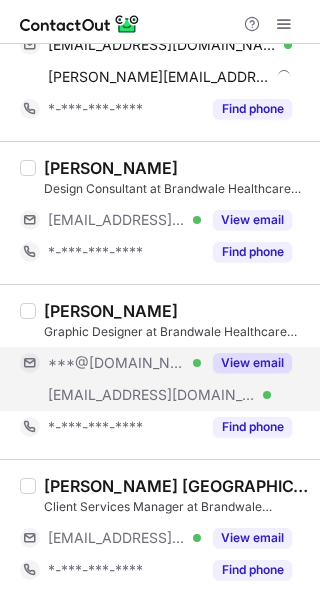 click on "View email" at bounding box center (252, 363) 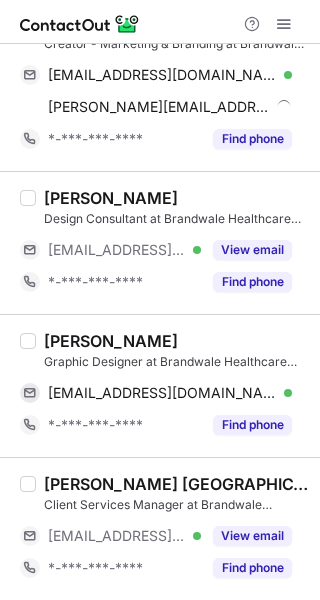 scroll, scrollTop: 542, scrollLeft: 0, axis: vertical 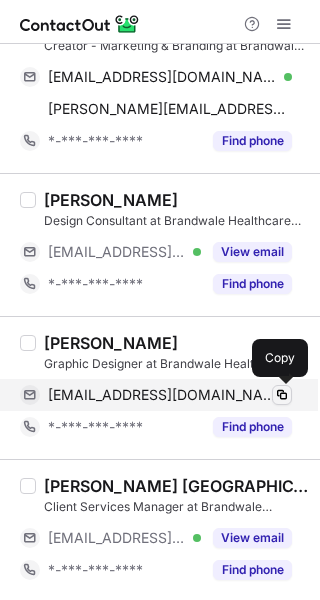 click at bounding box center (282, 395) 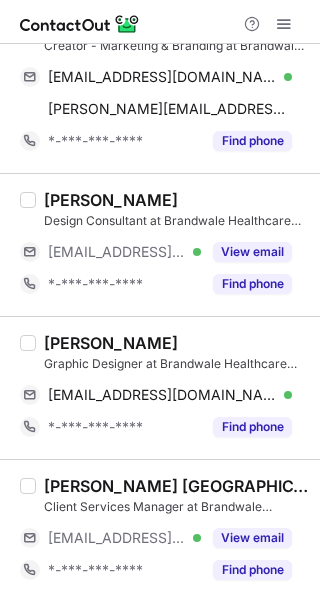 click at bounding box center [160, 22] 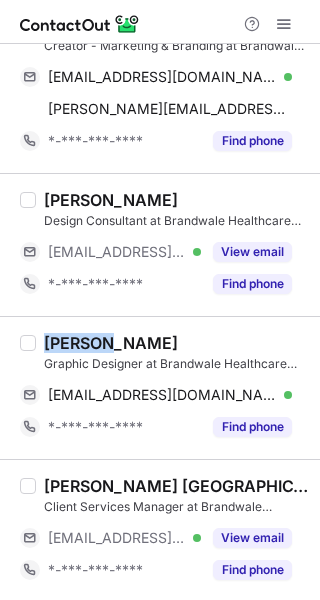 click on "Satish Sawant" at bounding box center (111, 343) 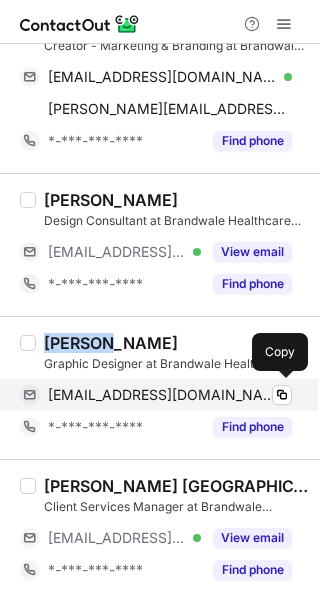 copy on "Satish" 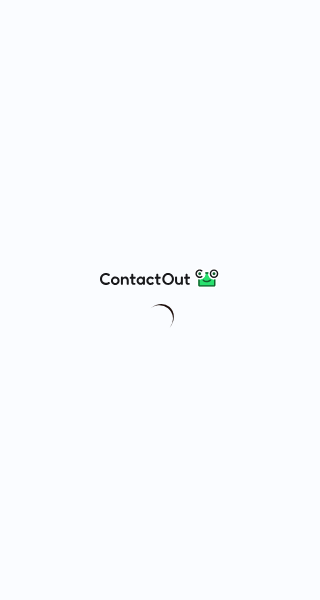scroll, scrollTop: 0, scrollLeft: 0, axis: both 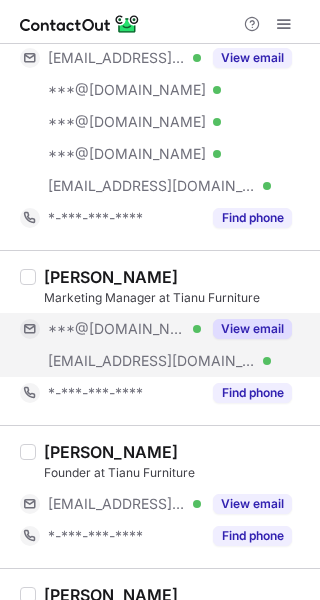 click on "View email" at bounding box center [252, 329] 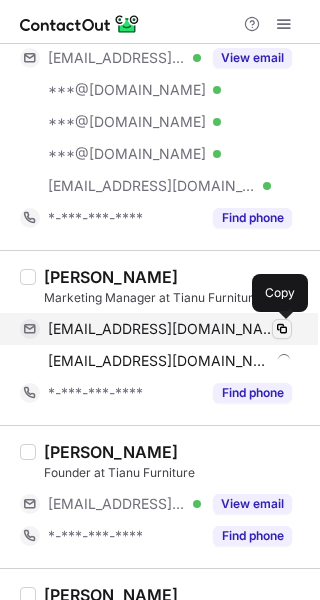 click at bounding box center (282, 329) 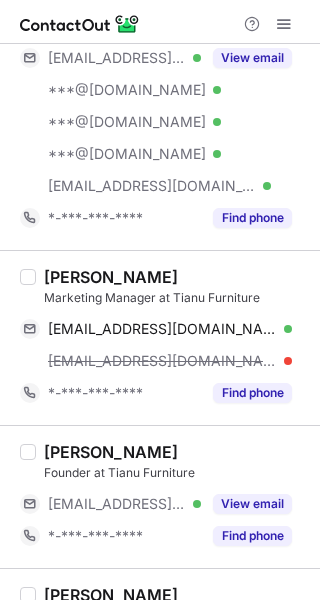 click at bounding box center [160, 22] 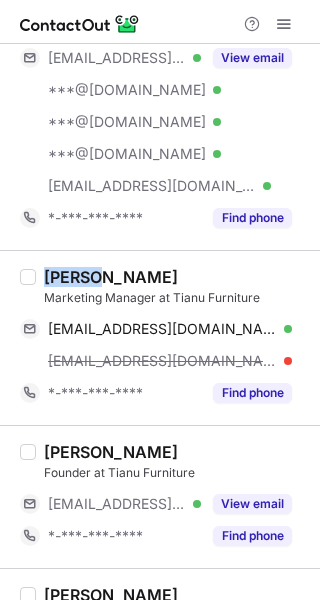 click on "[PERSON_NAME]" at bounding box center (111, 277) 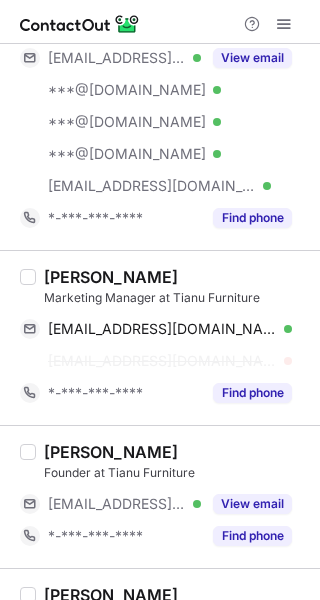 click at bounding box center [160, 22] 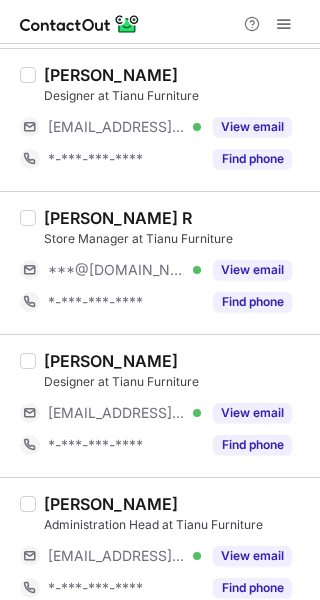 scroll, scrollTop: 1200, scrollLeft: 0, axis: vertical 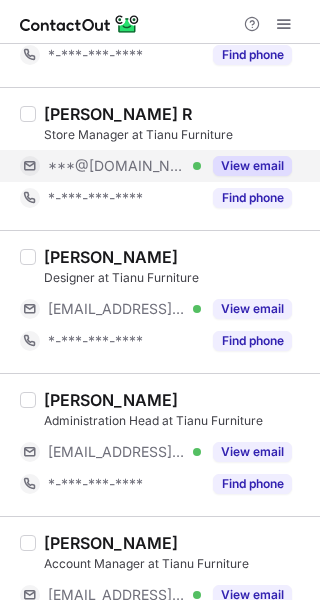 click on "View email" at bounding box center (252, 166) 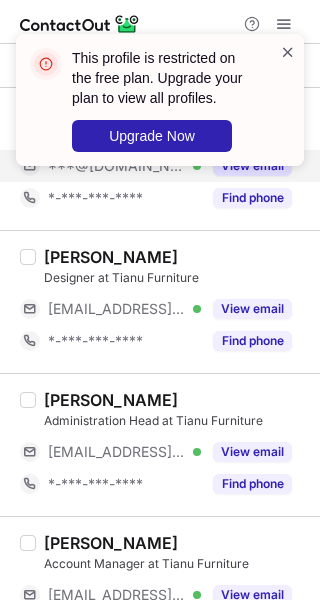 click at bounding box center (288, 52) 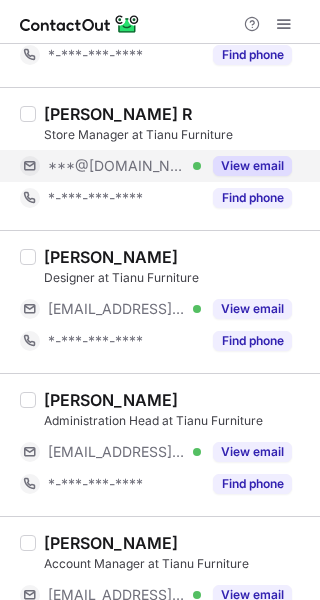 click on "This profile is restricted on the free plan. Upgrade your plan to view all profiles. Upgrade Now" at bounding box center (160, 108) 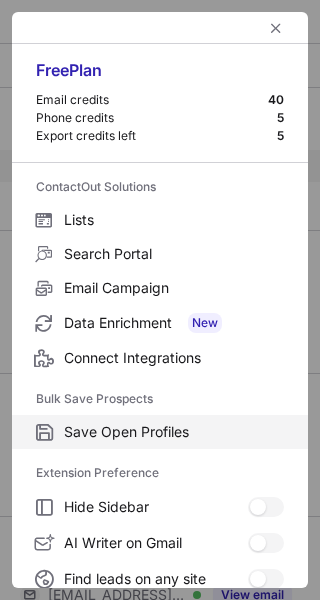 scroll, scrollTop: 232, scrollLeft: 0, axis: vertical 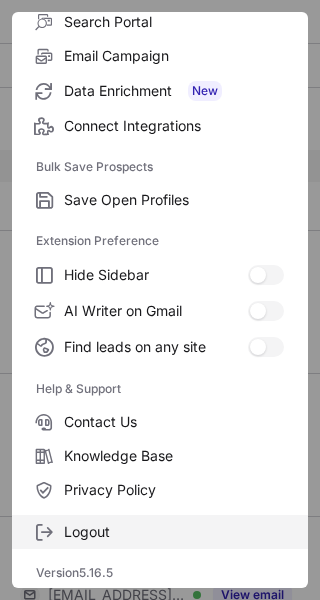 click on "Logout" at bounding box center [160, 532] 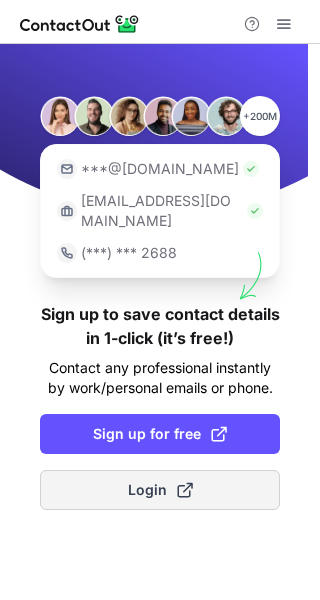 click on "Login" at bounding box center (160, 490) 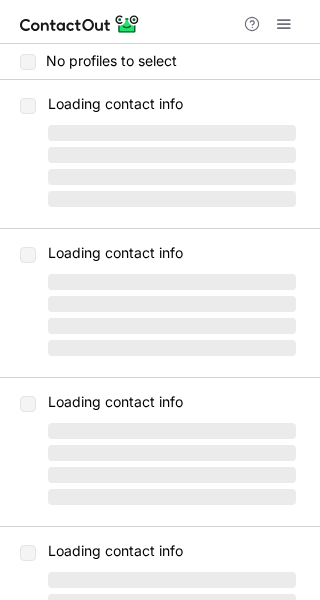 scroll, scrollTop: 0, scrollLeft: 0, axis: both 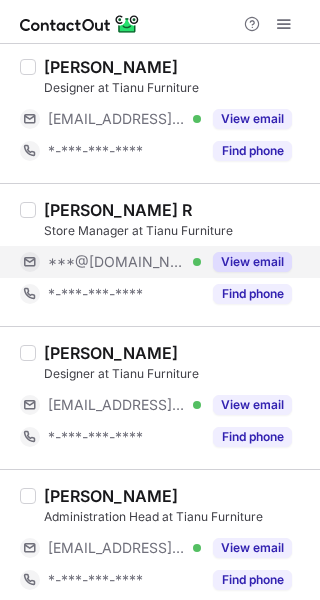 click on "View email" at bounding box center [252, 262] 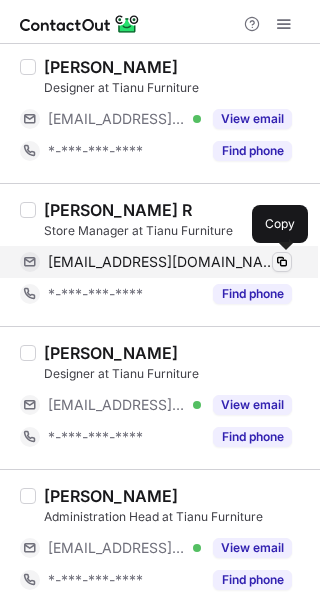 click at bounding box center [282, 262] 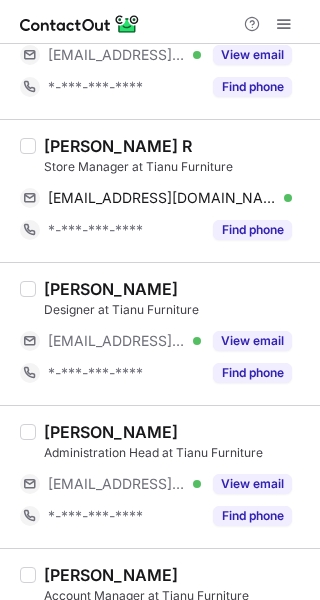 scroll, scrollTop: 1136, scrollLeft: 0, axis: vertical 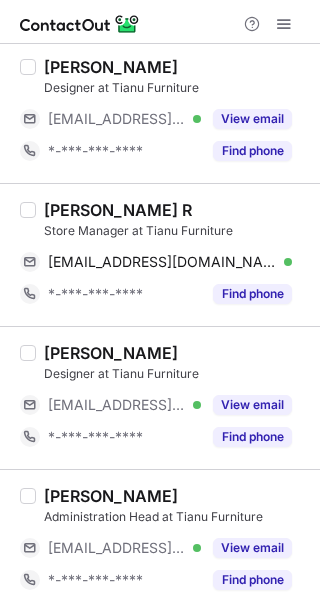 drag, startPoint x: 179, startPoint y: 31, endPoint x: 89, endPoint y: 220, distance: 209.33466 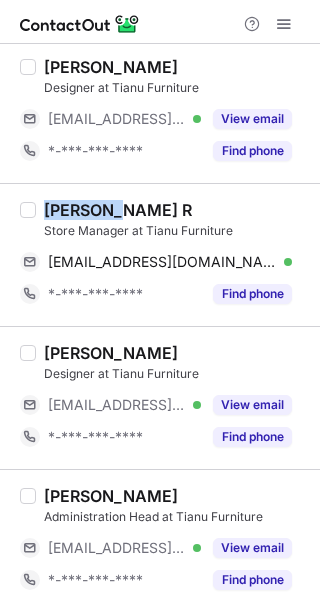 click on "[PERSON_NAME] R" at bounding box center (118, 210) 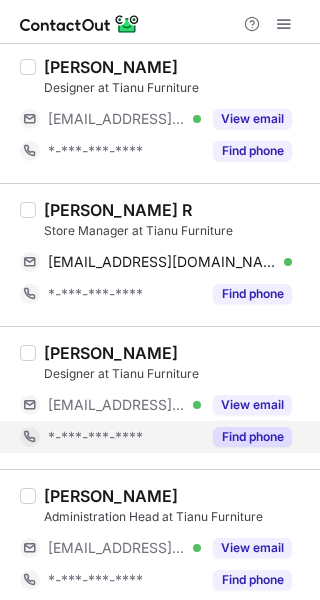 drag, startPoint x: 182, startPoint y: 31, endPoint x: 205, endPoint y: 415, distance: 384.68817 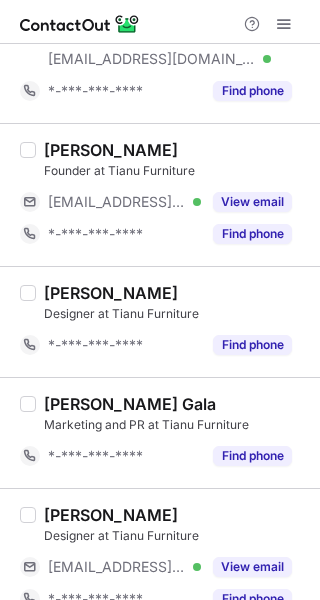 scroll, scrollTop: 372, scrollLeft: 0, axis: vertical 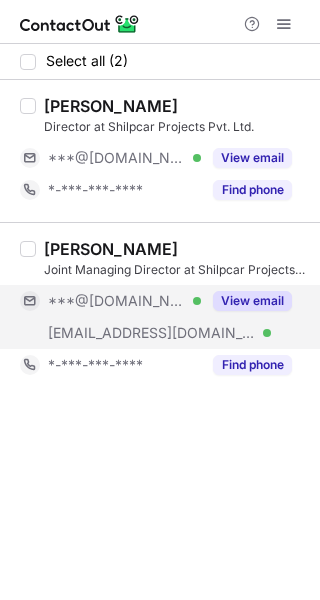 click on "View email" at bounding box center (252, 301) 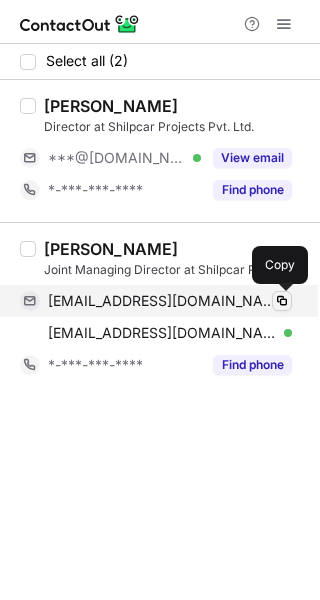 click at bounding box center (282, 301) 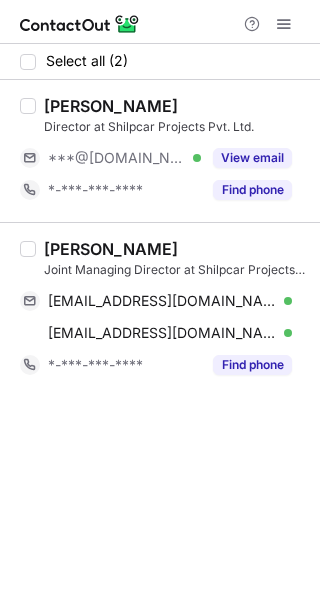 click at bounding box center [160, 22] 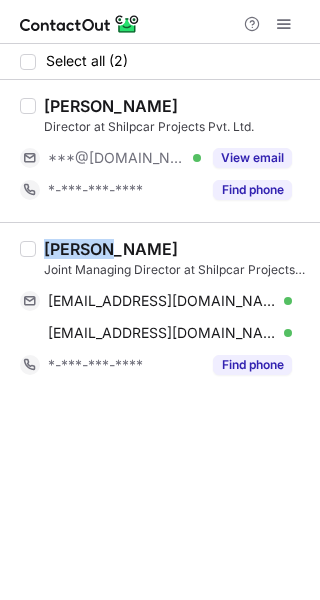 click on "Pankaj Pandey" at bounding box center [111, 249] 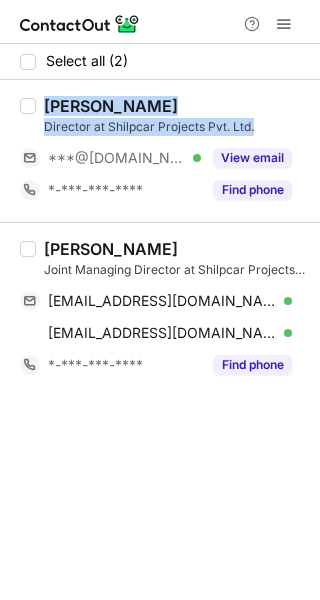 drag, startPoint x: 271, startPoint y: 131, endPoint x: 48, endPoint y: 103, distance: 224.75098 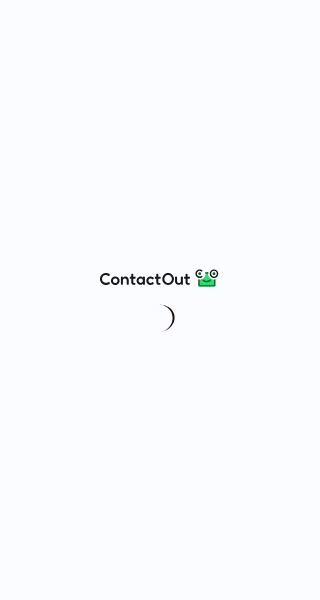 scroll, scrollTop: 0, scrollLeft: 0, axis: both 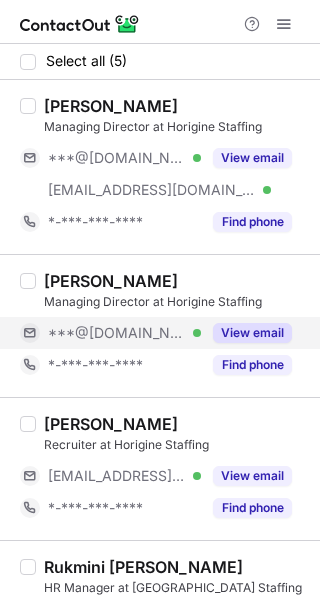 click on "View email" at bounding box center (246, 333) 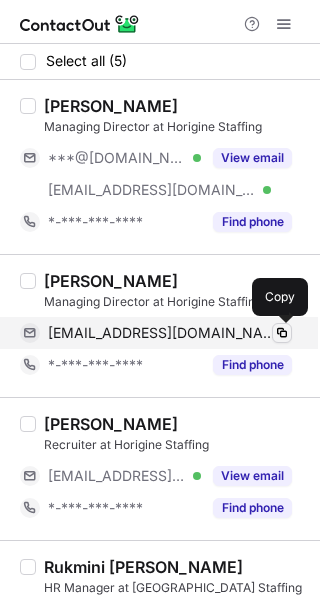 click at bounding box center [282, 333] 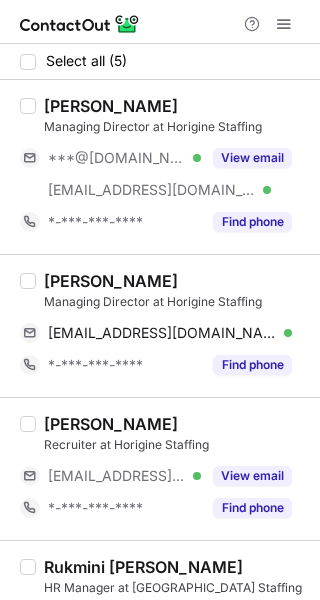 drag, startPoint x: 173, startPoint y: 19, endPoint x: 82, endPoint y: 274, distance: 270.7508 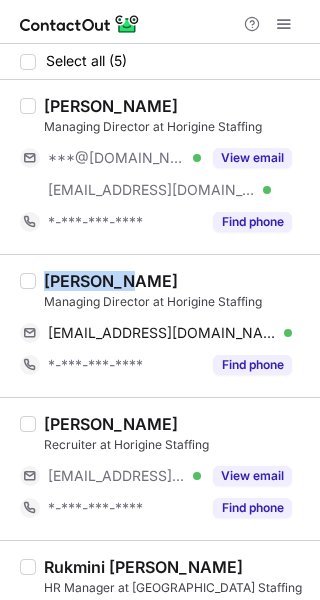 click on "Raviteja Marthi" at bounding box center [111, 281] 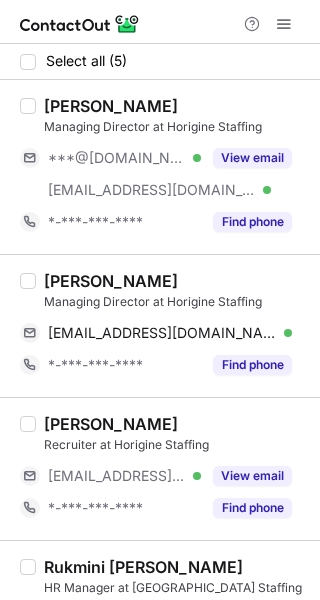 click at bounding box center (160, 22) 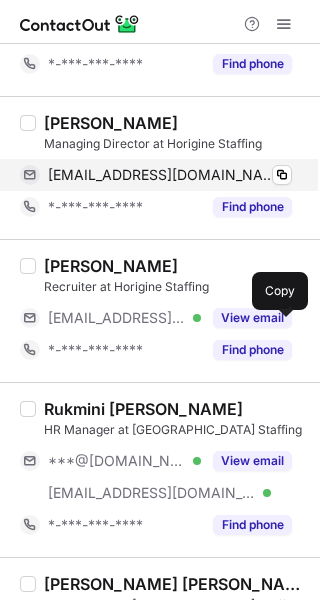 scroll, scrollTop: 256, scrollLeft: 0, axis: vertical 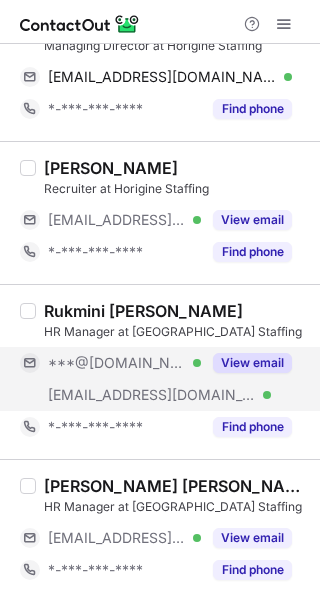 click on "View email" at bounding box center [252, 363] 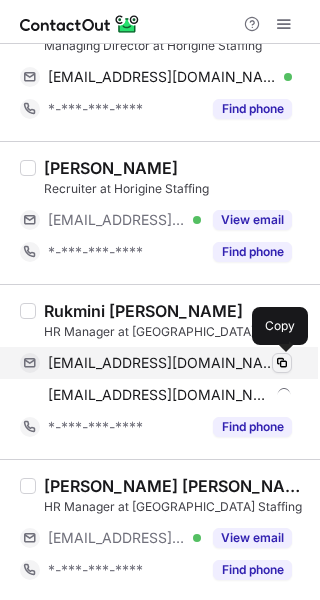 click at bounding box center [282, 363] 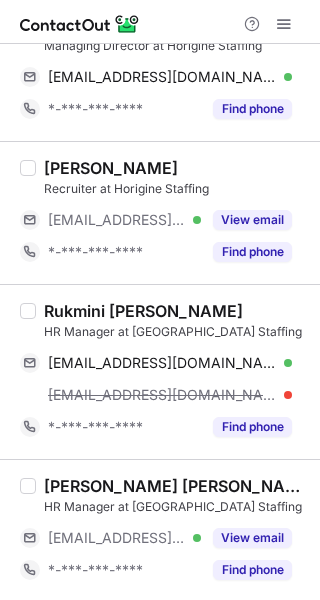 click at bounding box center [160, 22] 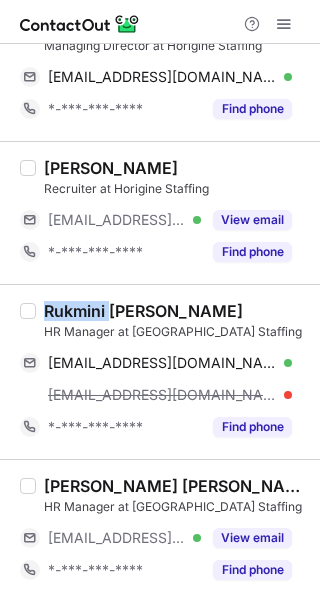 click on "Rukmini Deepika M" at bounding box center [143, 311] 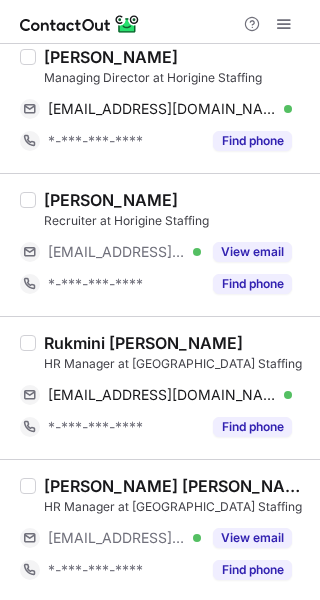 click at bounding box center [160, 22] 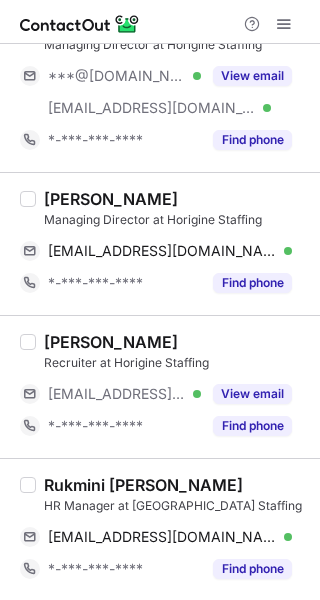 scroll, scrollTop: 0, scrollLeft: 0, axis: both 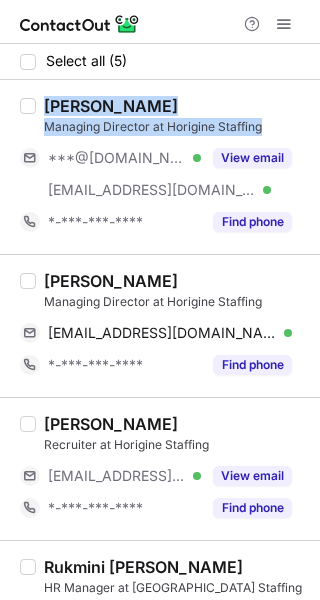 drag, startPoint x: 275, startPoint y: 124, endPoint x: 42, endPoint y: 102, distance: 234.03632 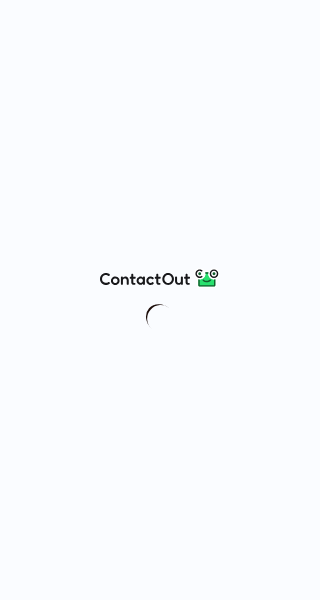 scroll, scrollTop: 0, scrollLeft: 0, axis: both 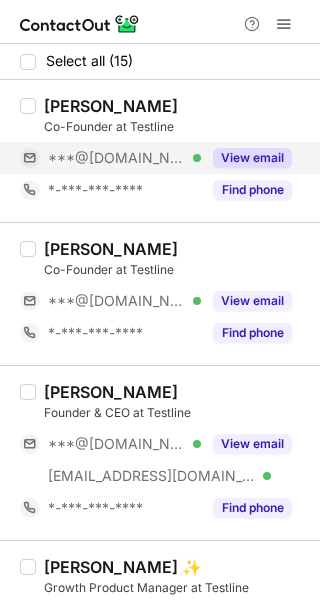click on "View email" at bounding box center (252, 158) 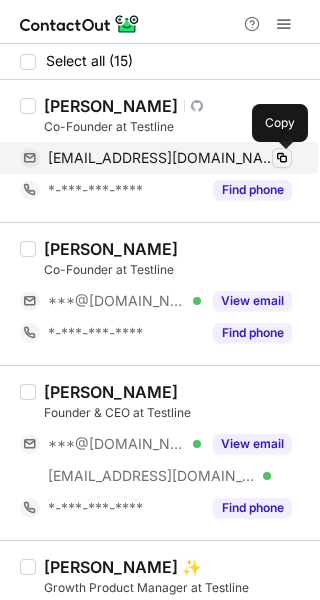 click at bounding box center [282, 158] 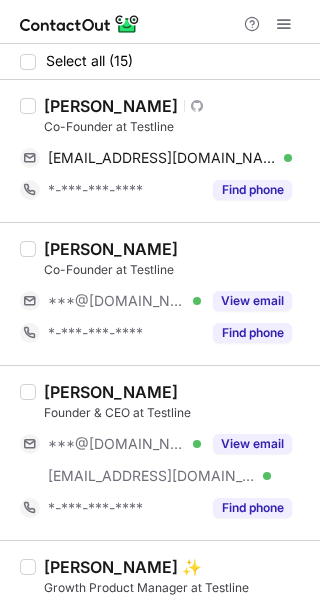 click on "[PERSON_NAME]" at bounding box center [111, 106] 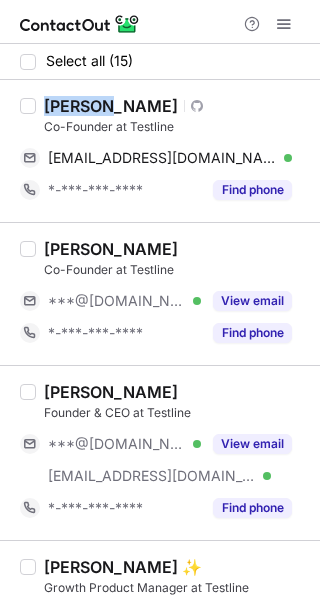 copy on "[PERSON_NAME]" 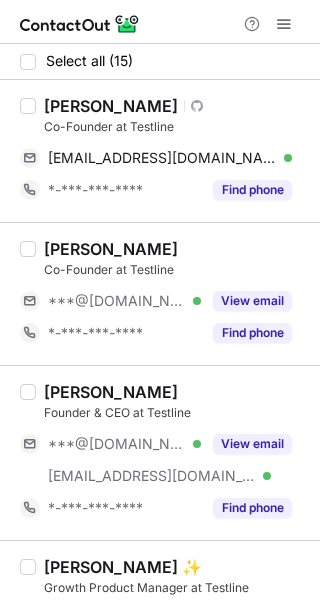 drag, startPoint x: 169, startPoint y: 25, endPoint x: 173, endPoint y: 251, distance: 226.0354 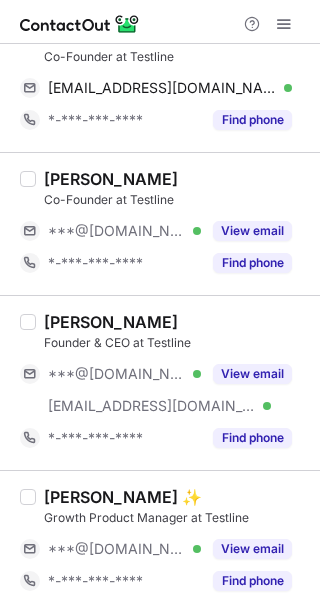 scroll, scrollTop: 100, scrollLeft: 0, axis: vertical 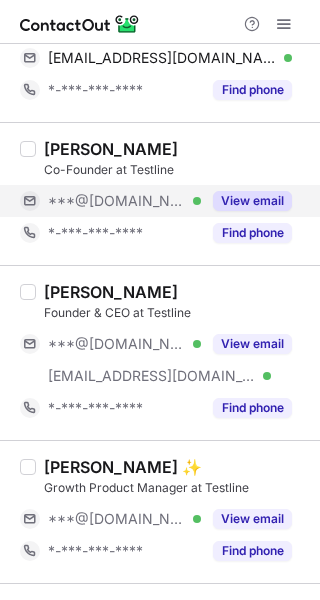 click on "View email" at bounding box center (252, 201) 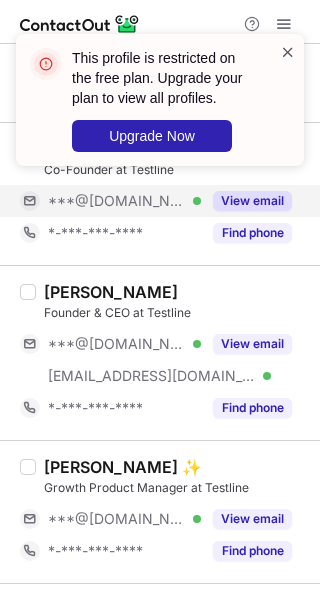 click at bounding box center [288, 52] 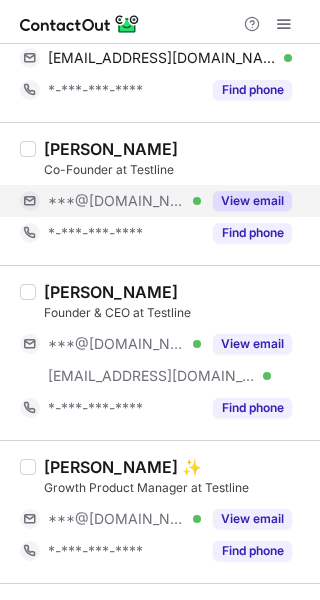 click on "This profile is restricted on the free plan. Upgrade your plan to view all profiles. Upgrade Now" at bounding box center (160, 108) 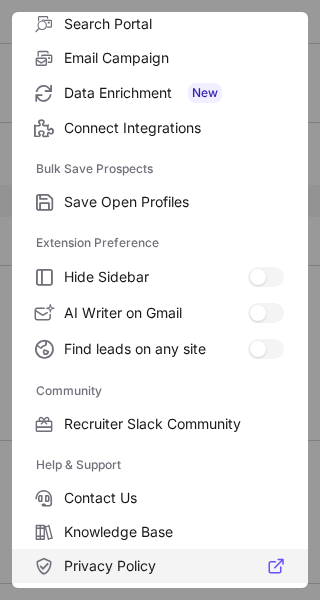 scroll, scrollTop: 300, scrollLeft: 0, axis: vertical 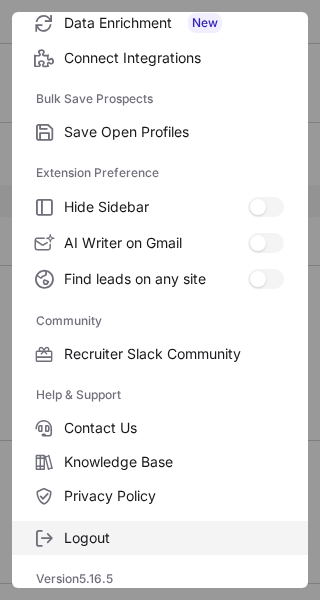 click on "Logout" at bounding box center (174, 538) 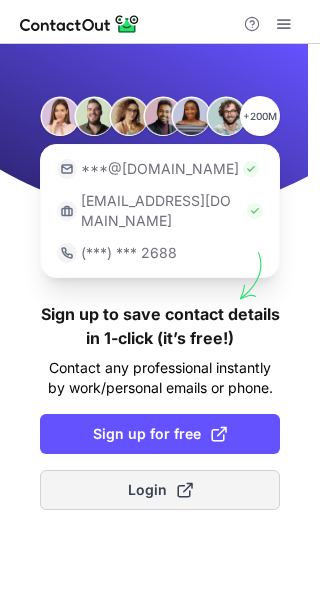 click on "Login" at bounding box center (160, 490) 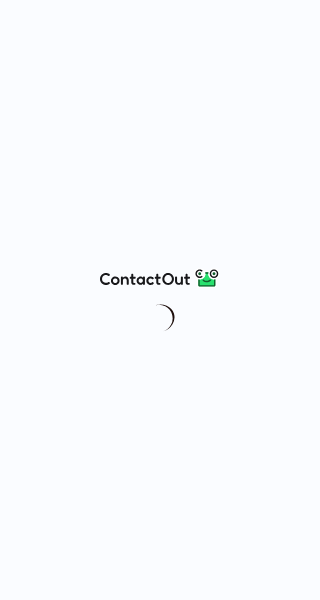 scroll, scrollTop: 0, scrollLeft: 0, axis: both 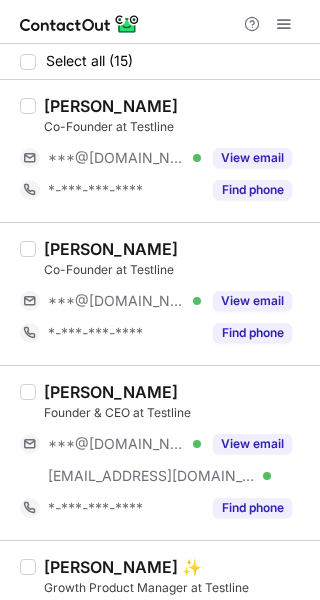 click at bounding box center (160, 22) 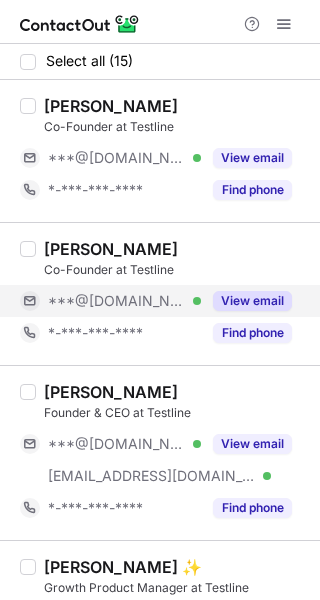 click on "View email" at bounding box center (252, 301) 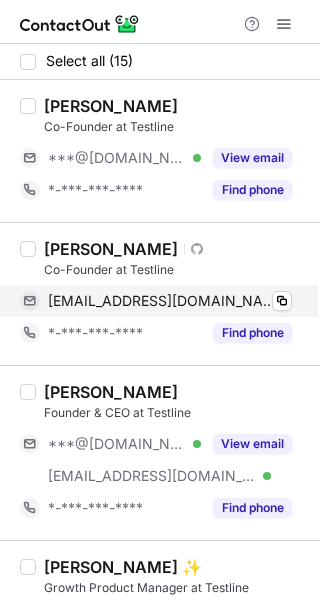 click on "himanshu1496@gmail.com Verified" at bounding box center [170, 301] 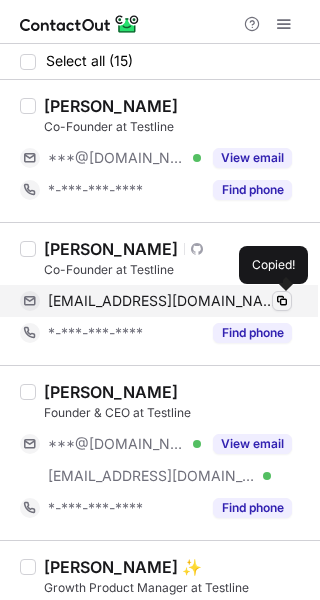 click at bounding box center [282, 301] 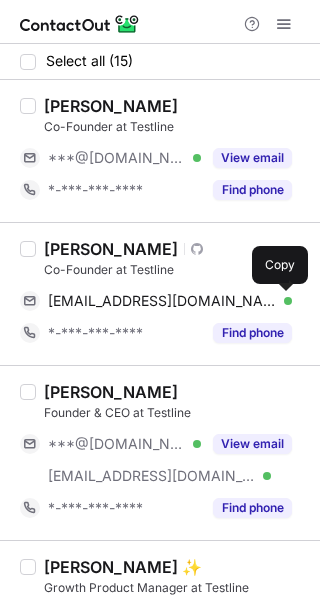 drag, startPoint x: 157, startPoint y: 29, endPoint x: 85, endPoint y: 245, distance: 227.68399 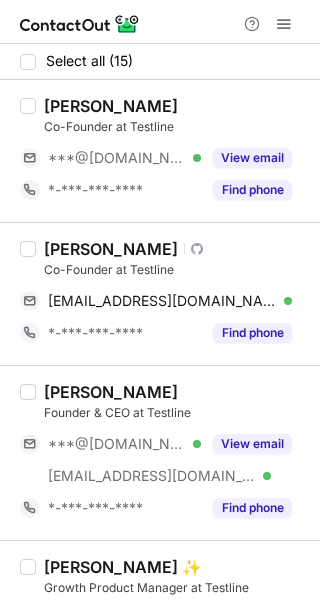 click on "Himanshu Baghel" at bounding box center [111, 249] 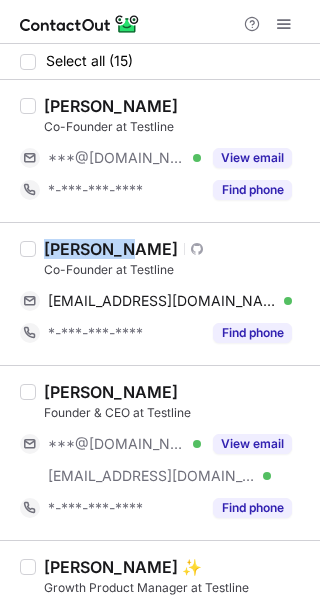 click on "Himanshu Baghel" at bounding box center (111, 249) 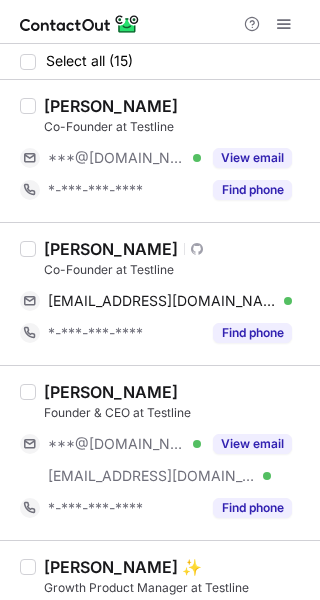 drag, startPoint x: 173, startPoint y: 34, endPoint x: 243, endPoint y: 391, distance: 363.79803 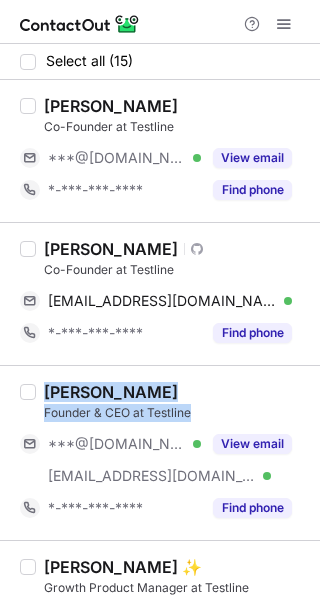 drag, startPoint x: 200, startPoint y: 414, endPoint x: 47, endPoint y: 390, distance: 154.87091 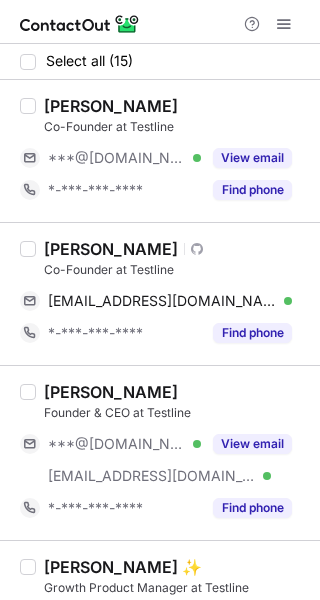 click at bounding box center [160, 22] 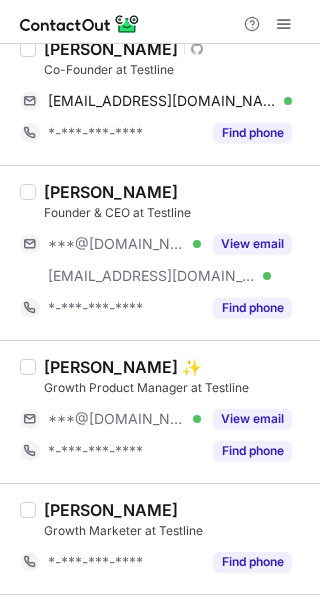 scroll, scrollTop: 300, scrollLeft: 0, axis: vertical 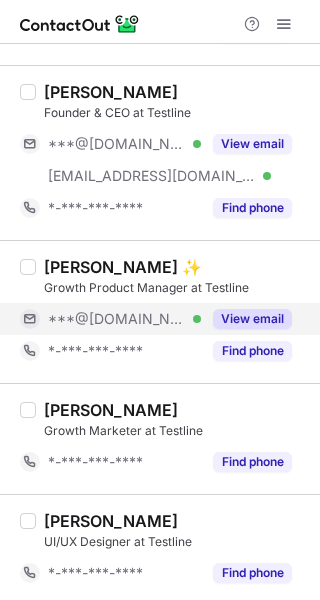 click on "View email" at bounding box center (252, 319) 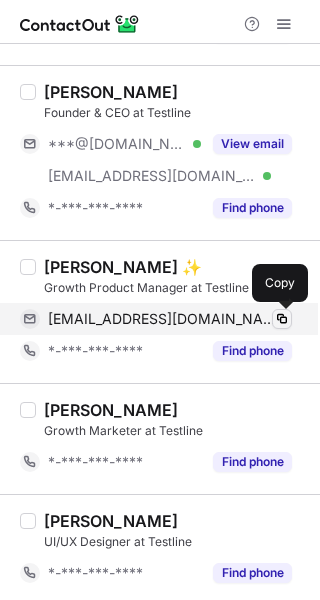 click at bounding box center (282, 319) 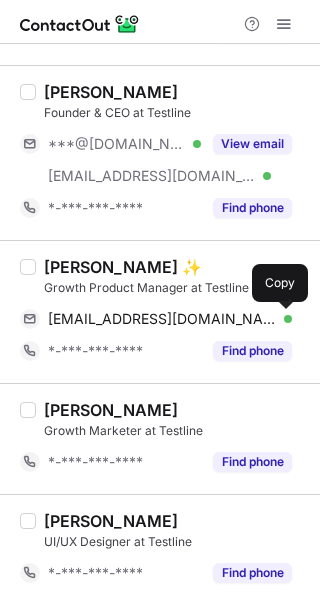 drag, startPoint x: 206, startPoint y: 38, endPoint x: 87, endPoint y: 266, distance: 257.1867 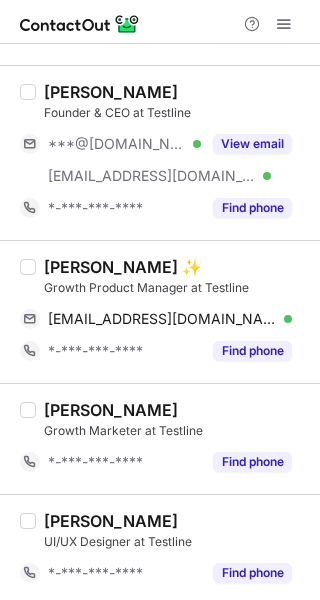 click on "Arunava Das ✨" at bounding box center [123, 267] 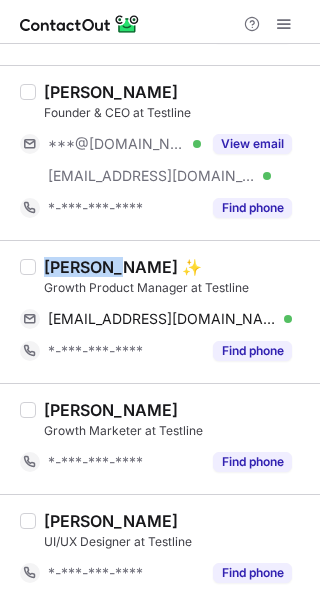 click on "Arunava Das ✨" at bounding box center (123, 267) 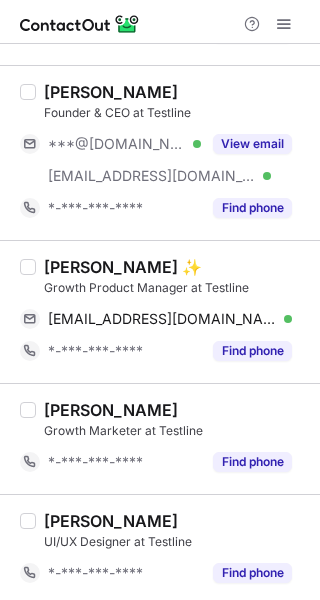 click at bounding box center (160, 22) 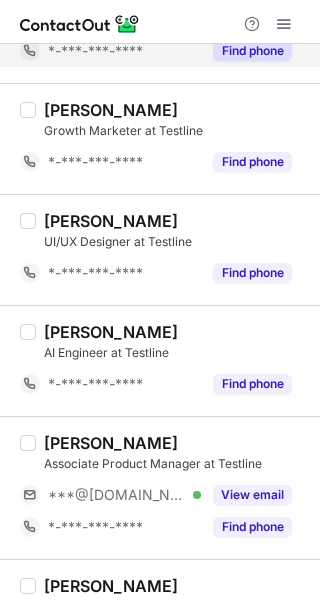 scroll, scrollTop: 700, scrollLeft: 0, axis: vertical 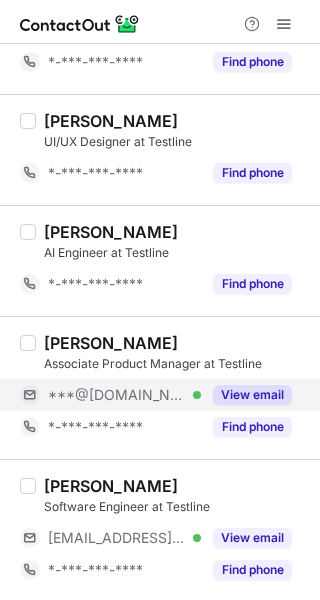 click on "View email" at bounding box center (252, 395) 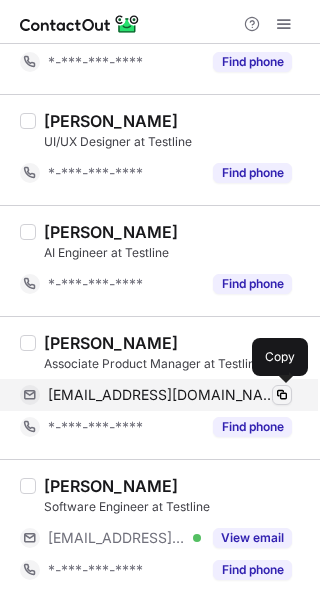 click at bounding box center [282, 395] 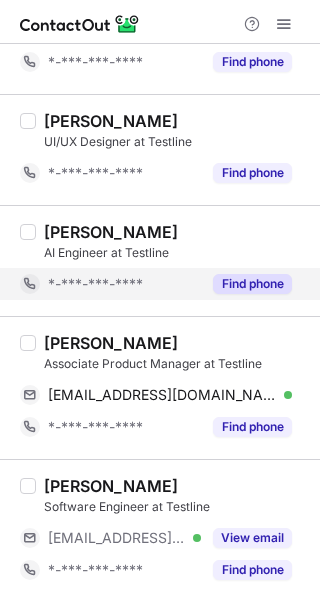 drag, startPoint x: 165, startPoint y: 33, endPoint x: 122, endPoint y: 277, distance: 247.75996 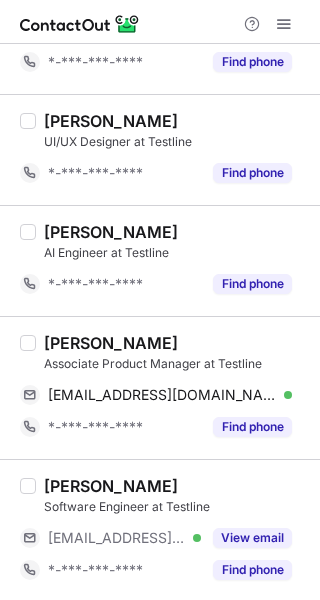 click on "Yoevansh Singh" at bounding box center (111, 343) 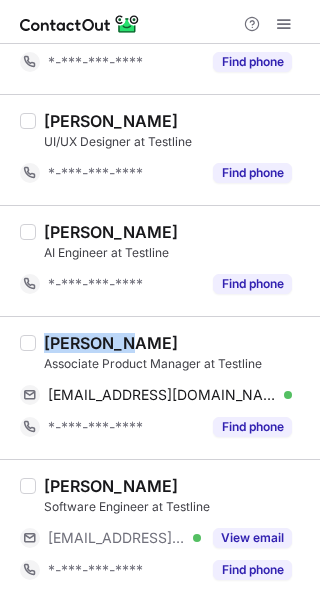 click on "Yoevansh Singh" at bounding box center (111, 343) 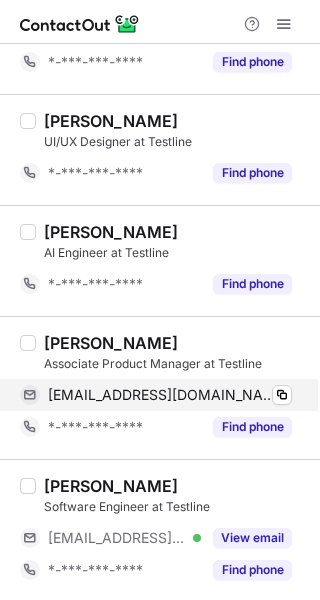 drag, startPoint x: 172, startPoint y: 28, endPoint x: 221, endPoint y: 405, distance: 380.17102 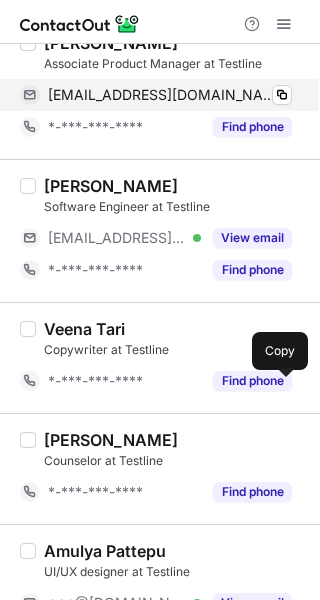 scroll, scrollTop: 1200, scrollLeft: 0, axis: vertical 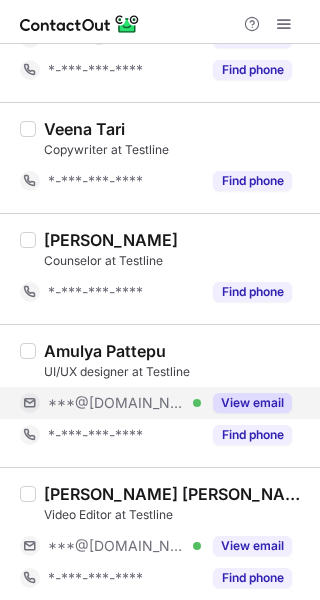 click on "View email" at bounding box center [252, 403] 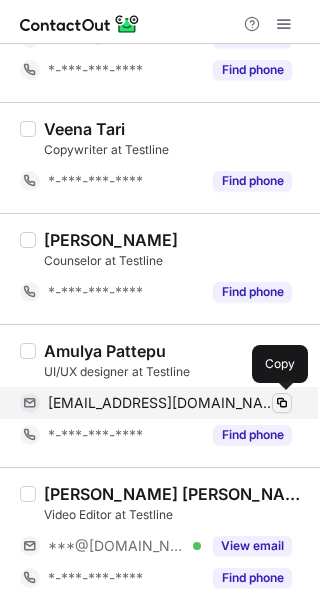 click at bounding box center (282, 403) 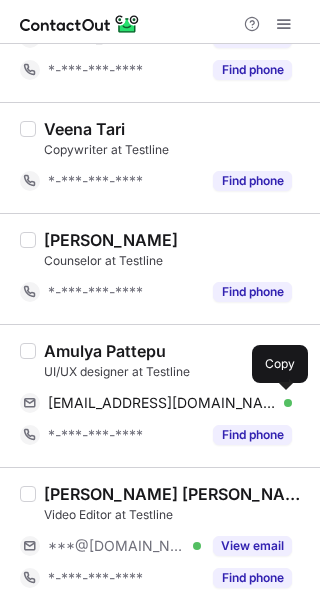 drag, startPoint x: 188, startPoint y: 27, endPoint x: 77, endPoint y: 331, distance: 323.63095 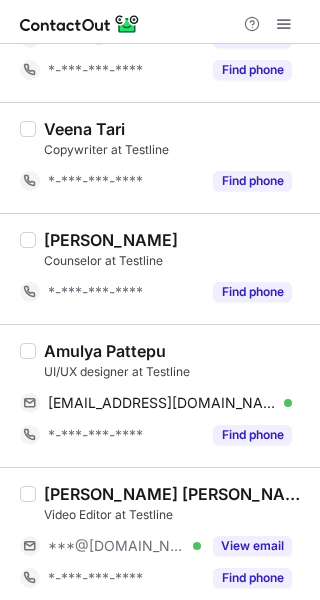 click on "Amulya Pattepu" at bounding box center (105, 351) 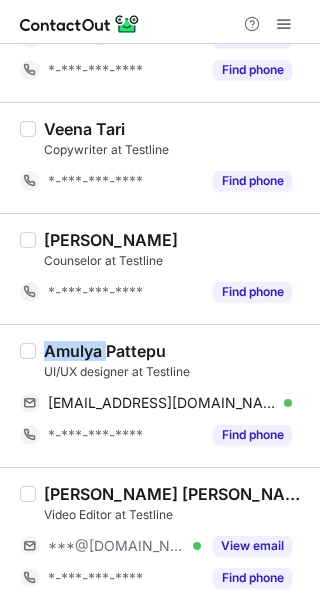 click on "Amulya Pattepu" at bounding box center (105, 351) 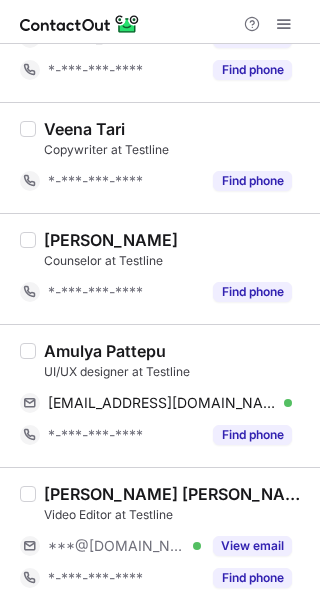drag, startPoint x: 173, startPoint y: 31, endPoint x: 201, endPoint y: 379, distance: 349.12463 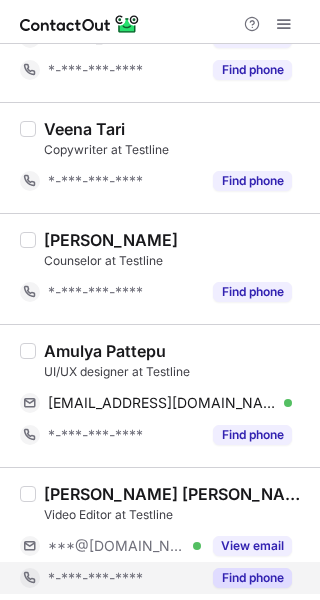 scroll, scrollTop: 1400, scrollLeft: 0, axis: vertical 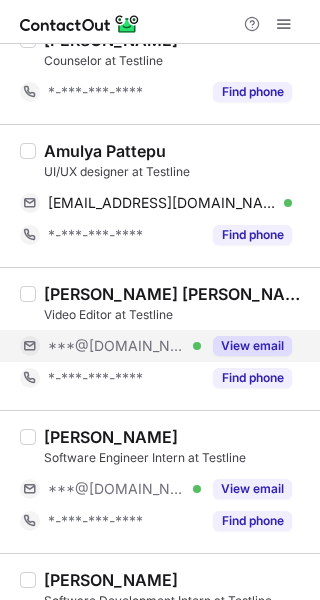click on "View email" at bounding box center [252, 346] 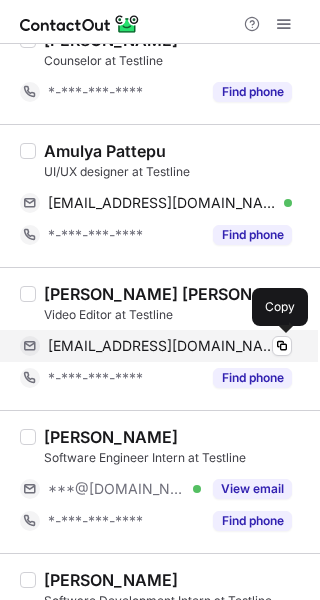 drag, startPoint x: 281, startPoint y: 339, endPoint x: 266, endPoint y: 342, distance: 15.297058 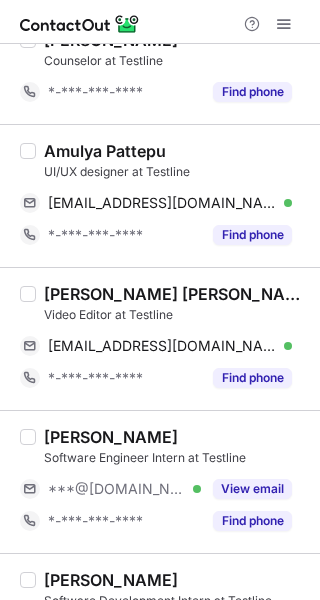 click at bounding box center (160, 22) 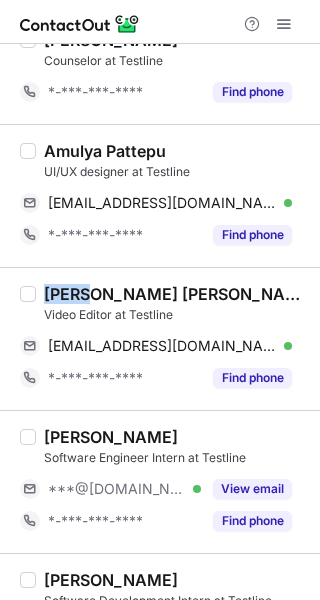 click on "Syed Ibne Hasan" at bounding box center [176, 294] 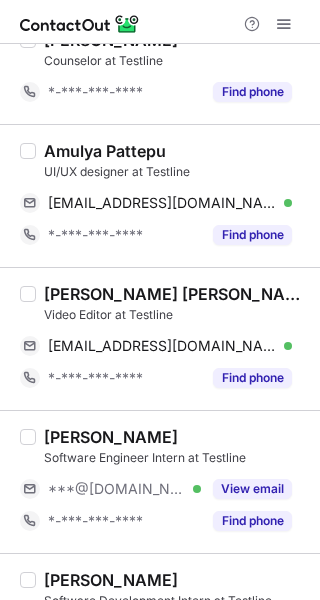 click at bounding box center [160, 22] 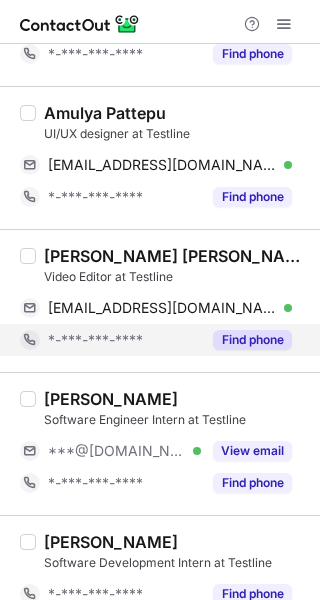 scroll, scrollTop: 1459, scrollLeft: 0, axis: vertical 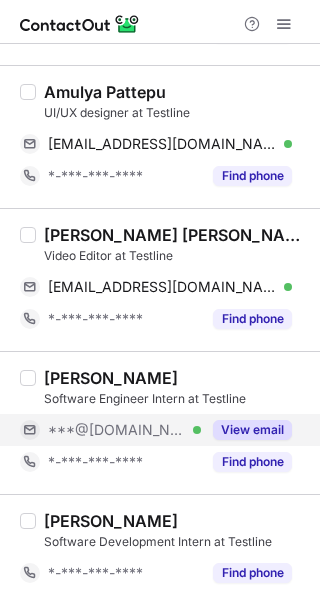 click on "View email" at bounding box center (252, 430) 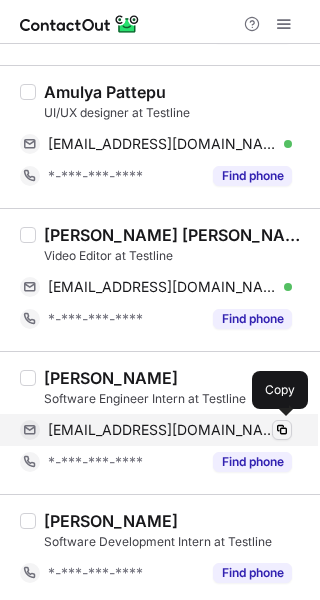 click at bounding box center [282, 430] 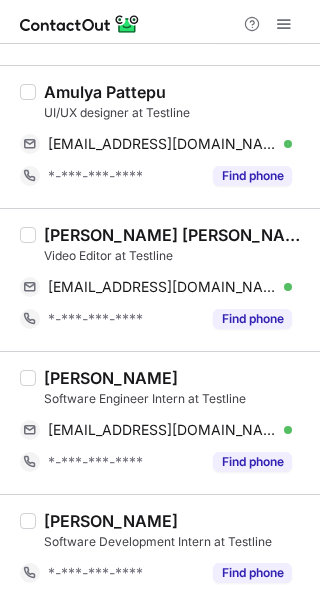 click at bounding box center (160, 22) 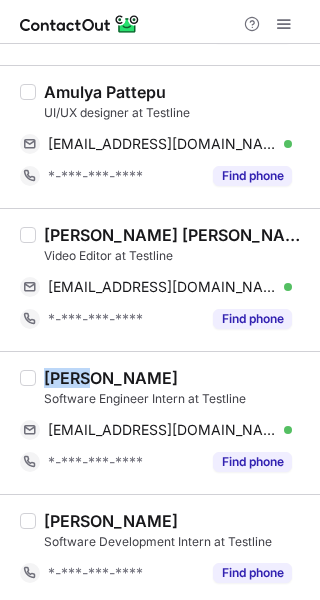 click on "Aman Kumar" at bounding box center [111, 378] 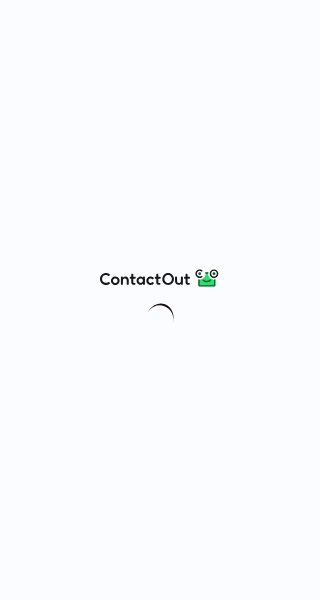 scroll, scrollTop: 0, scrollLeft: 0, axis: both 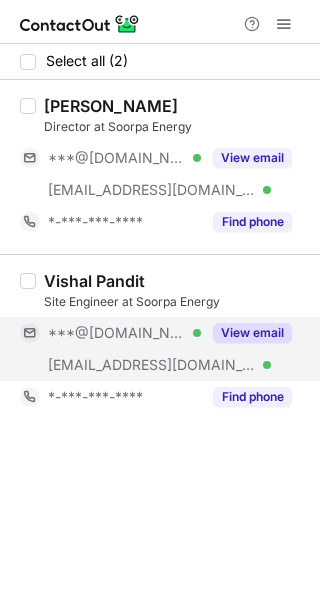 click on "View email" at bounding box center (252, 333) 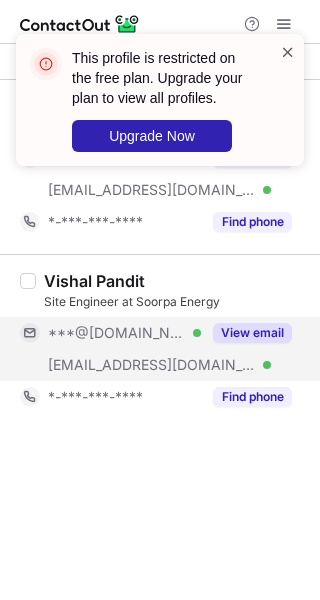 click at bounding box center (288, 52) 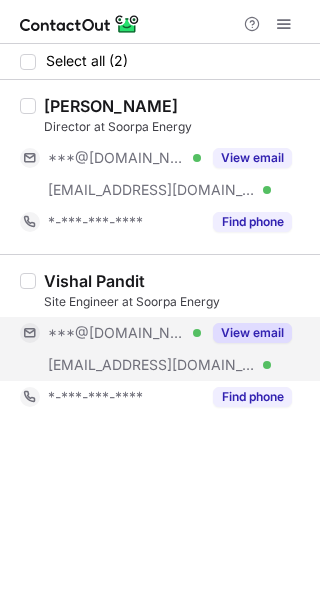 click on "This profile is restricted on the free plan. Upgrade your plan to view all profiles. Upgrade Now" at bounding box center (160, 108) 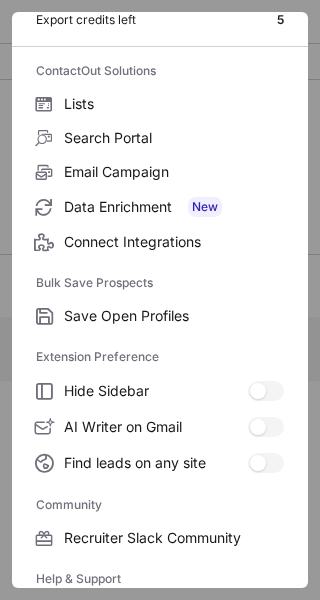 scroll, scrollTop: 300, scrollLeft: 0, axis: vertical 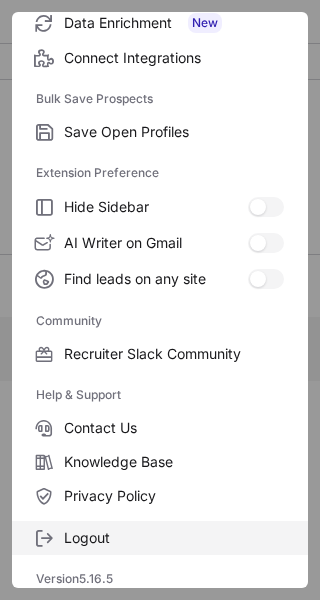 click on "Logout" at bounding box center [174, 538] 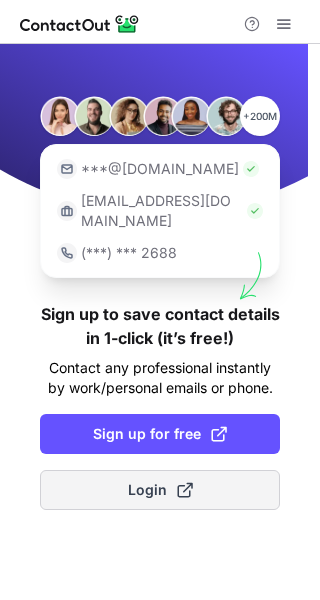 click on "Login" at bounding box center [160, 490] 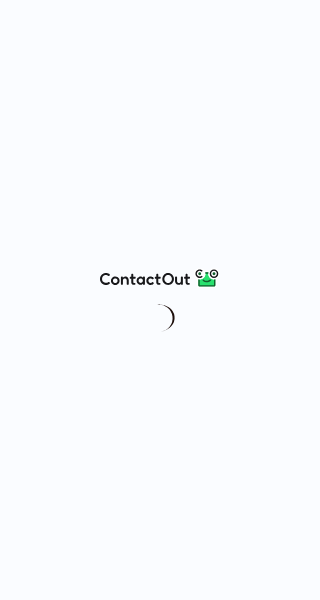 scroll, scrollTop: 0, scrollLeft: 0, axis: both 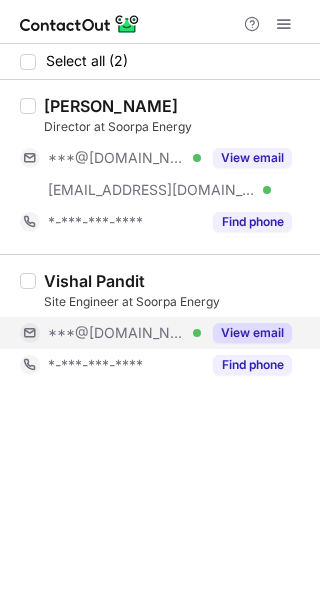 click on "View email" at bounding box center (246, 333) 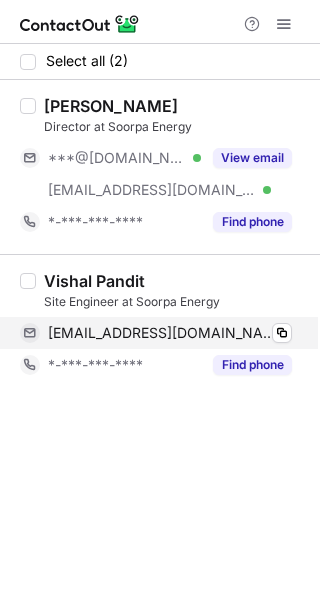 click on "[EMAIL_ADDRESS][DOMAIN_NAME] Verified Copy" at bounding box center [156, 333] 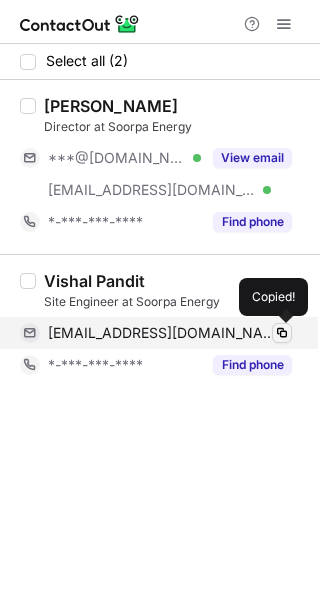 click at bounding box center (282, 333) 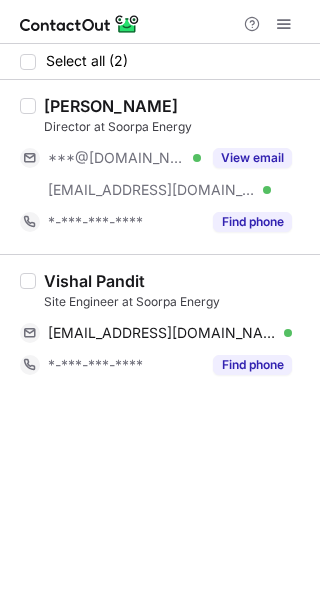 drag, startPoint x: 169, startPoint y: 29, endPoint x: 70, endPoint y: 267, distance: 257.7693 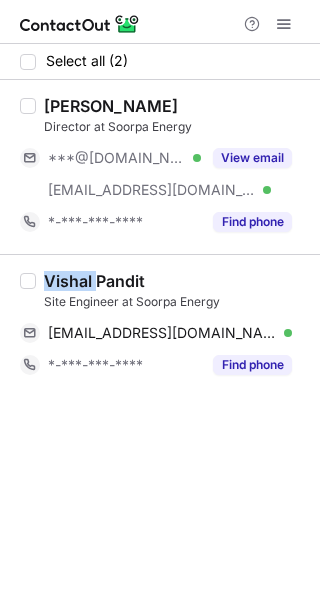 click on "Vishal Pandit" at bounding box center (94, 281) 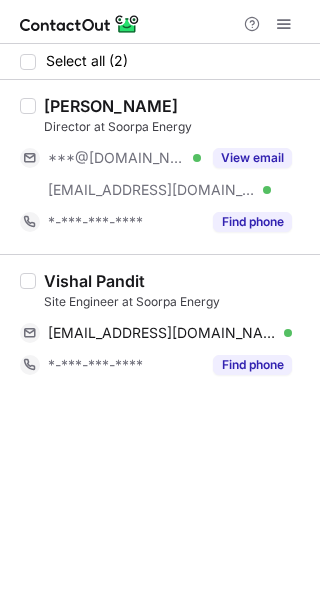 click on "Select all (2) [PERSON_NAME] Director at Soorpa Energy ***@[DOMAIN_NAME] Verified [EMAIL_ADDRESS][DOMAIN_NAME] Verified View email *-***-***-**** Find phone Vishal Pandit Site Engineer at Soorpa Energy [EMAIL_ADDRESS][DOMAIN_NAME] Verified Copy *-***-***-**** Find phone" at bounding box center [160, 322] 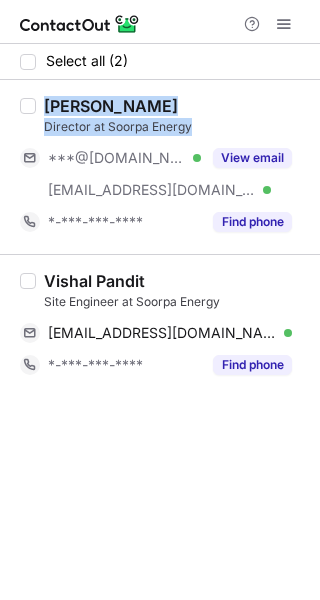drag, startPoint x: 201, startPoint y: 127, endPoint x: 47, endPoint y: 105, distance: 155.56349 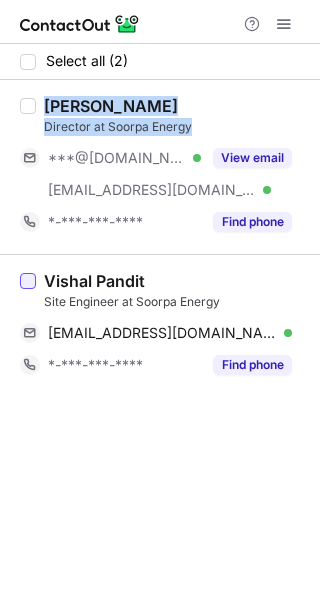 copy on "[PERSON_NAME] Director at Soorpa Energy" 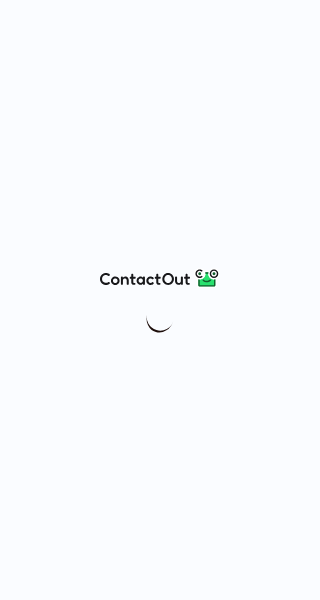 scroll, scrollTop: 0, scrollLeft: 0, axis: both 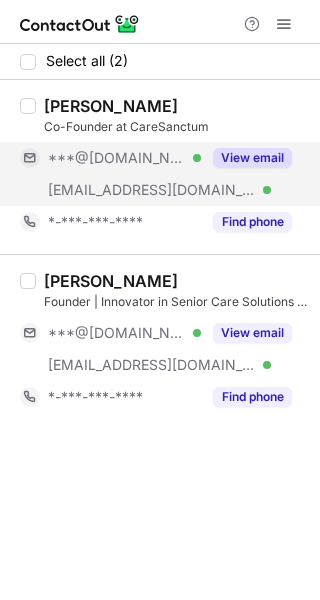 click on "View email" at bounding box center [252, 158] 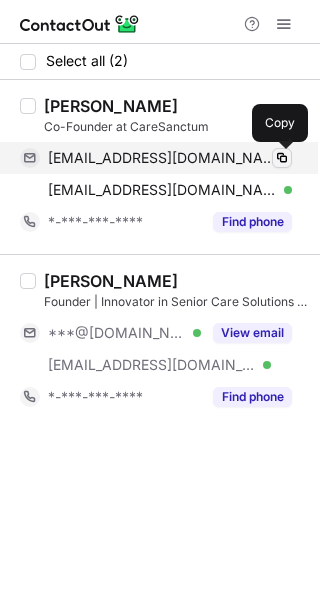click at bounding box center (282, 158) 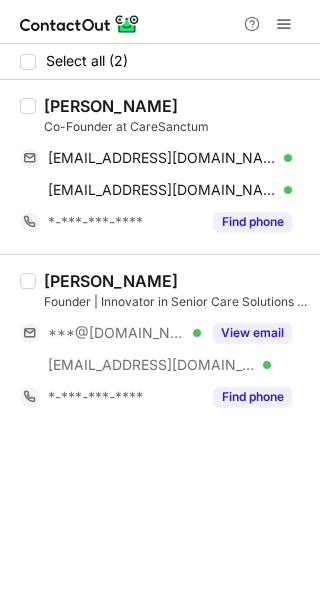 click on "[PERSON_NAME]" at bounding box center (111, 106) 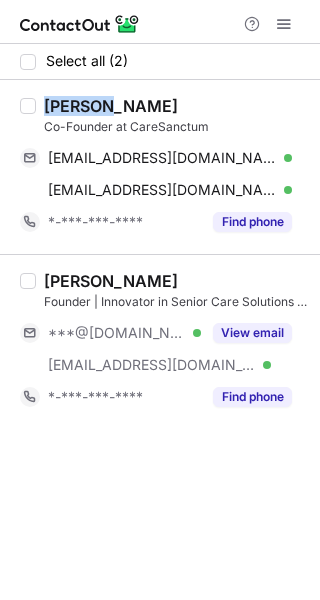 copy on "[PERSON_NAME]" 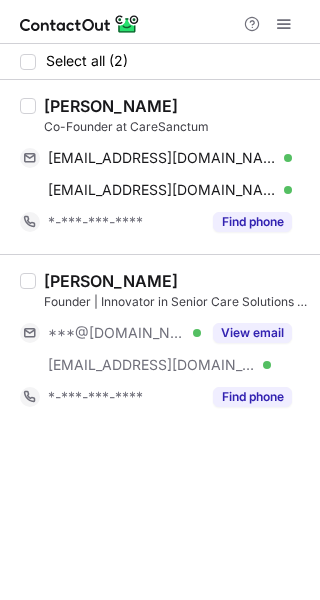 drag, startPoint x: 162, startPoint y: 25, endPoint x: 229, endPoint y: 271, distance: 254.96078 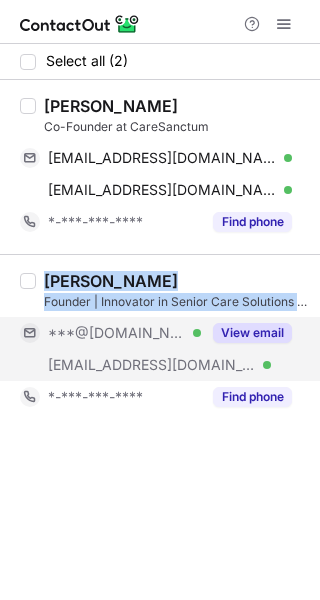 drag, startPoint x: 46, startPoint y: 276, endPoint x: 168, endPoint y: 367, distance: 152.20053 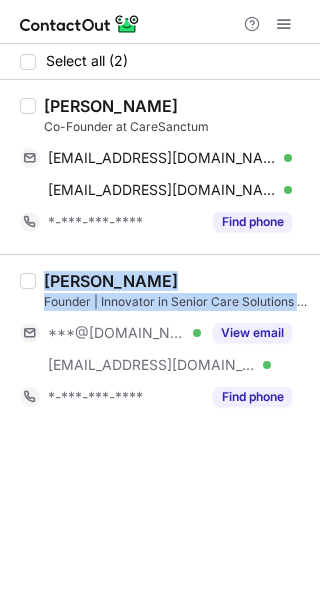 copy on "Chandrima Mehra Founder | Innovator in Senior Care Solutions at" 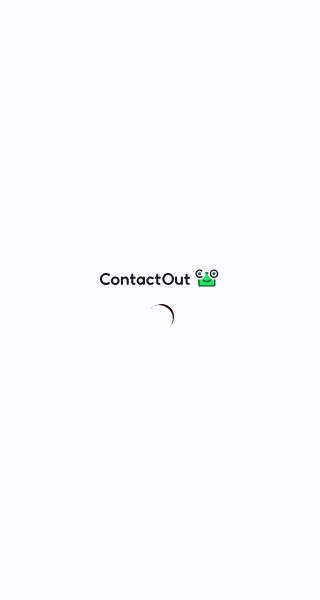 scroll, scrollTop: 0, scrollLeft: 0, axis: both 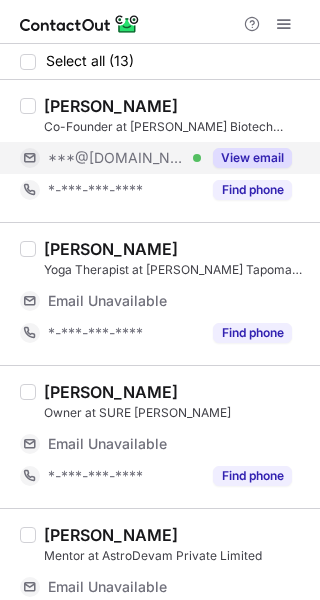 click on "View email" at bounding box center [252, 158] 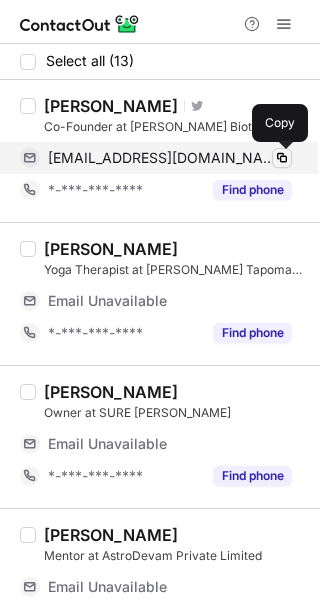 click at bounding box center (282, 158) 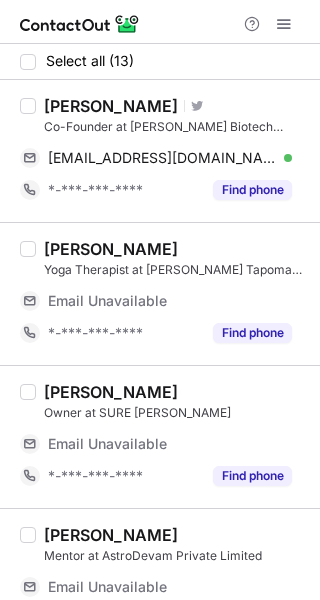 click on "[PERSON_NAME]" at bounding box center (111, 106) 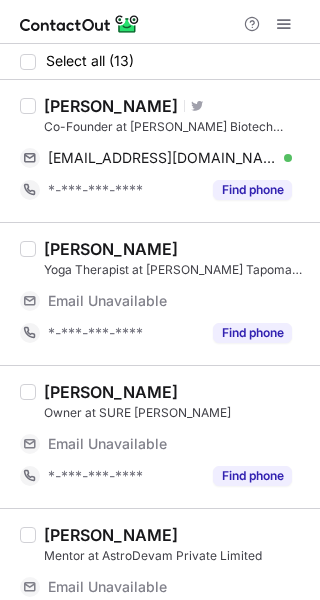 click on "[PERSON_NAME]" at bounding box center (111, 106) 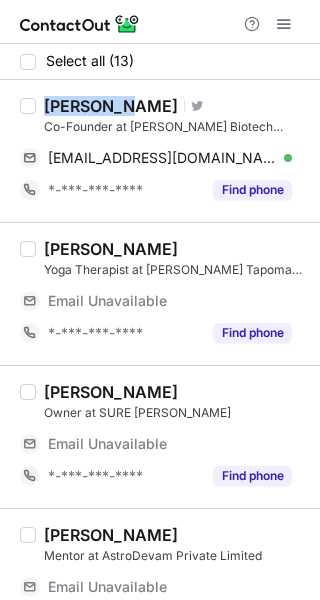 copy on "[PERSON_NAME]" 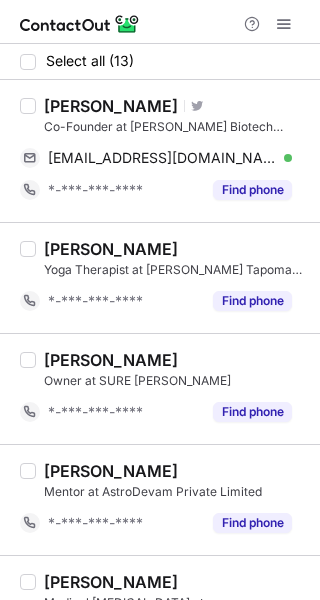 click at bounding box center (160, 22) 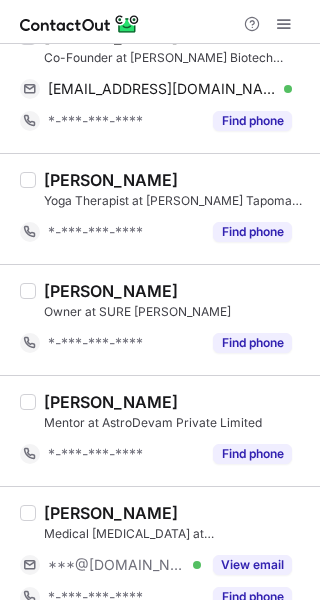 scroll, scrollTop: 100, scrollLeft: 0, axis: vertical 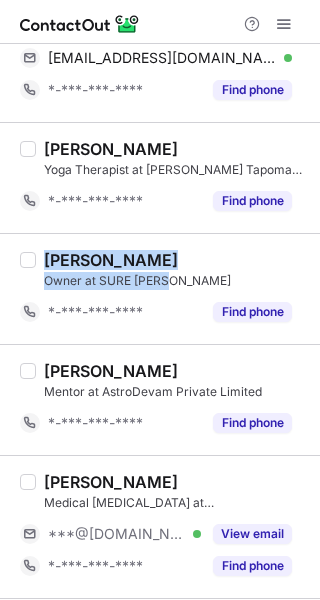drag, startPoint x: 182, startPoint y: 277, endPoint x: 41, endPoint y: 257, distance: 142.41138 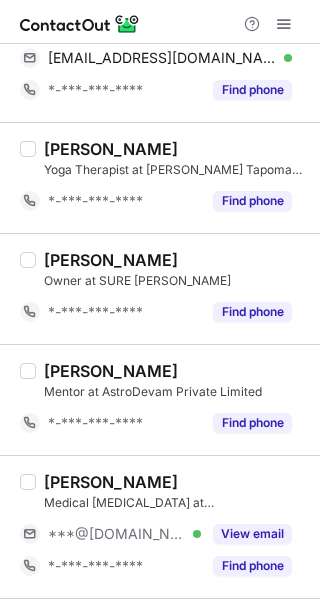 click at bounding box center [160, 22] 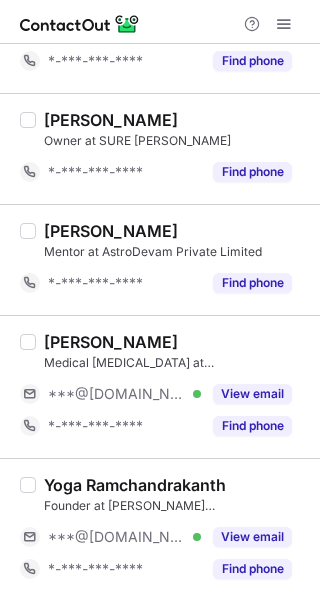 scroll, scrollTop: 300, scrollLeft: 0, axis: vertical 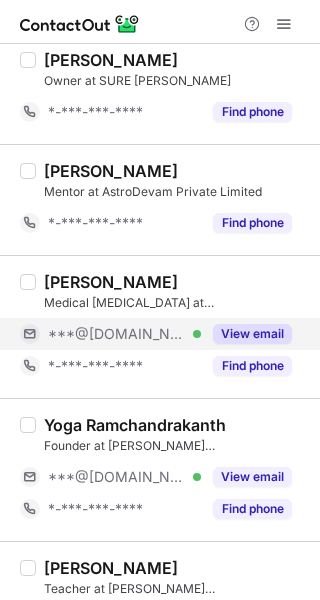 click on "View email" at bounding box center [246, 334] 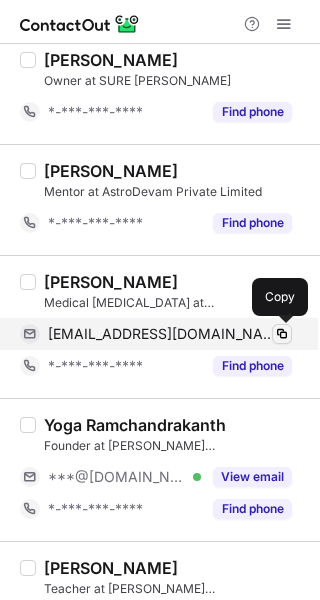 click at bounding box center (282, 334) 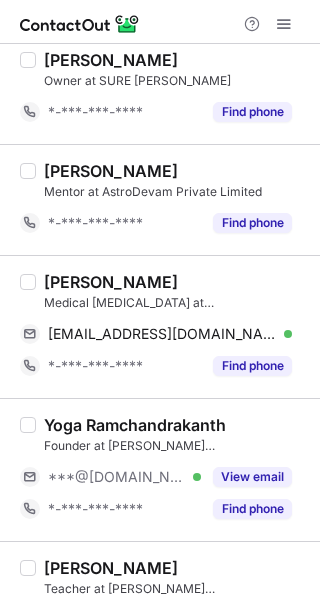 click at bounding box center (160, 22) 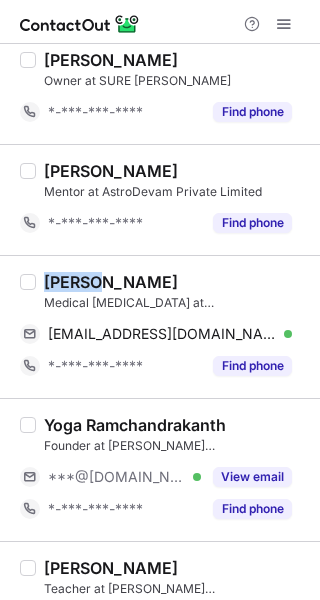 click on "Miral Ahir" at bounding box center (111, 282) 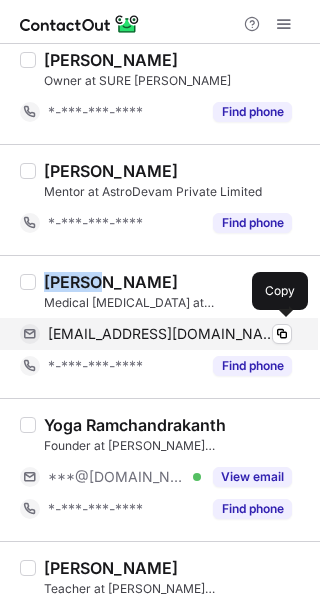 copy on "Miral" 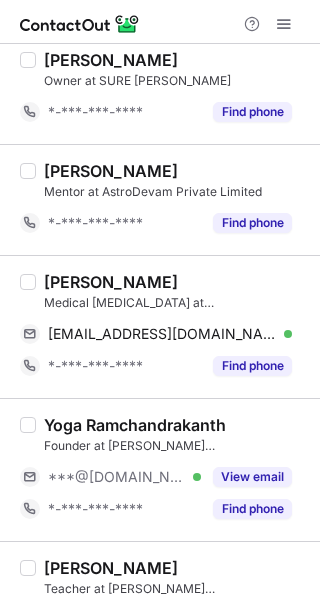 click at bounding box center (160, 22) 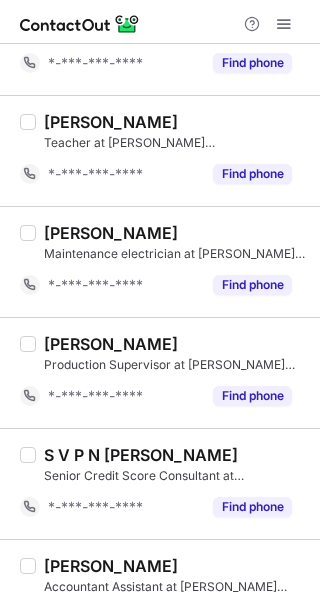 scroll, scrollTop: 800, scrollLeft: 0, axis: vertical 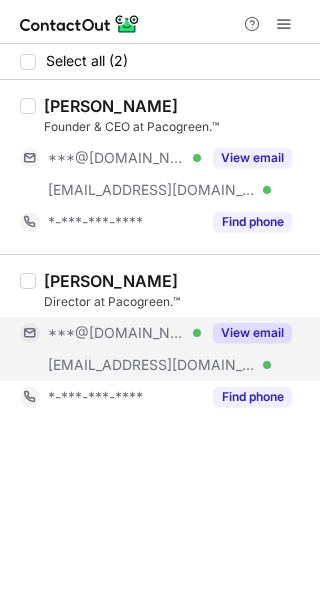 click on "View email" at bounding box center [252, 333] 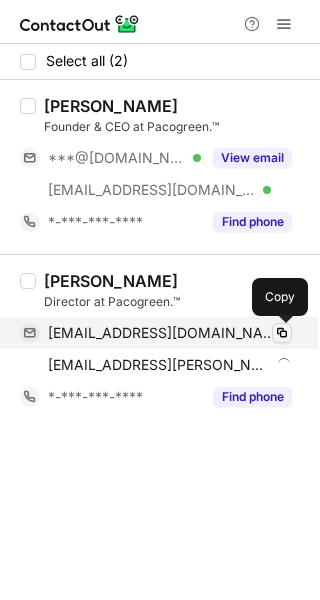 click at bounding box center [282, 333] 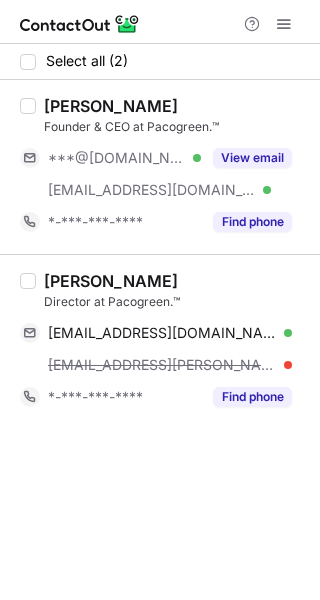 click at bounding box center [160, 22] 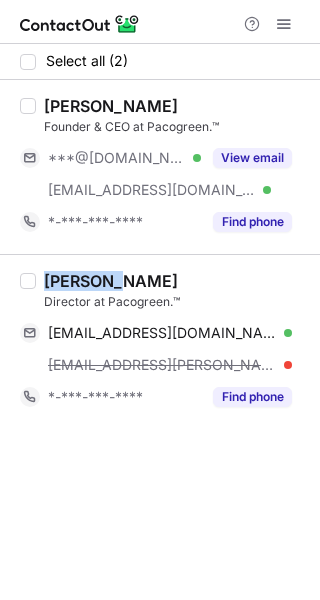 click on "Jasmeen Kaur Sehmi" at bounding box center (111, 281) 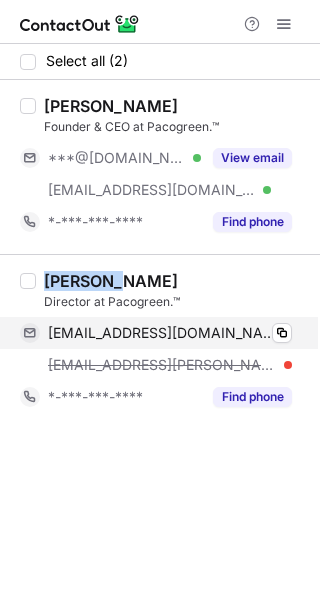 copy on "Jasmeen" 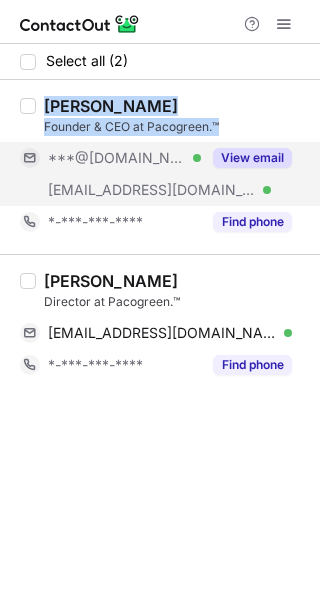 drag, startPoint x: 217, startPoint y: 129, endPoint x: 43, endPoint y: 201, distance: 188.30826 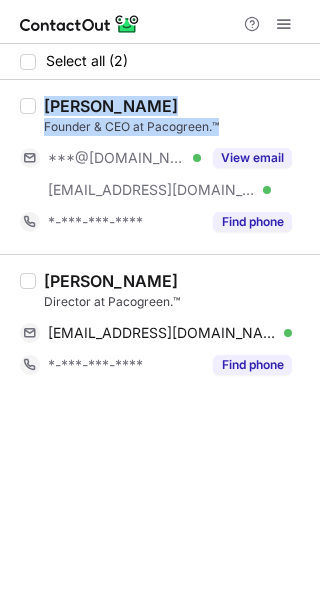 copy on "Abhishek Panja Founder & CEO at Pacogreen.™" 